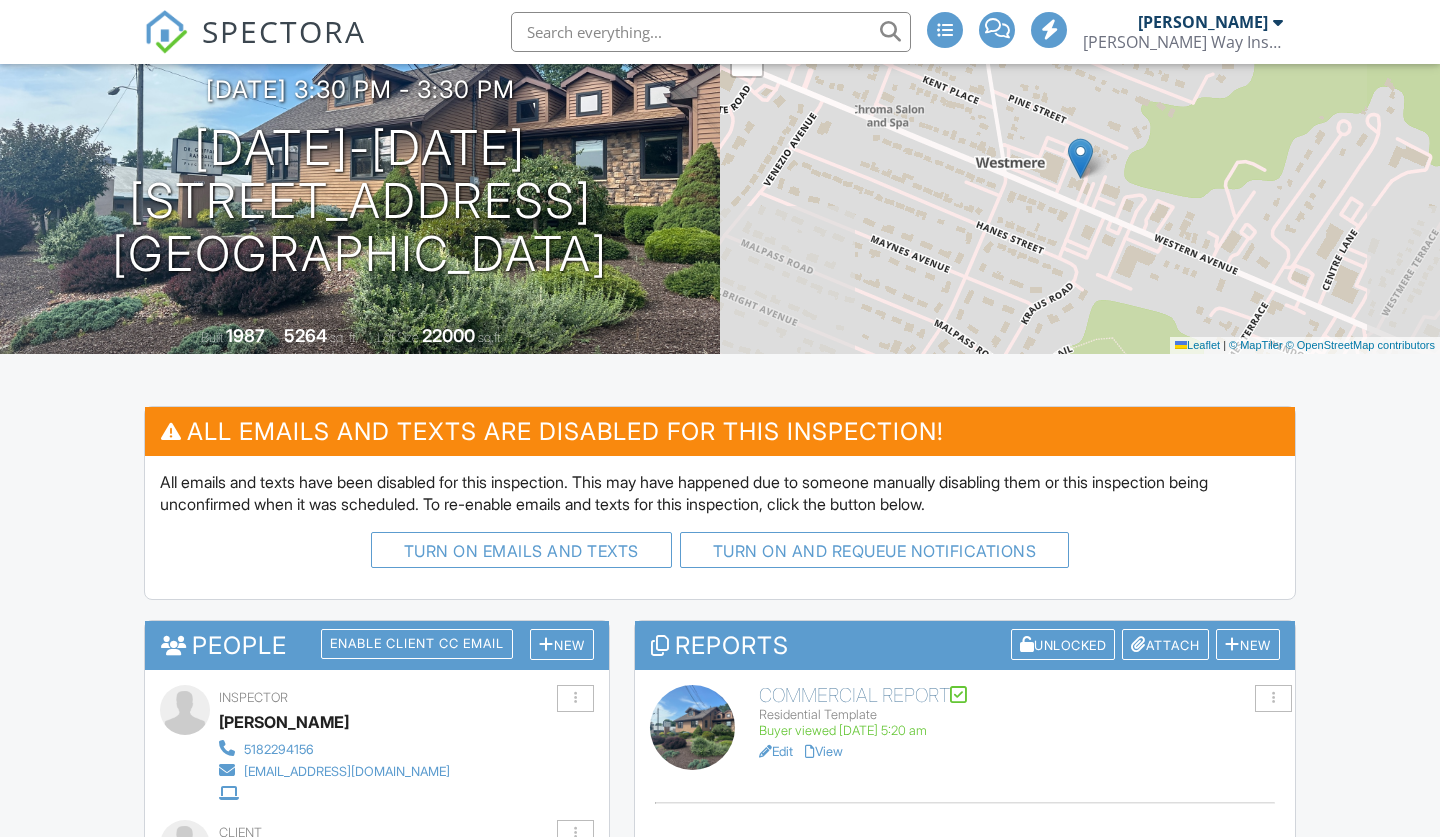 scroll, scrollTop: 360, scrollLeft: 0, axis: vertical 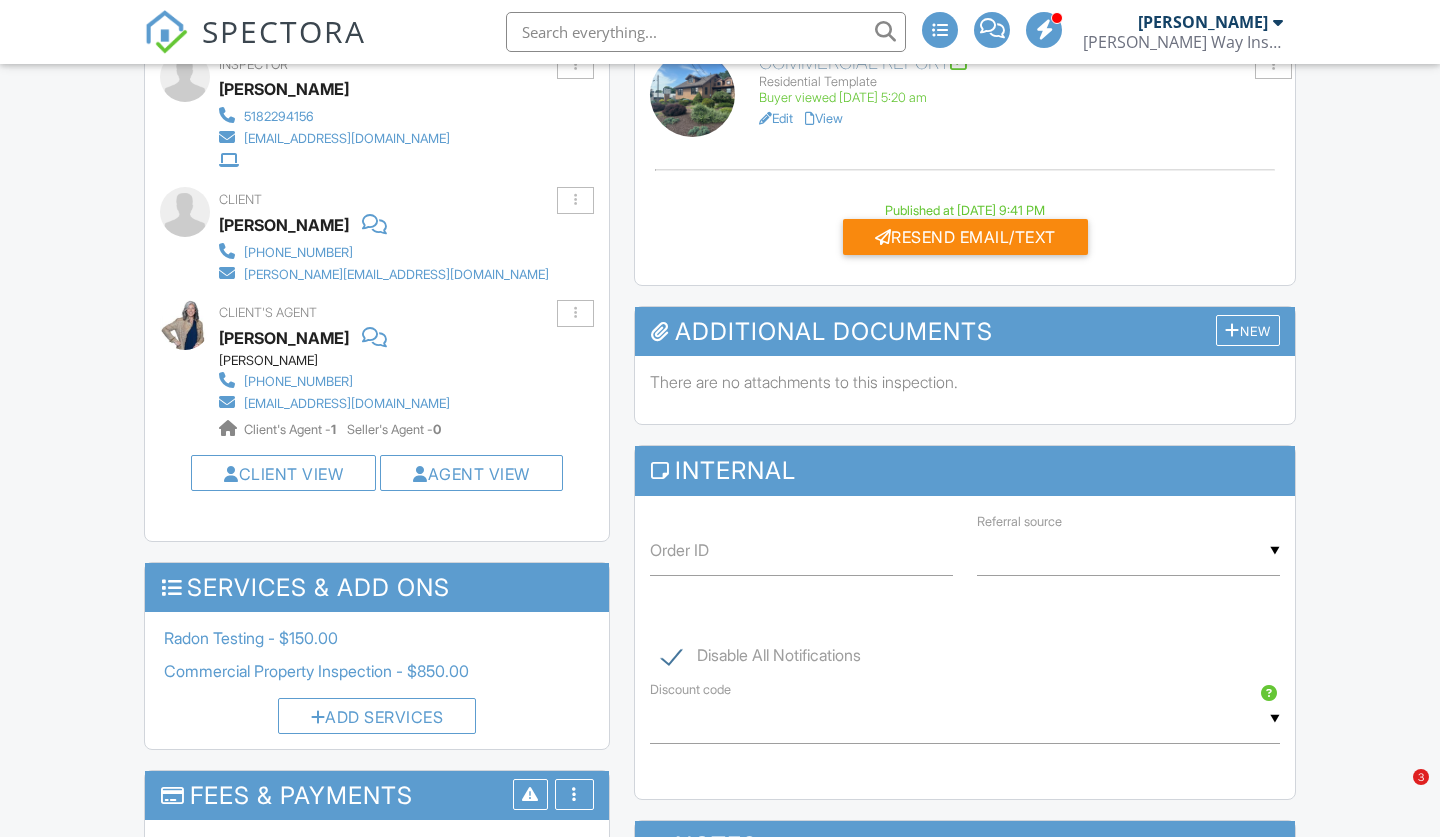 click on "Awaiting payment of $1000.00." at bounding box center (377, 852) 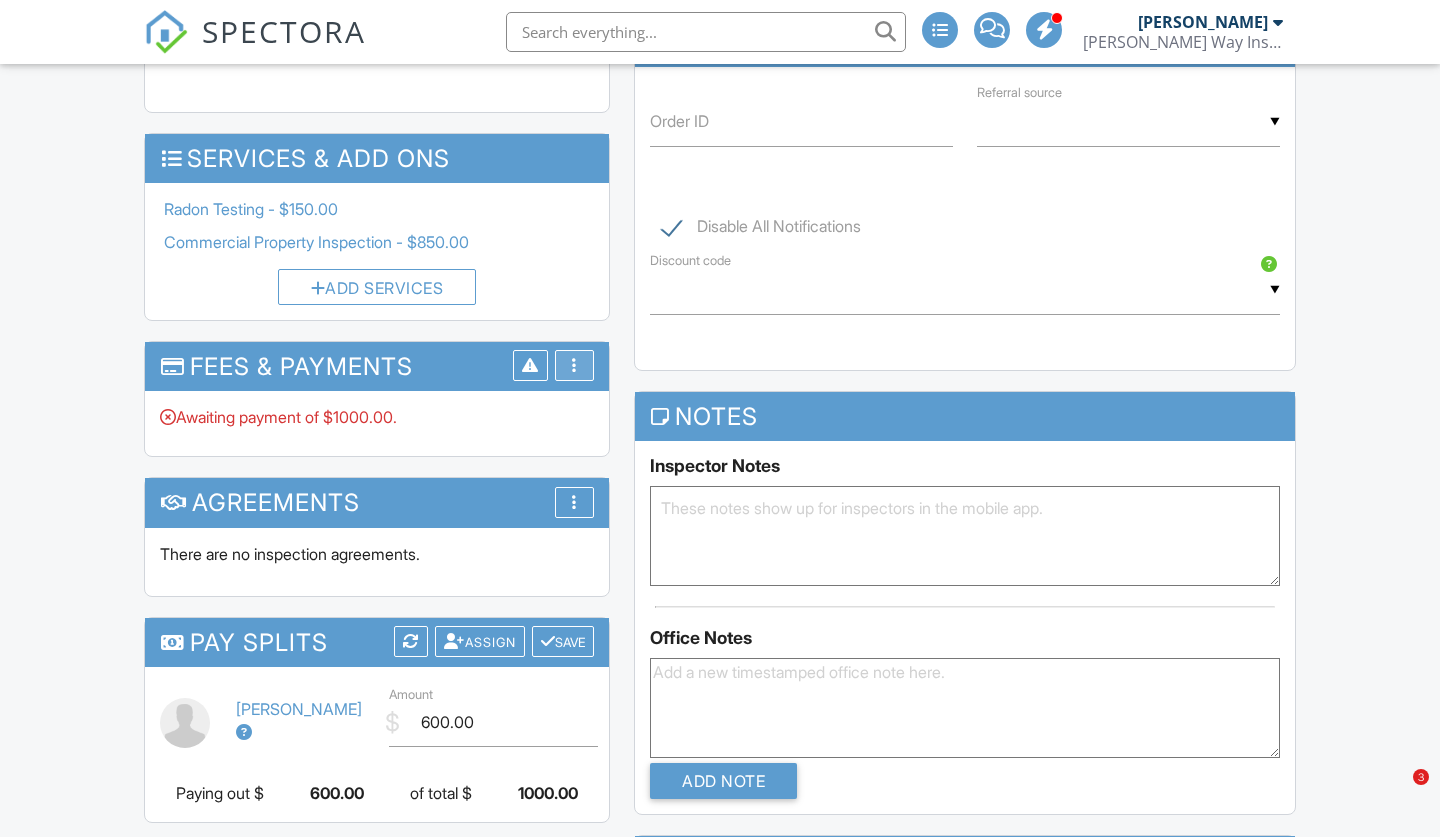click at bounding box center (574, 365) 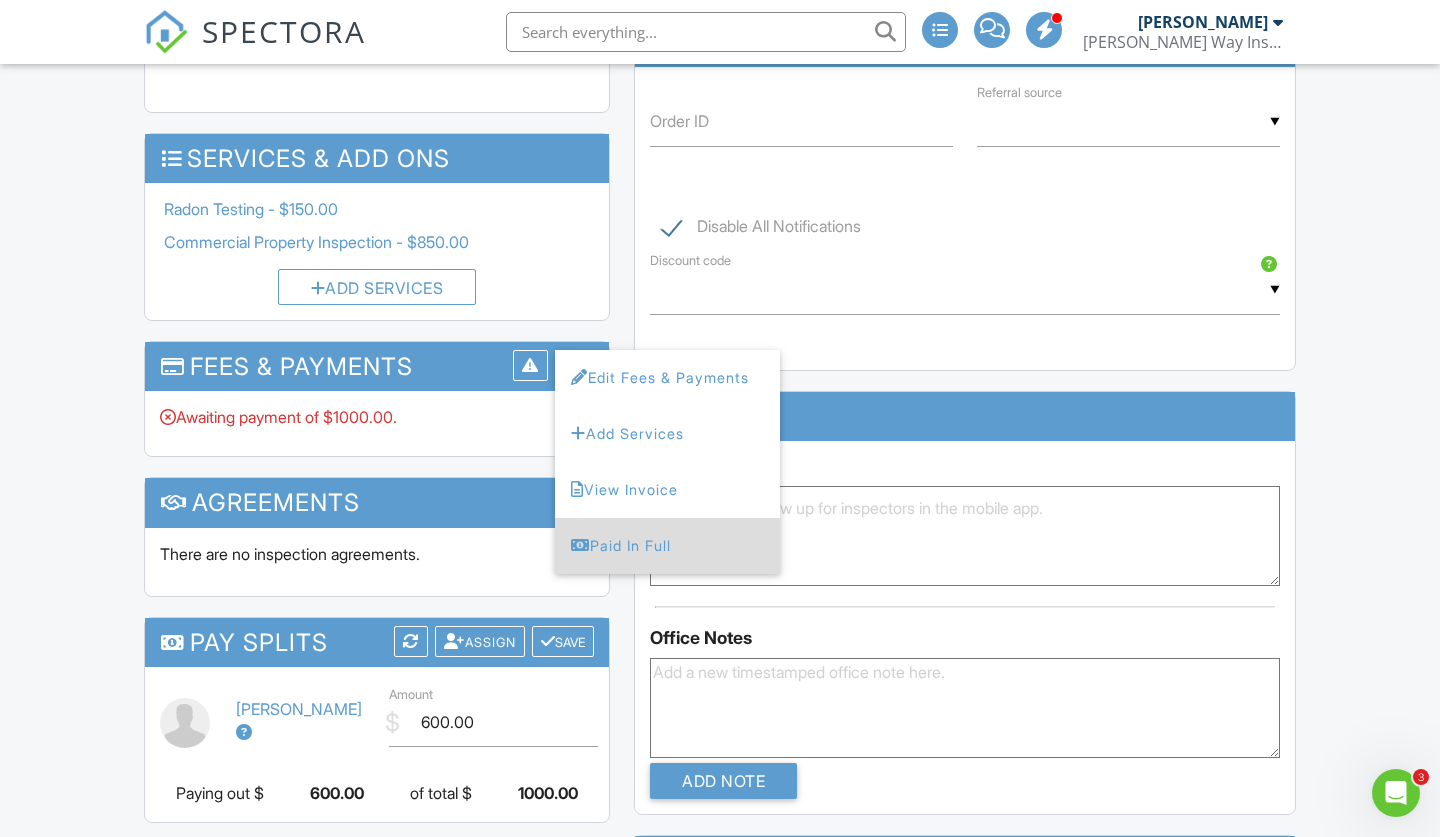 scroll, scrollTop: 0, scrollLeft: 0, axis: both 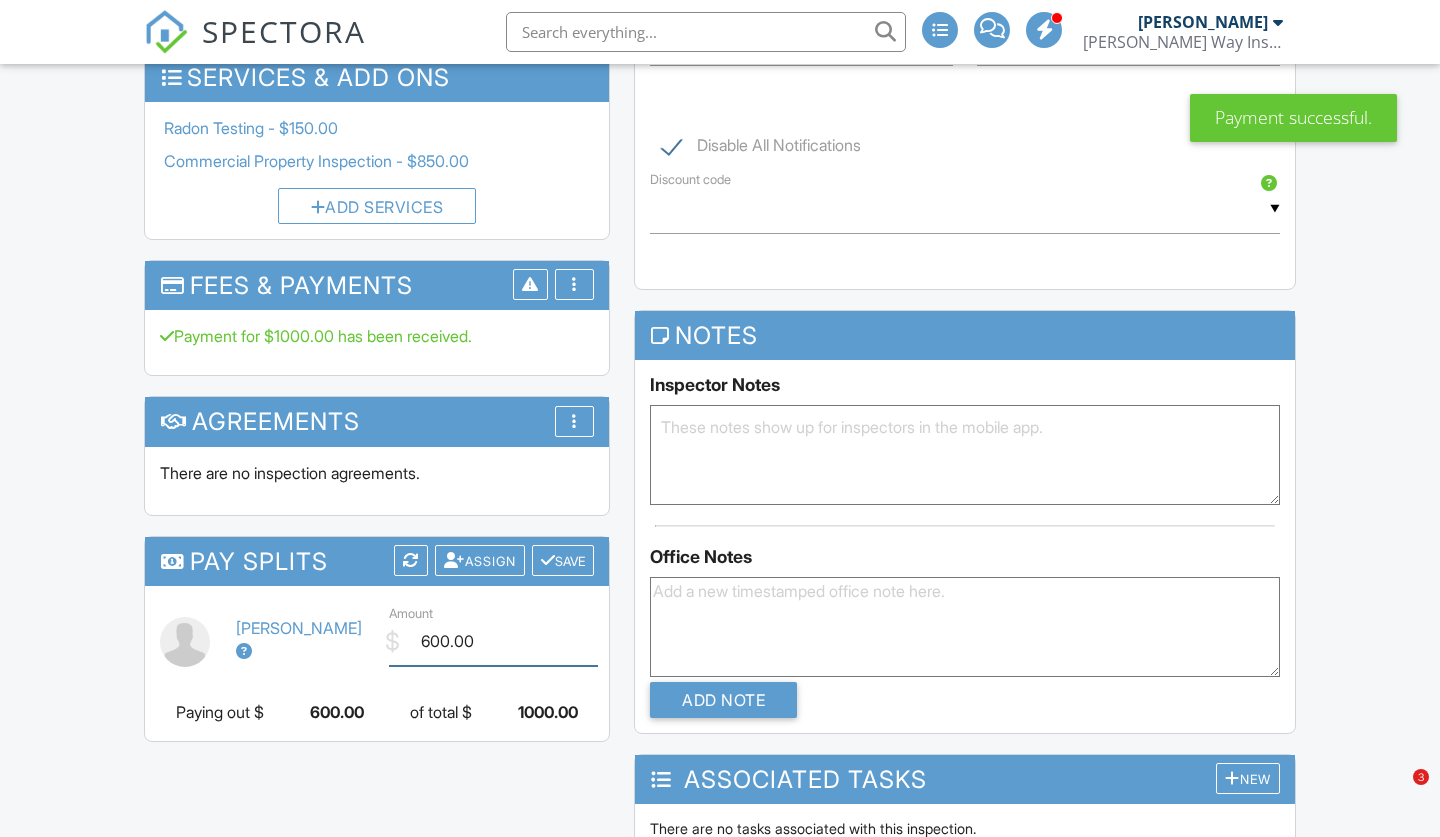 click on "600.00" at bounding box center [493, 641] 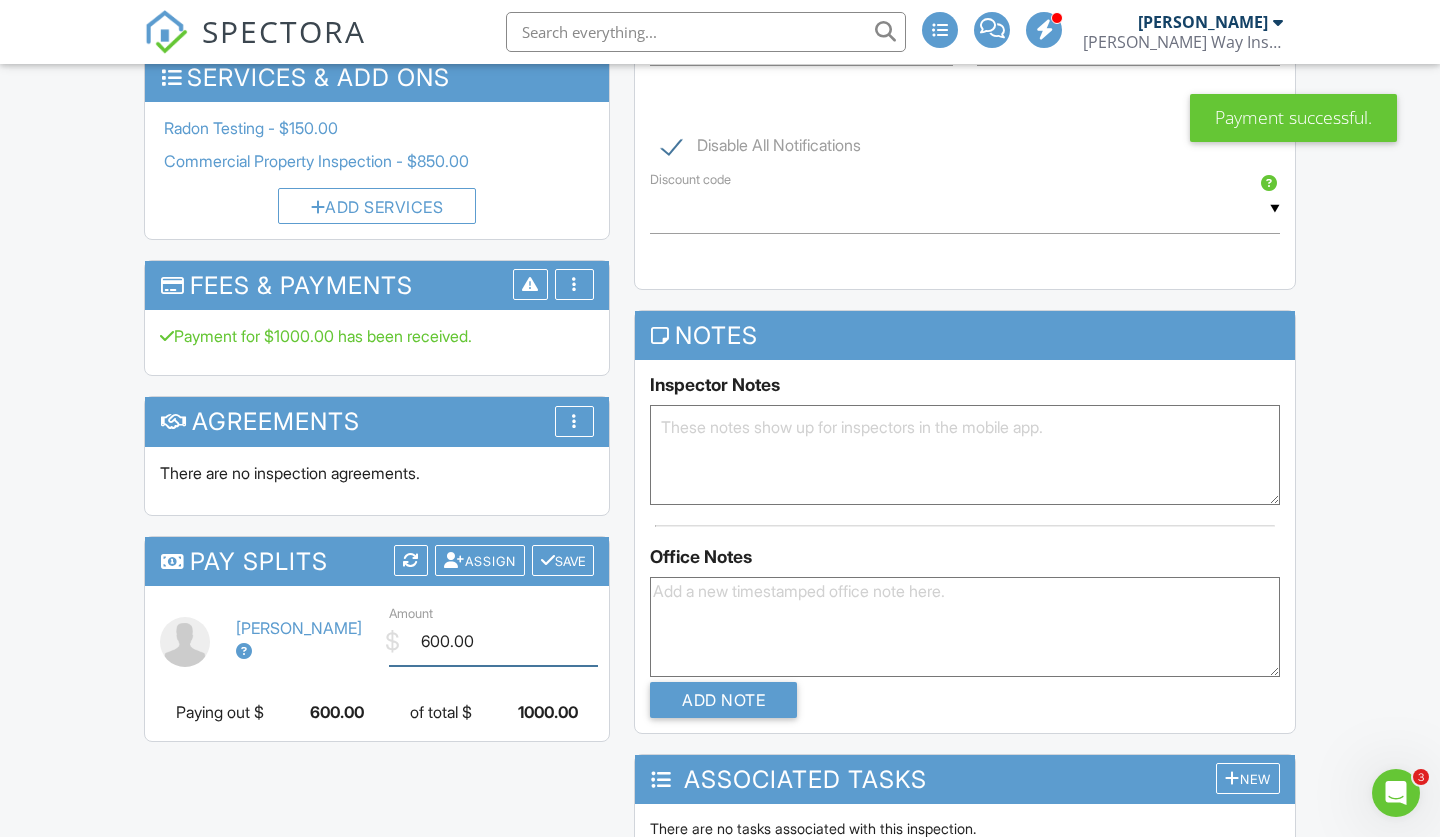 click on "600.00" at bounding box center (493, 641) 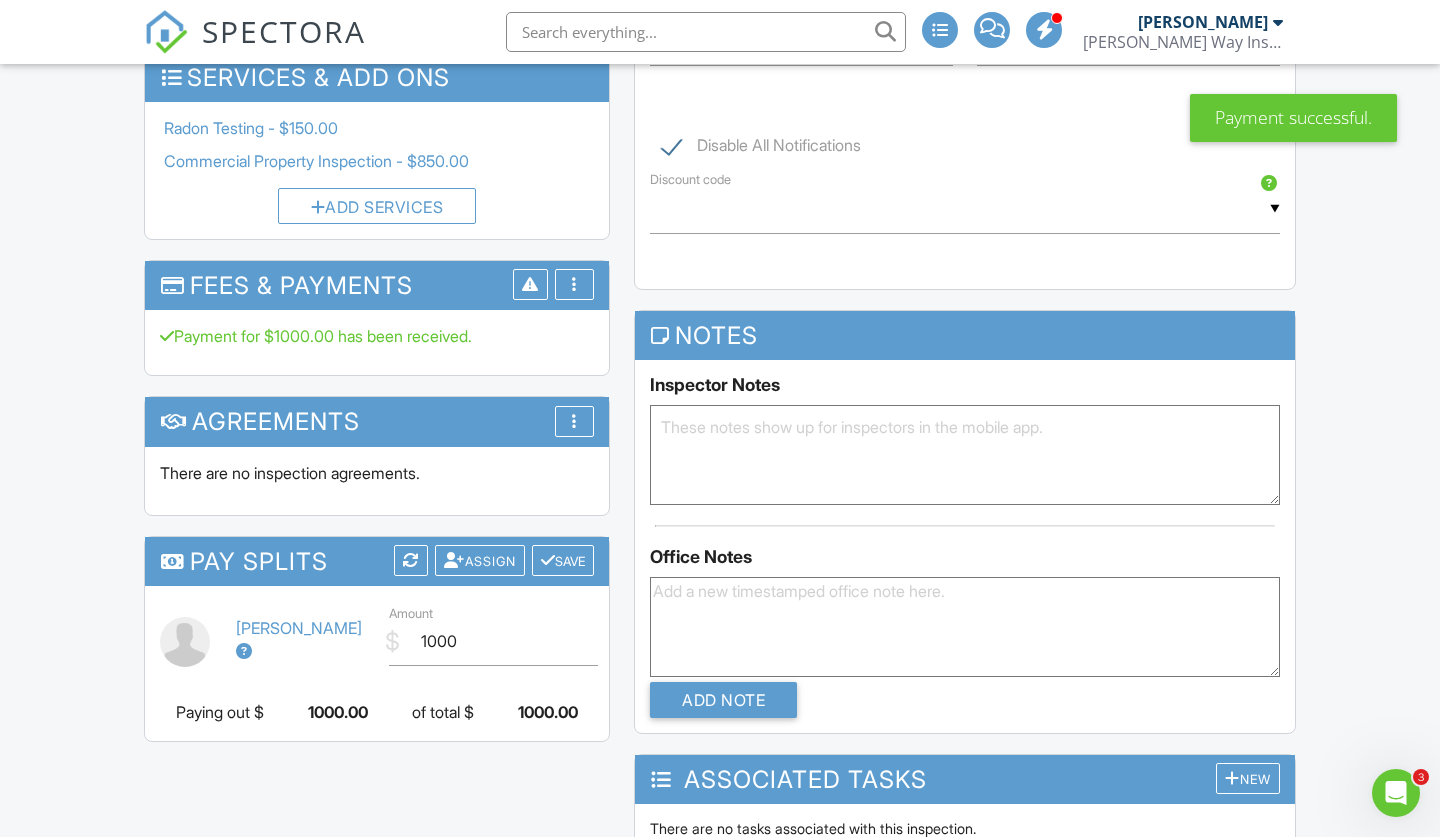 type on "1000.00" 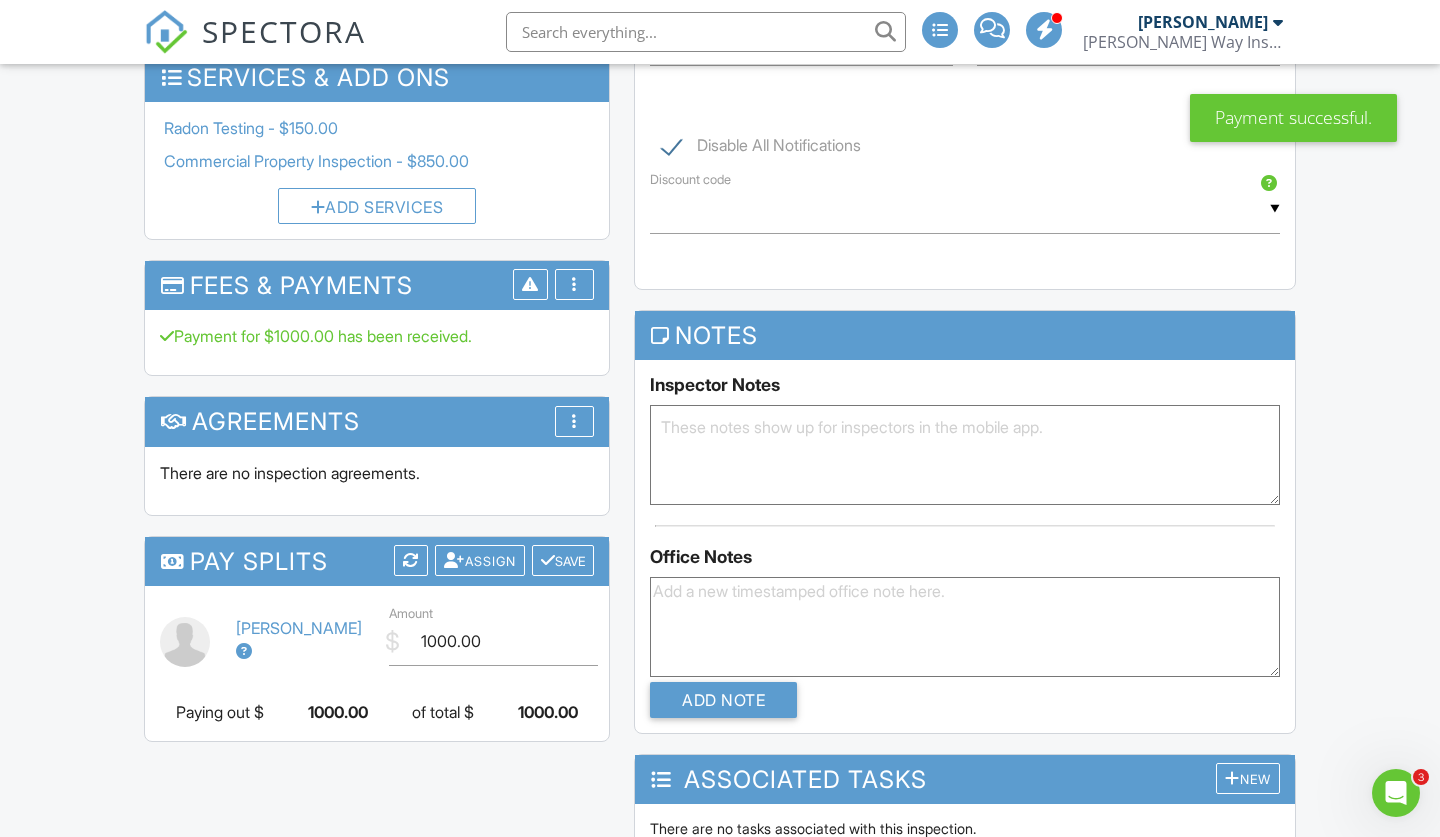 click on "Dashboard
Templates
Contacts
Metrics
Automations (Basic)
Automations (Adv)
Advanced
Settings
Support Center
Inspection Details
Client View
More
Property Details
Reschedule
Reorder / Copy
Share
Cancel
Delete
Print Order
Convert to V10
View Change Log
07/16/2025  3:30 pm
- 3:30 pm
1807-1809 Western Ave
Albany, NY 12203
Built
1987
5264
sq. ft.
Lot Size
22000
sq.ft.
+ − Leaflet  |  © MapTiler   © OpenStreetMap contributors
All emails and texts are disabled for this inspection!
Turn on emails and texts
Turn on and Requeue Notifications
Reports
Unlocked
Attach
New
Commercial Report
Residential Template
Edit
View" at bounding box center (720, 266) 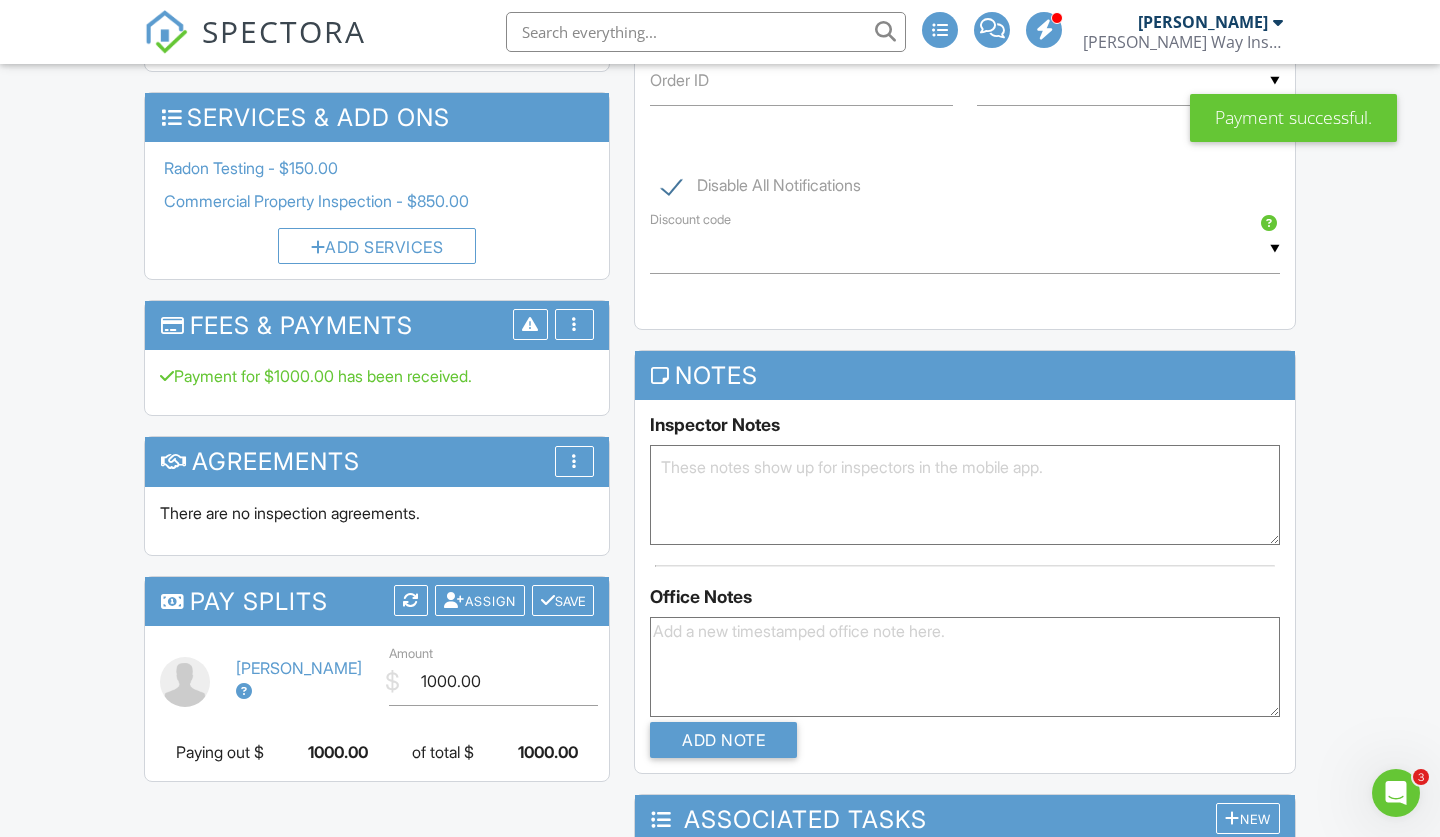 scroll, scrollTop: 1224, scrollLeft: 0, axis: vertical 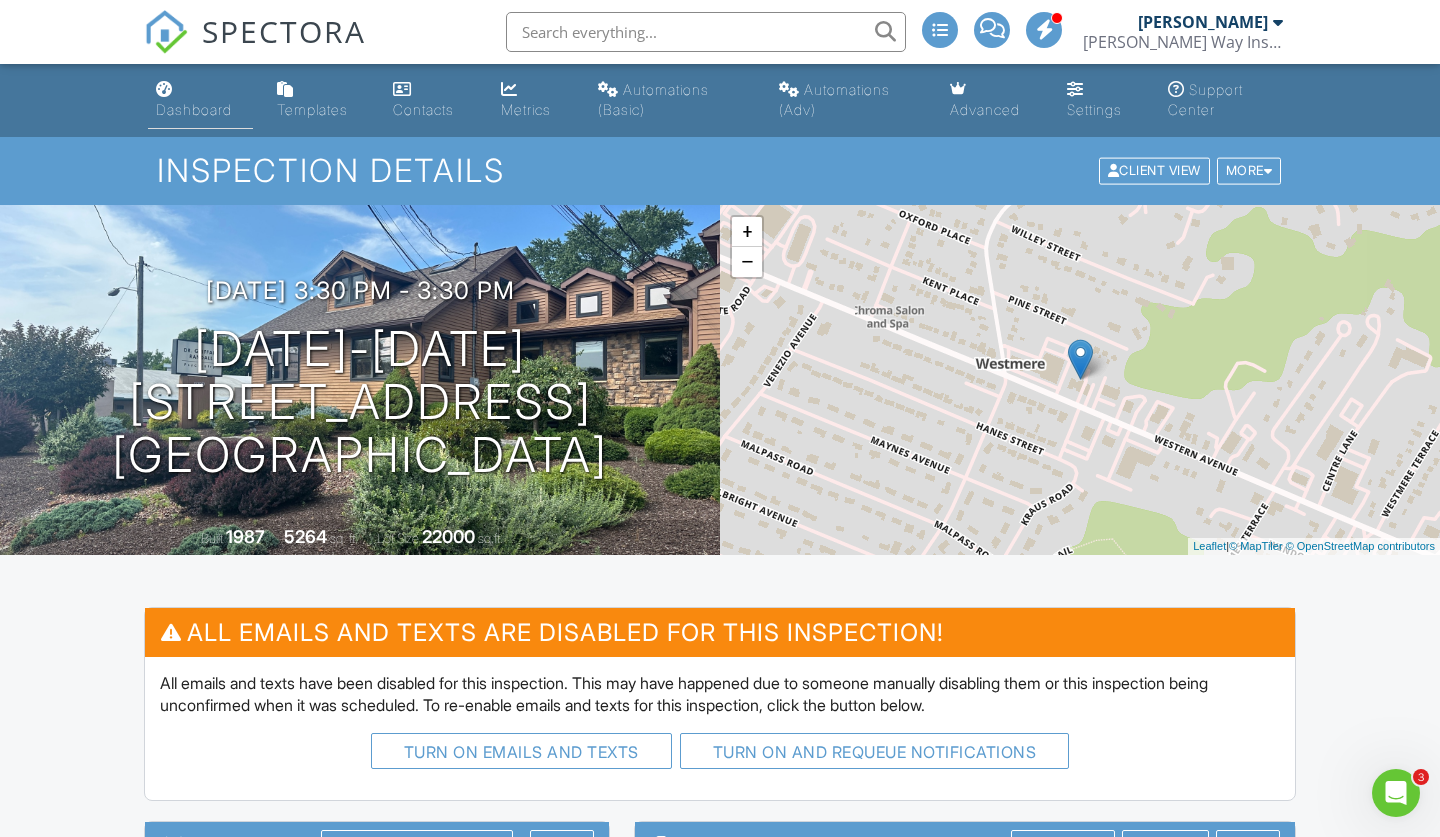 click on "Dashboard" at bounding box center (194, 109) 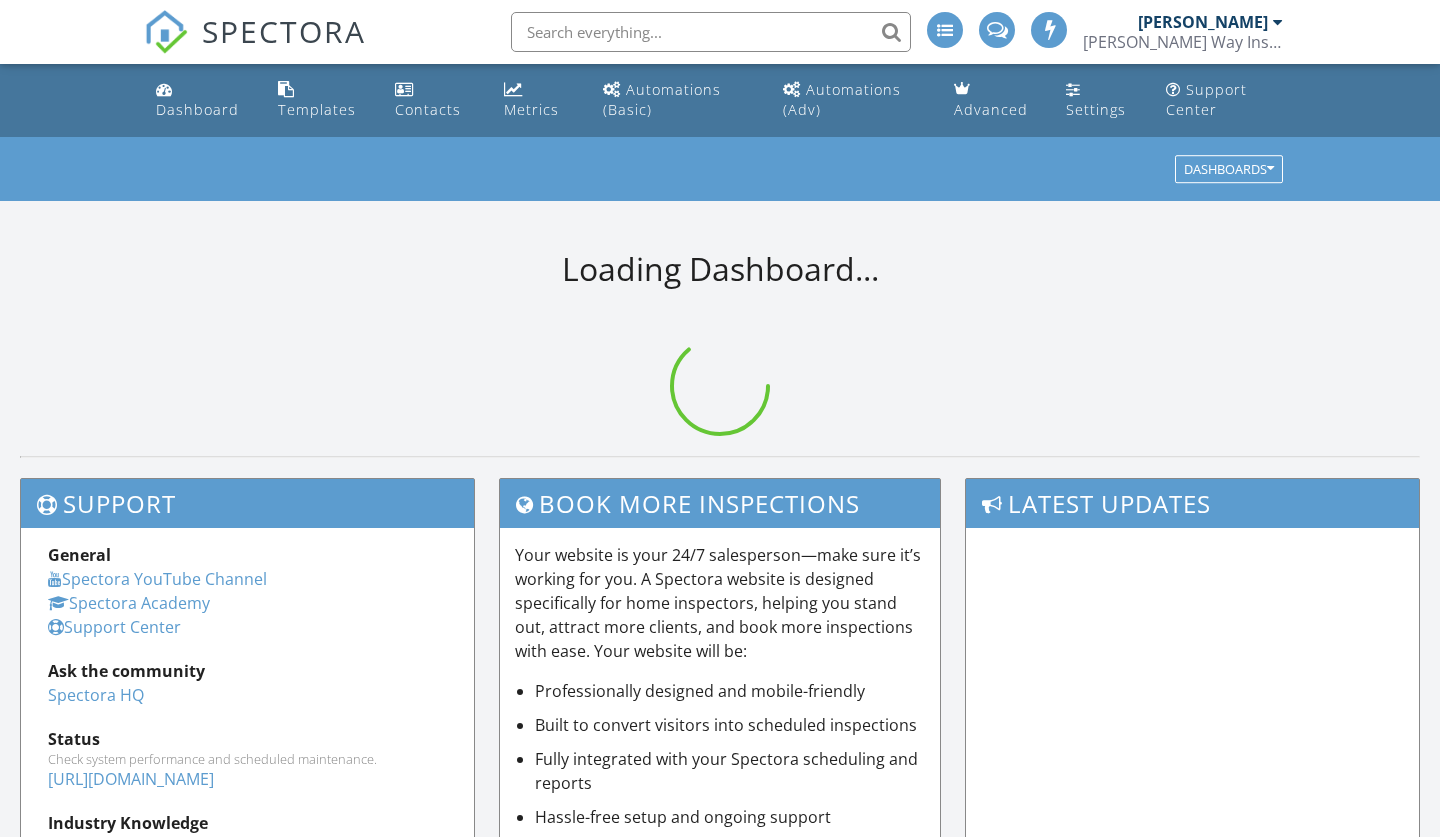 scroll, scrollTop: 0, scrollLeft: 0, axis: both 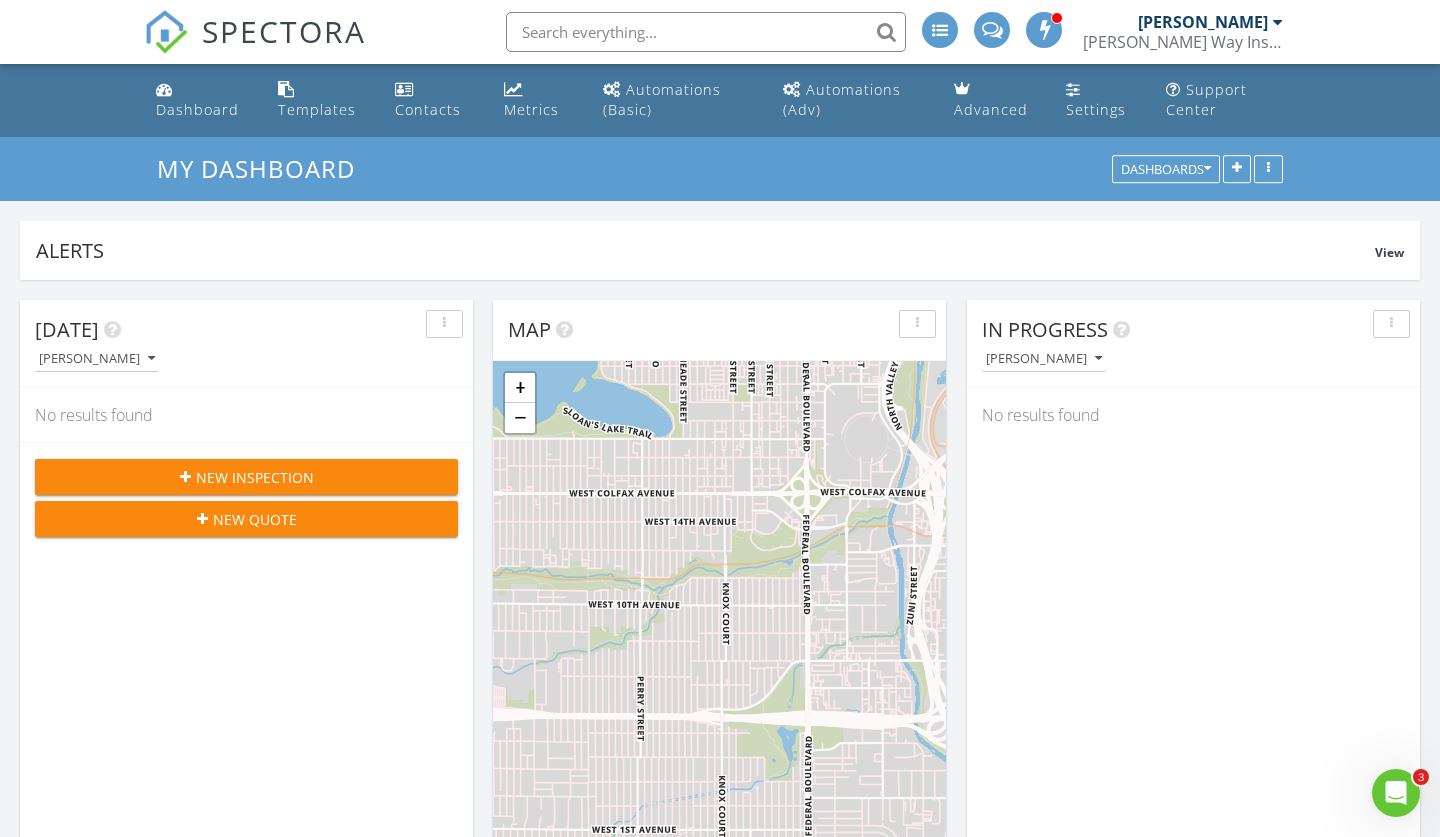 click on "New Inspection" at bounding box center (246, 477) 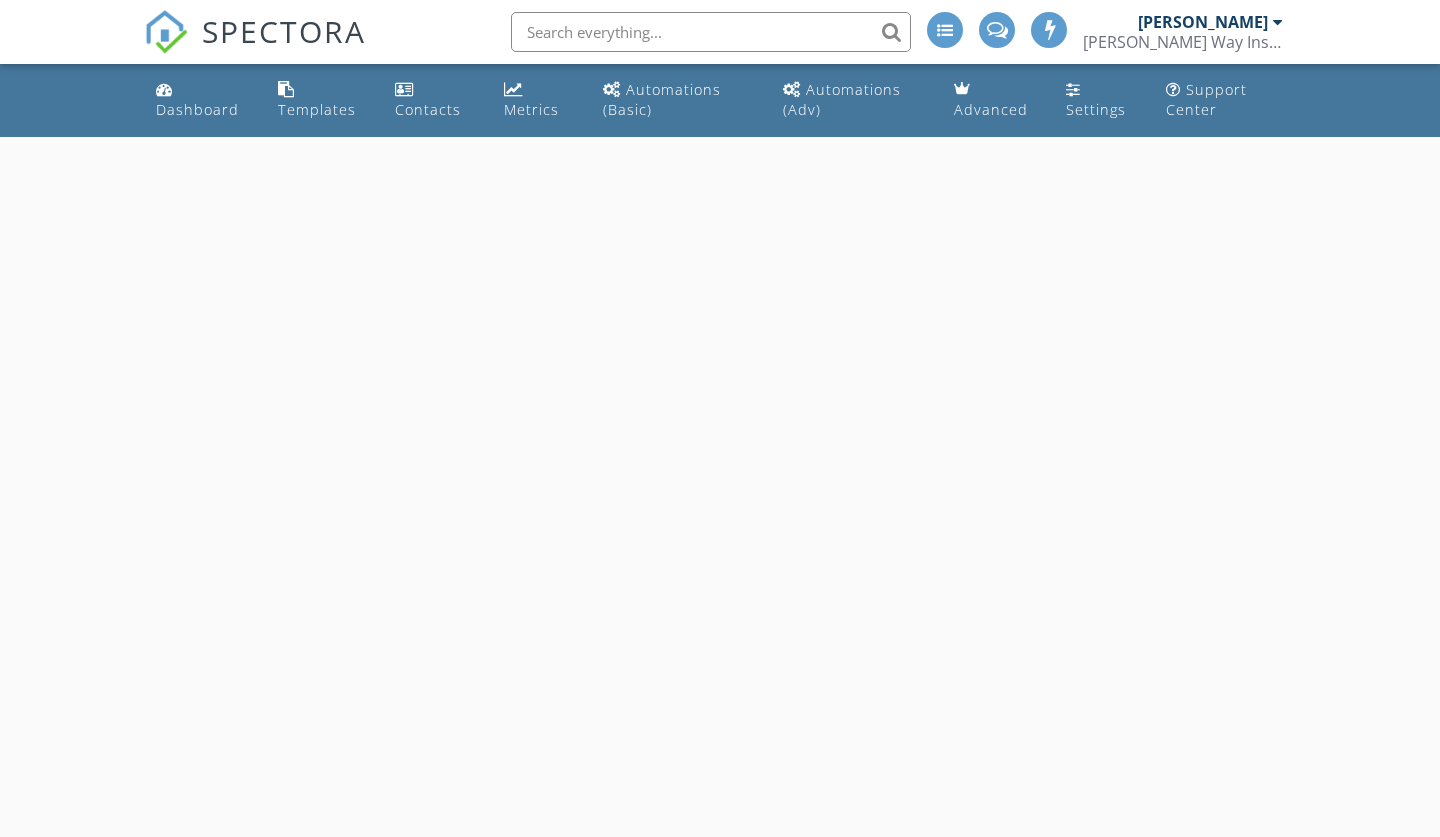 scroll, scrollTop: 0, scrollLeft: 0, axis: both 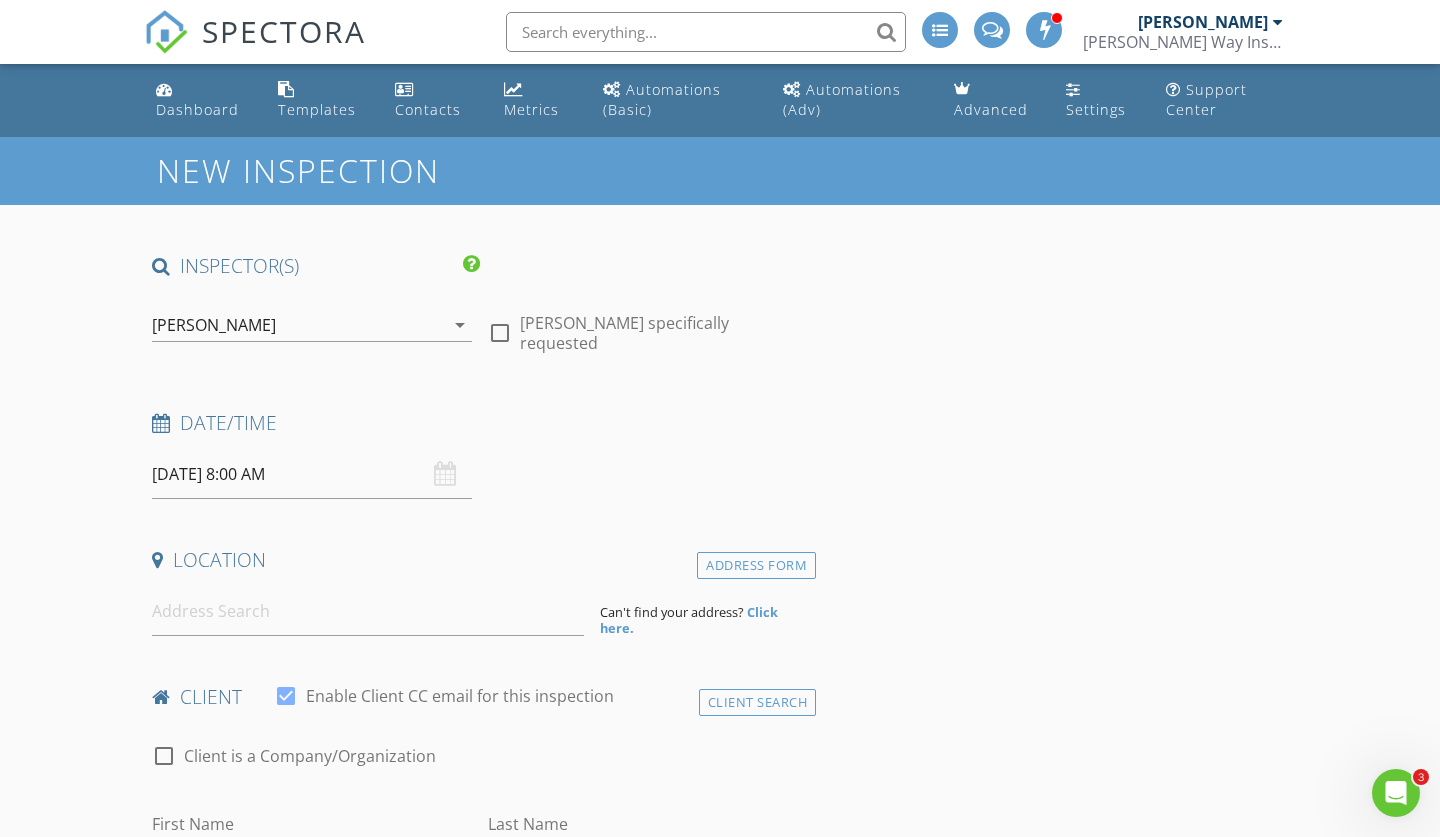 click on "07/28/2025 8:00 AM" at bounding box center (312, 474) 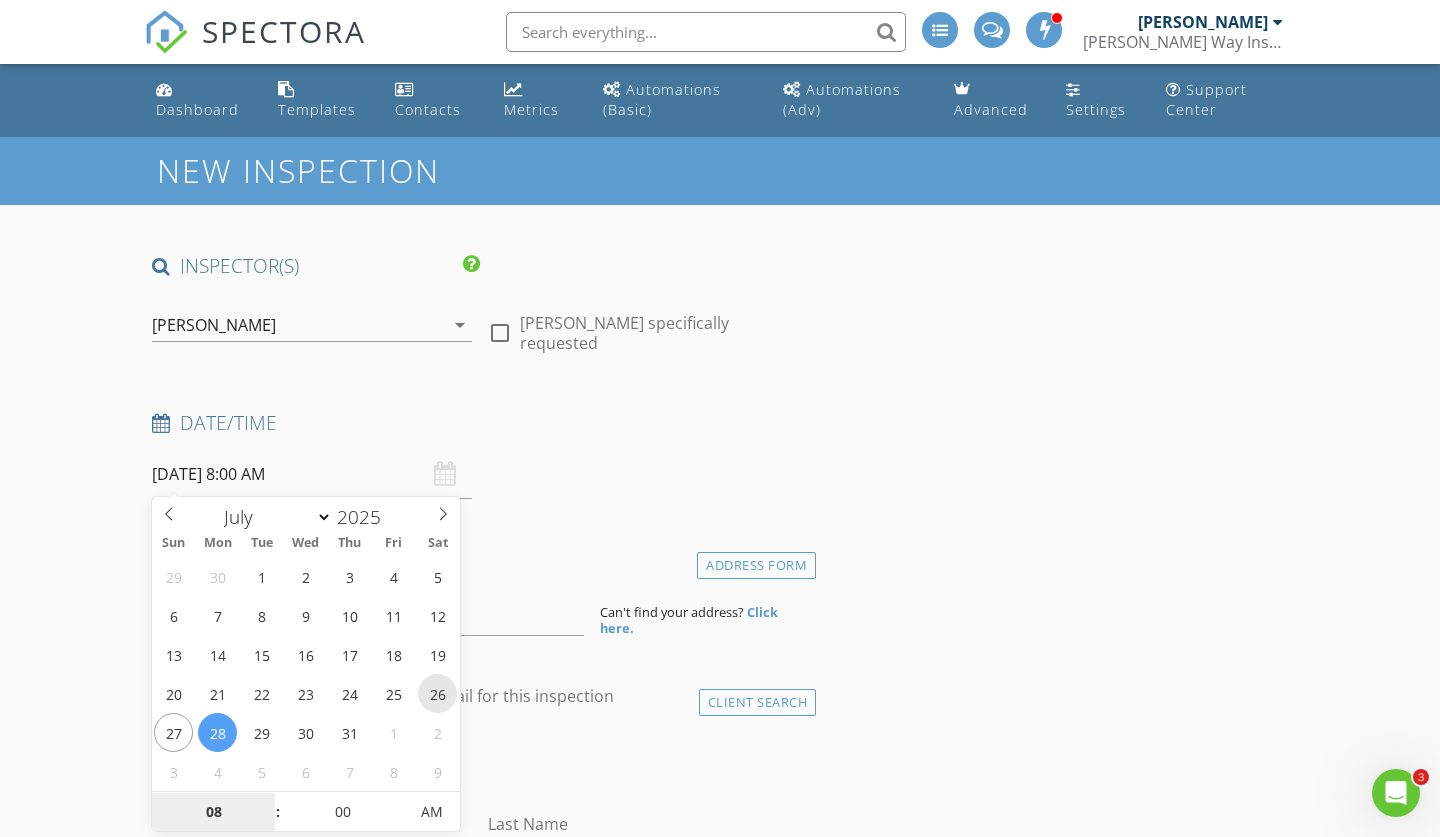 type on "07/26/2025 8:00 AM" 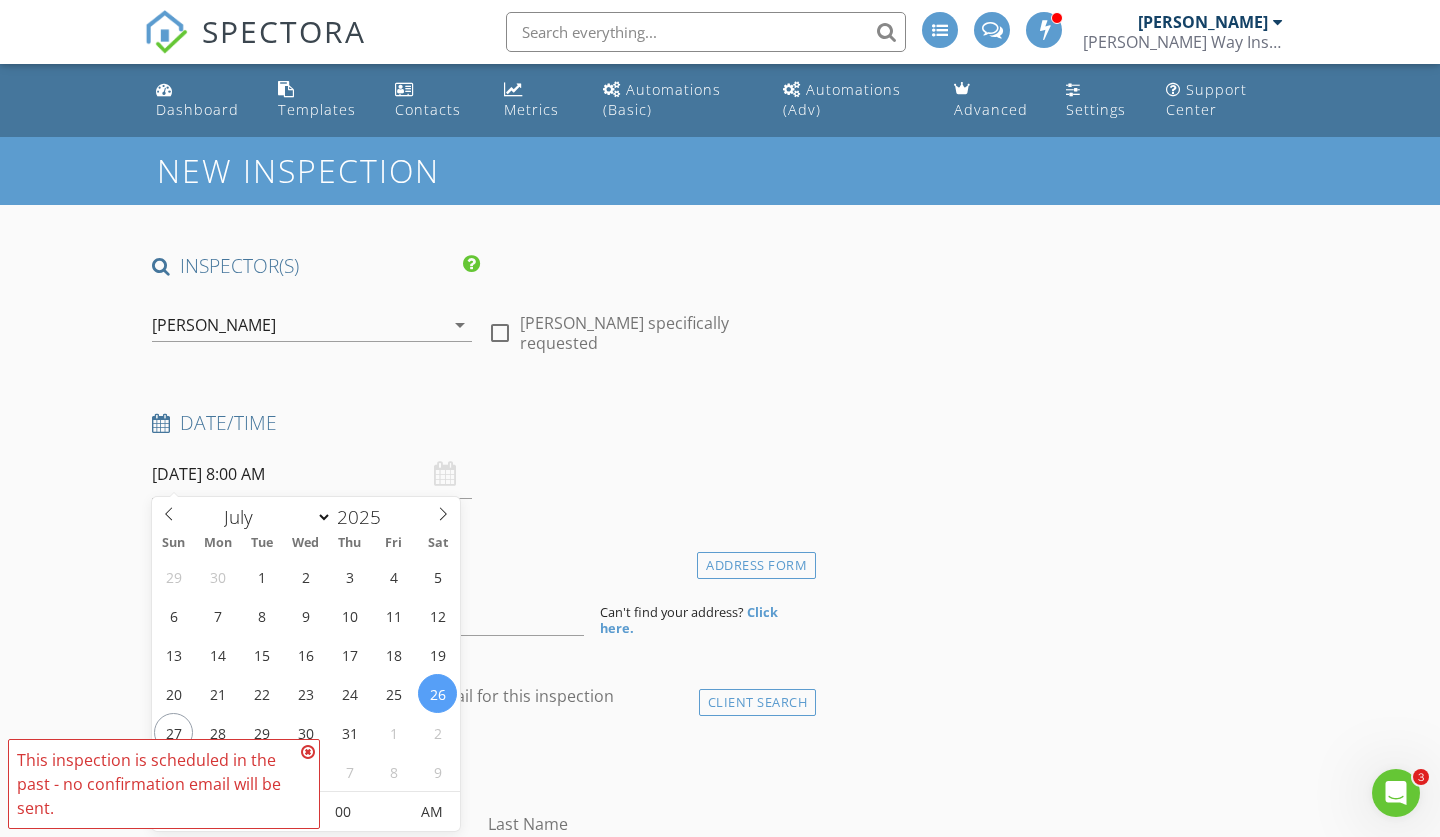 click on "Date/Time" at bounding box center (480, 423) 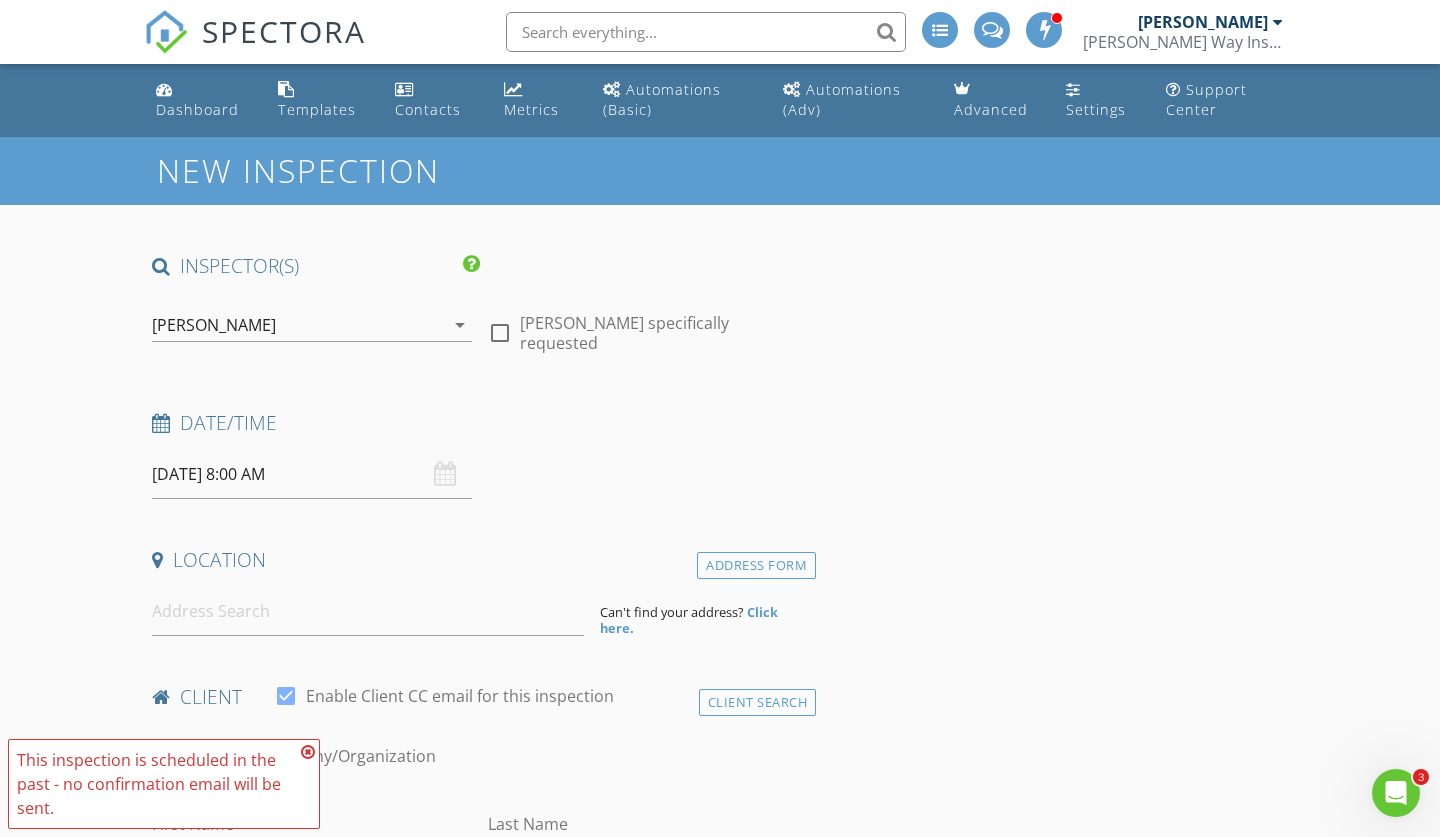 click on "07/26/2025 8:00 AM" at bounding box center (312, 474) 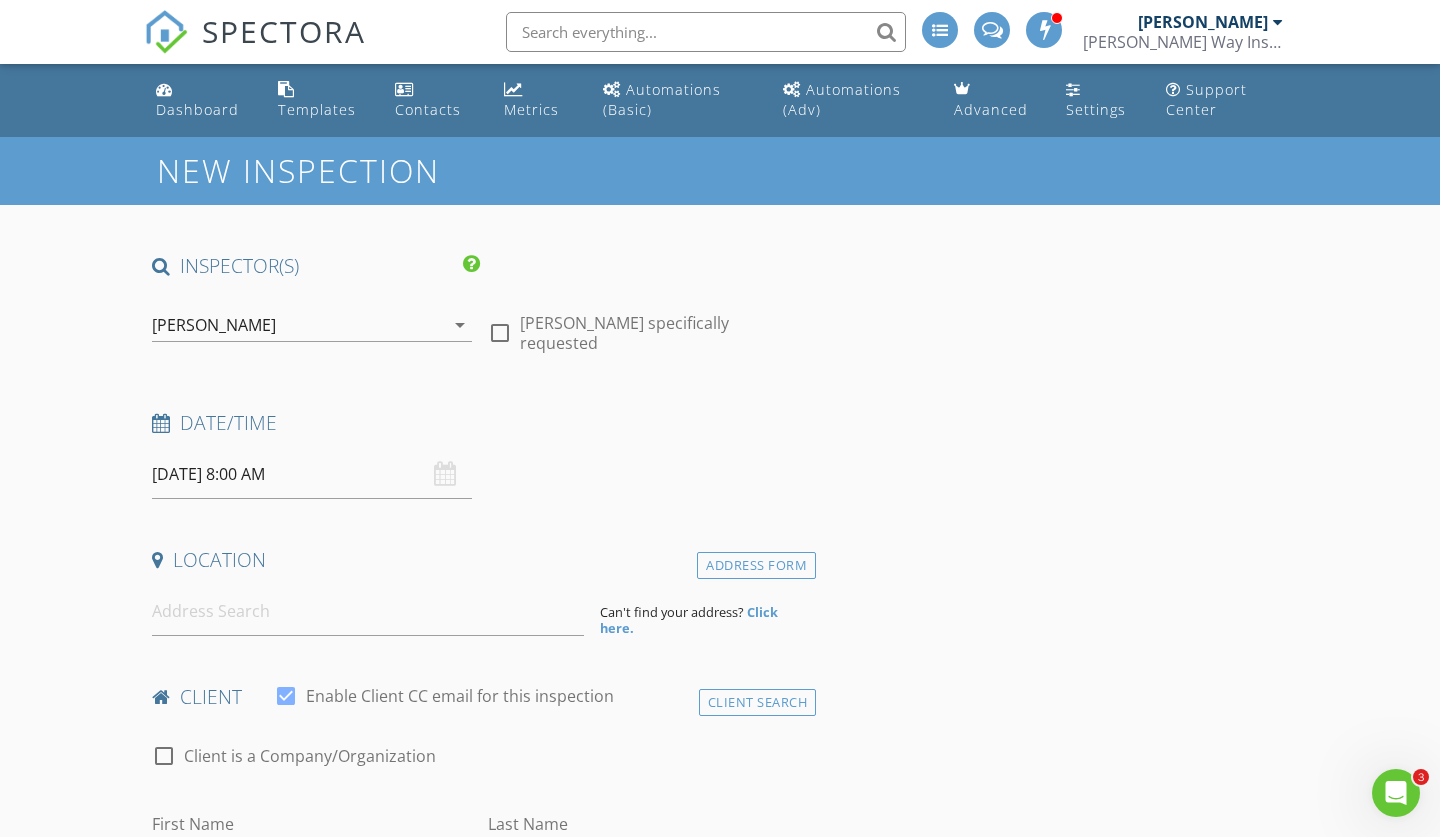 click on "07/26/2025 8:00 AM" at bounding box center (312, 474) 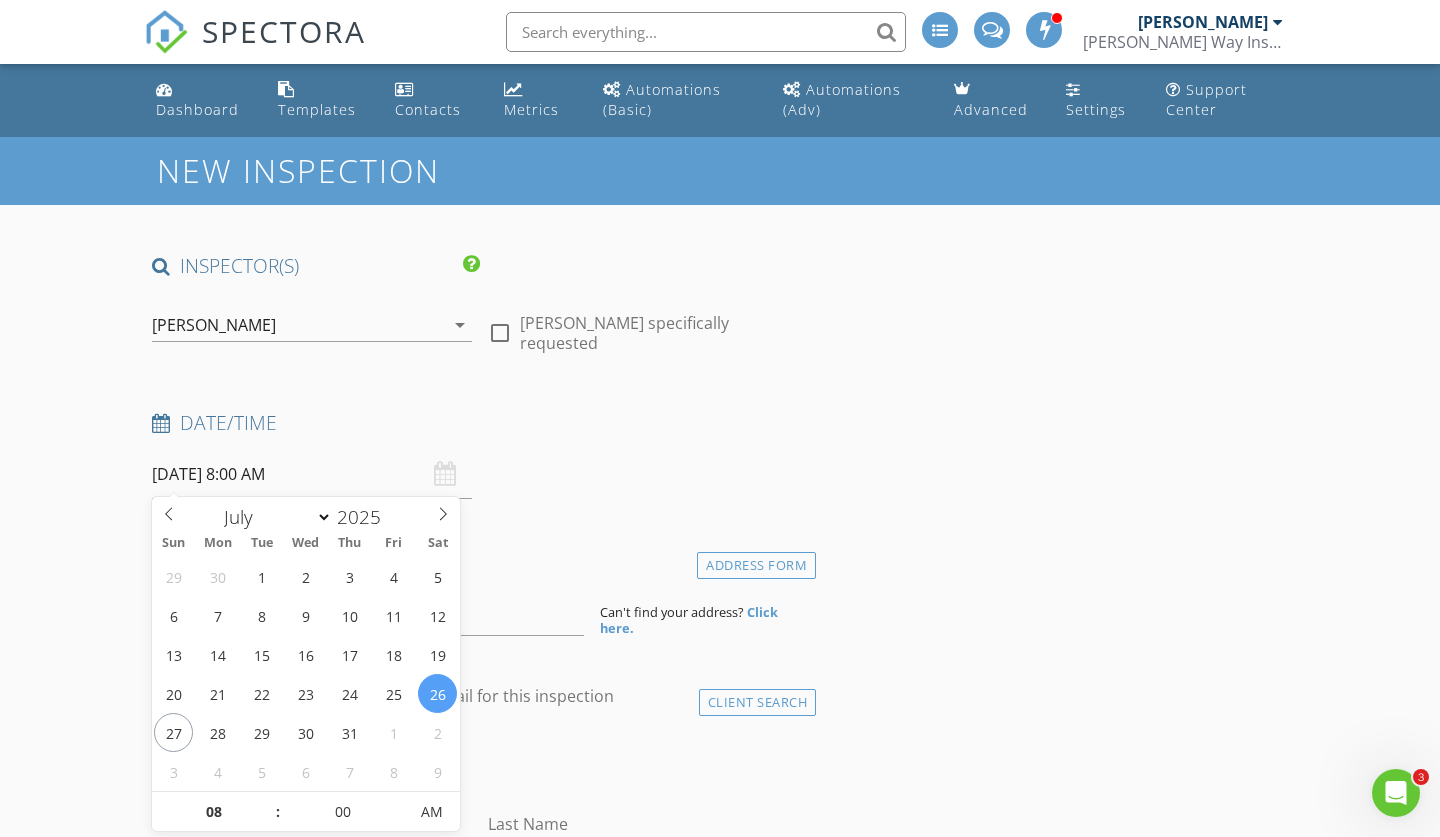 click on "07/26/2025 8:00 AM" at bounding box center [312, 474] 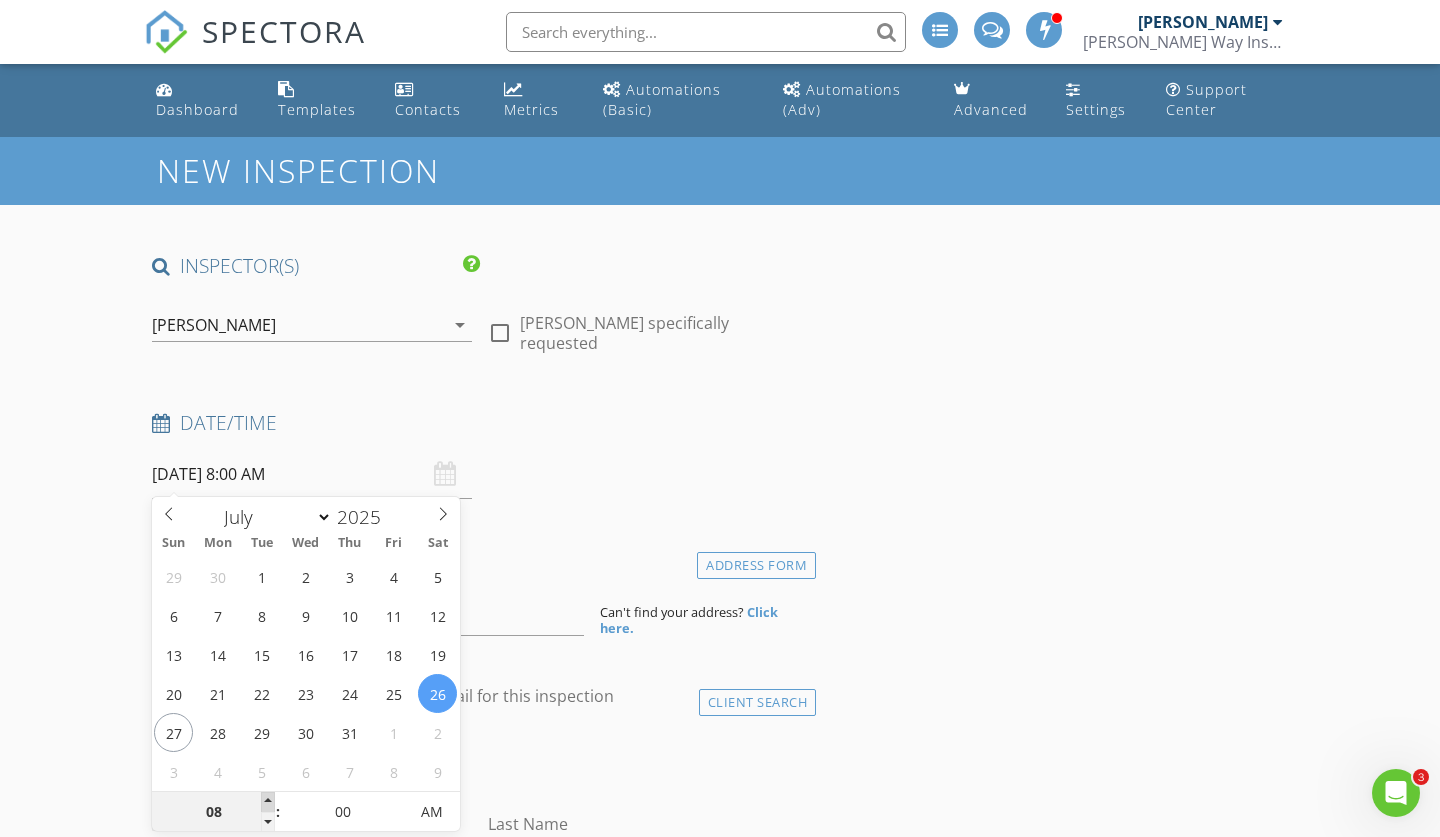 type on "09" 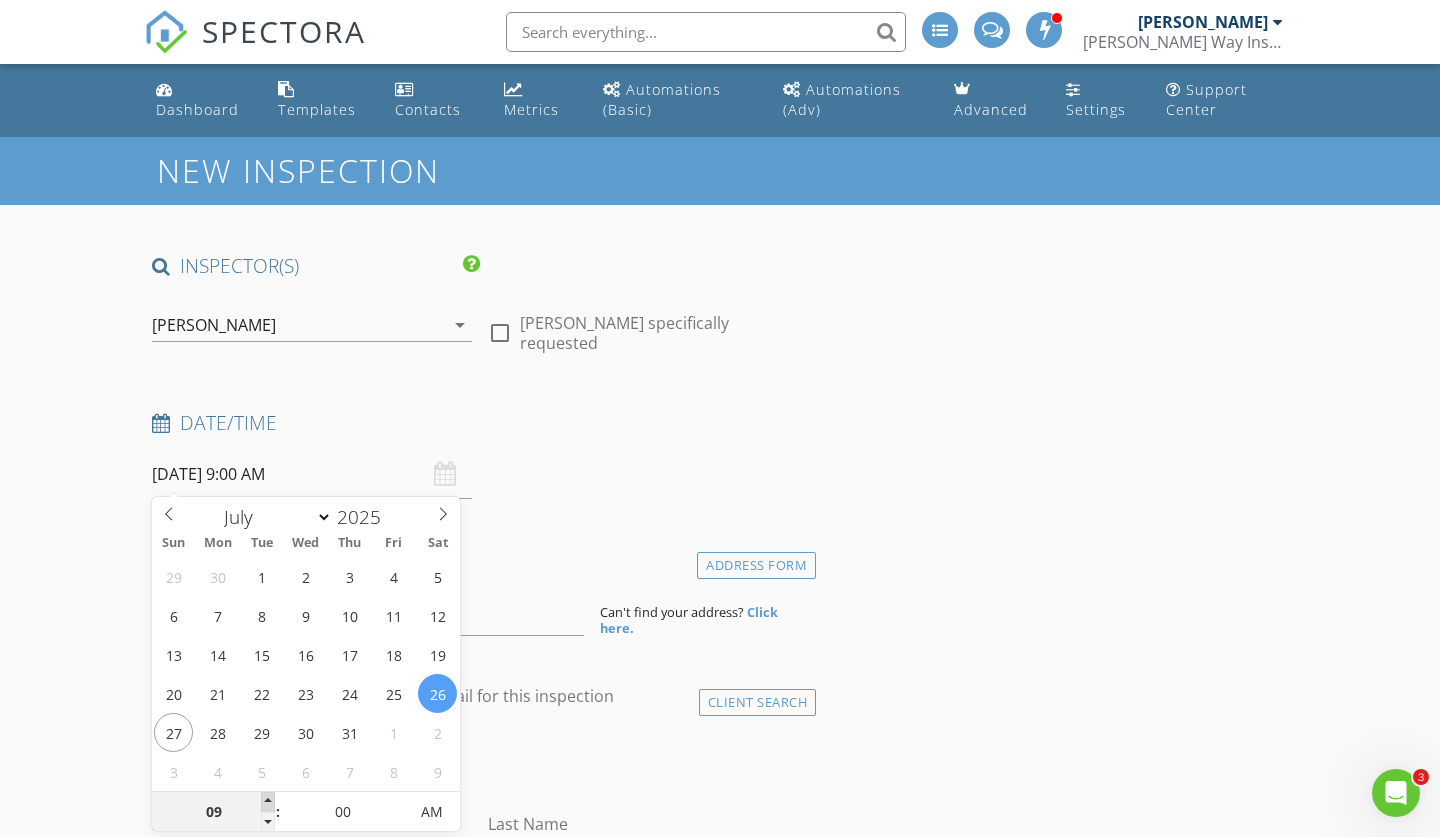 click at bounding box center (268, 802) 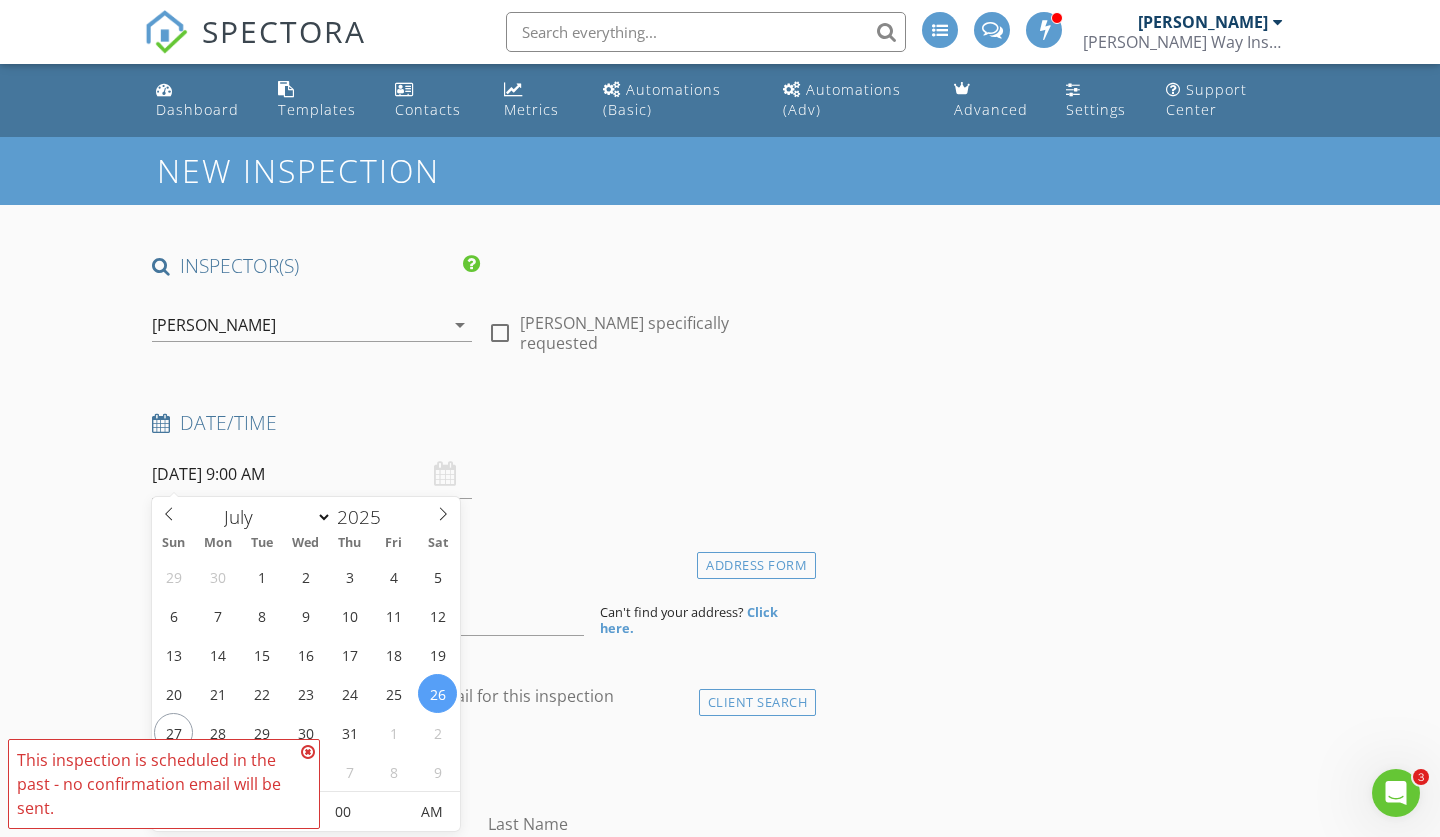 click on "Date/Time
07/26/2025 9:00 AM" at bounding box center (480, 454) 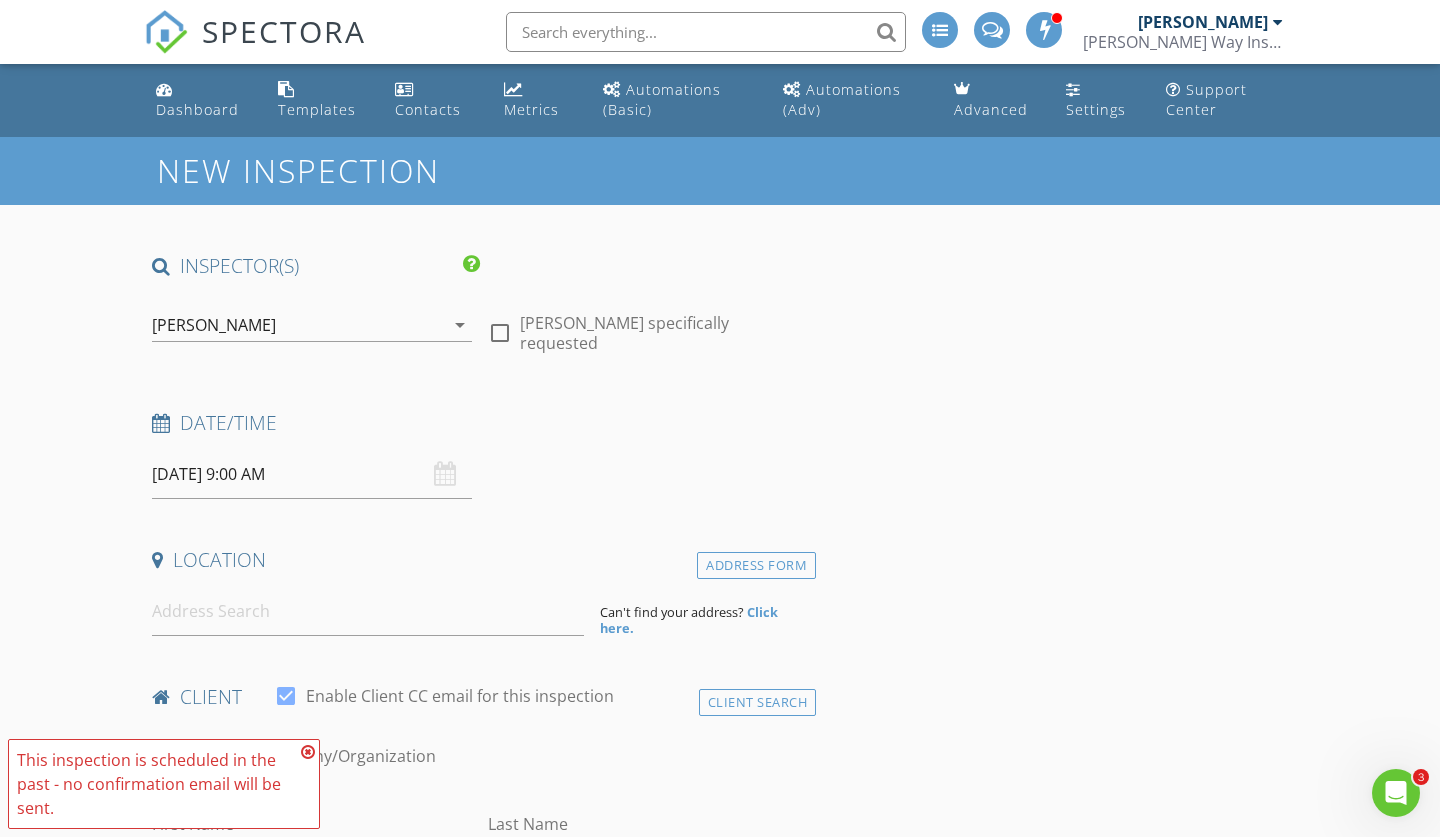 scroll, scrollTop: 40, scrollLeft: 0, axis: vertical 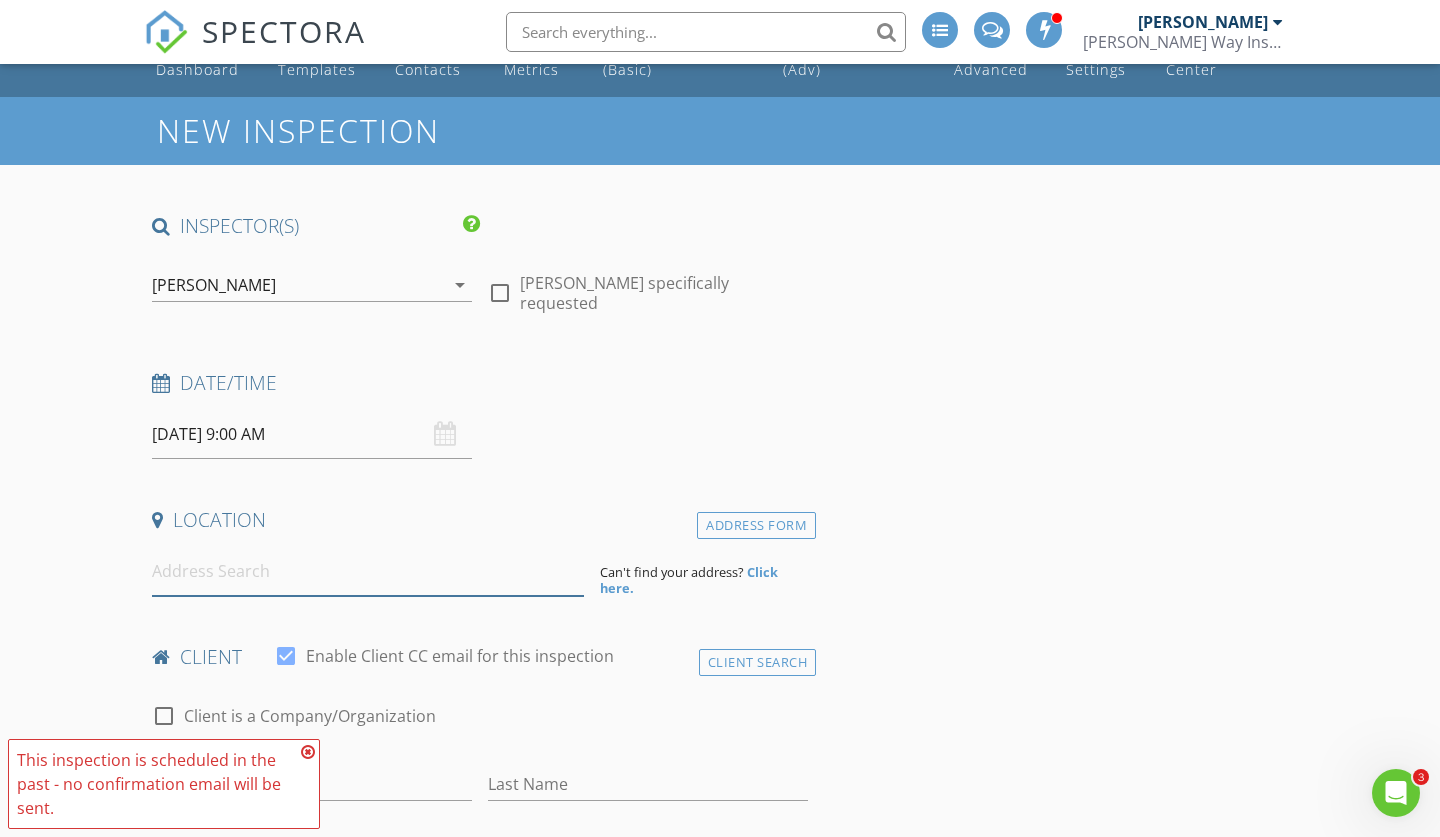 click at bounding box center (368, 571) 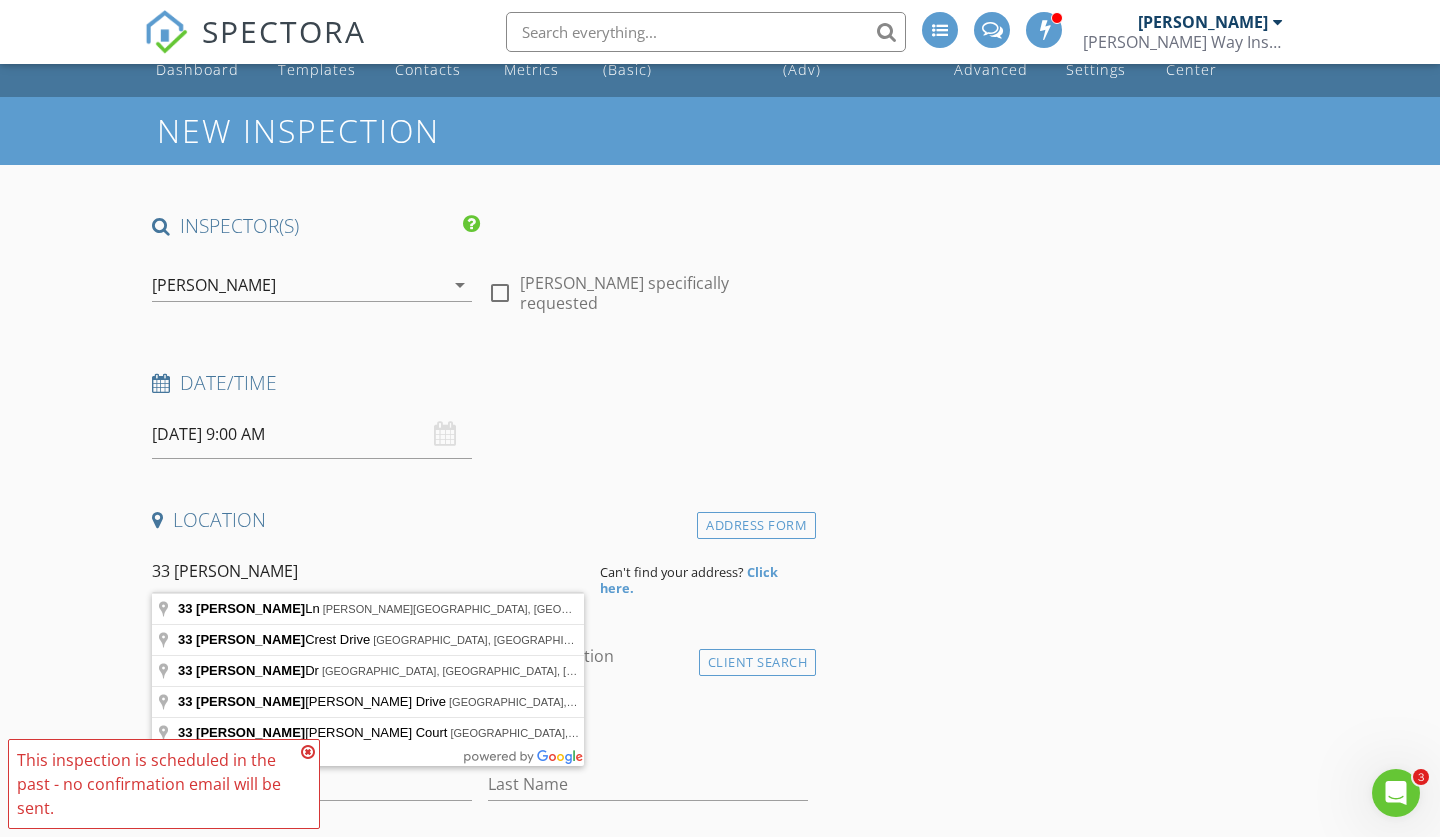 type on "33 Cindy Ln, Clifton Park, NY, USA" 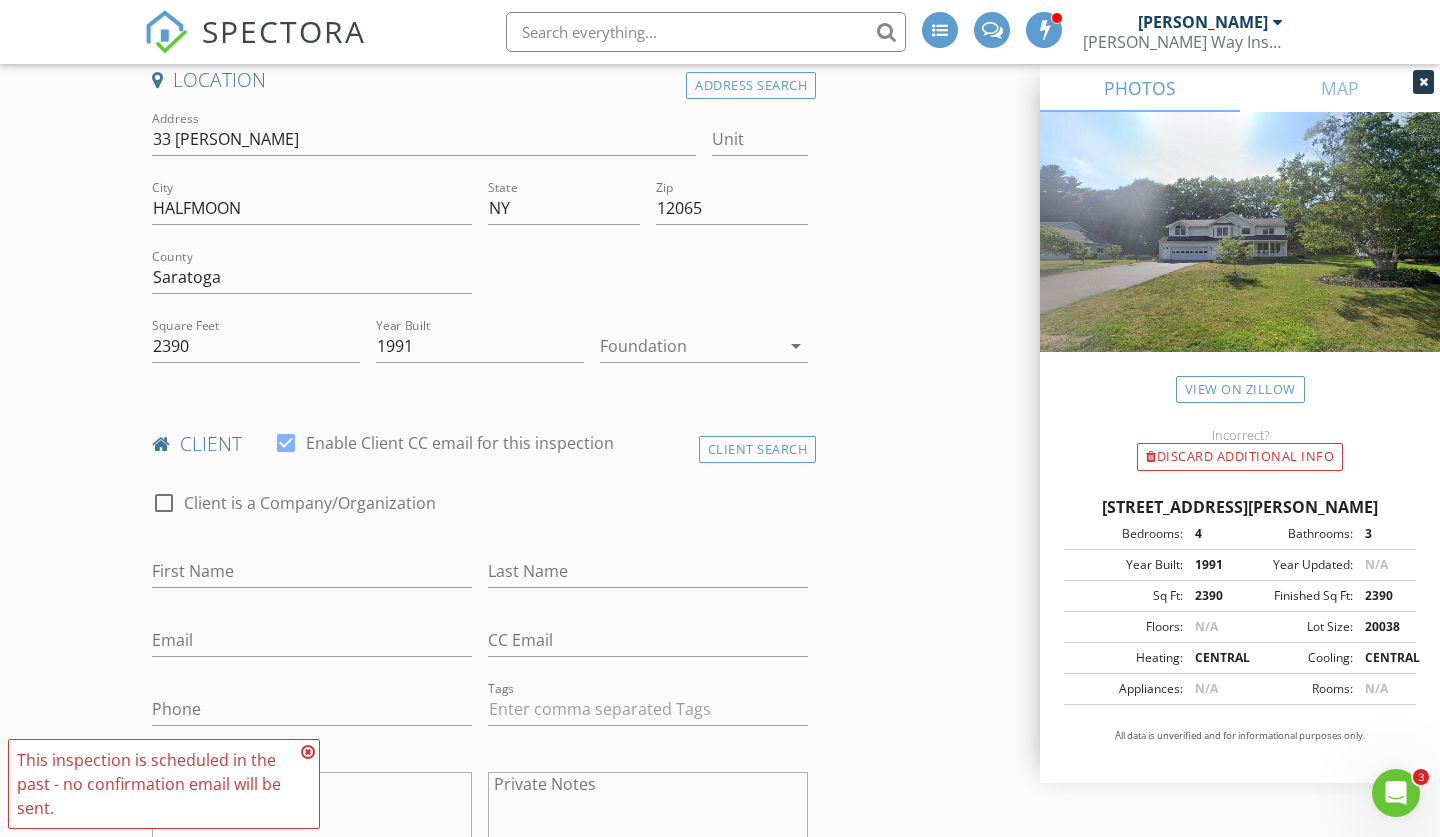 scroll, scrollTop: 560, scrollLeft: 0, axis: vertical 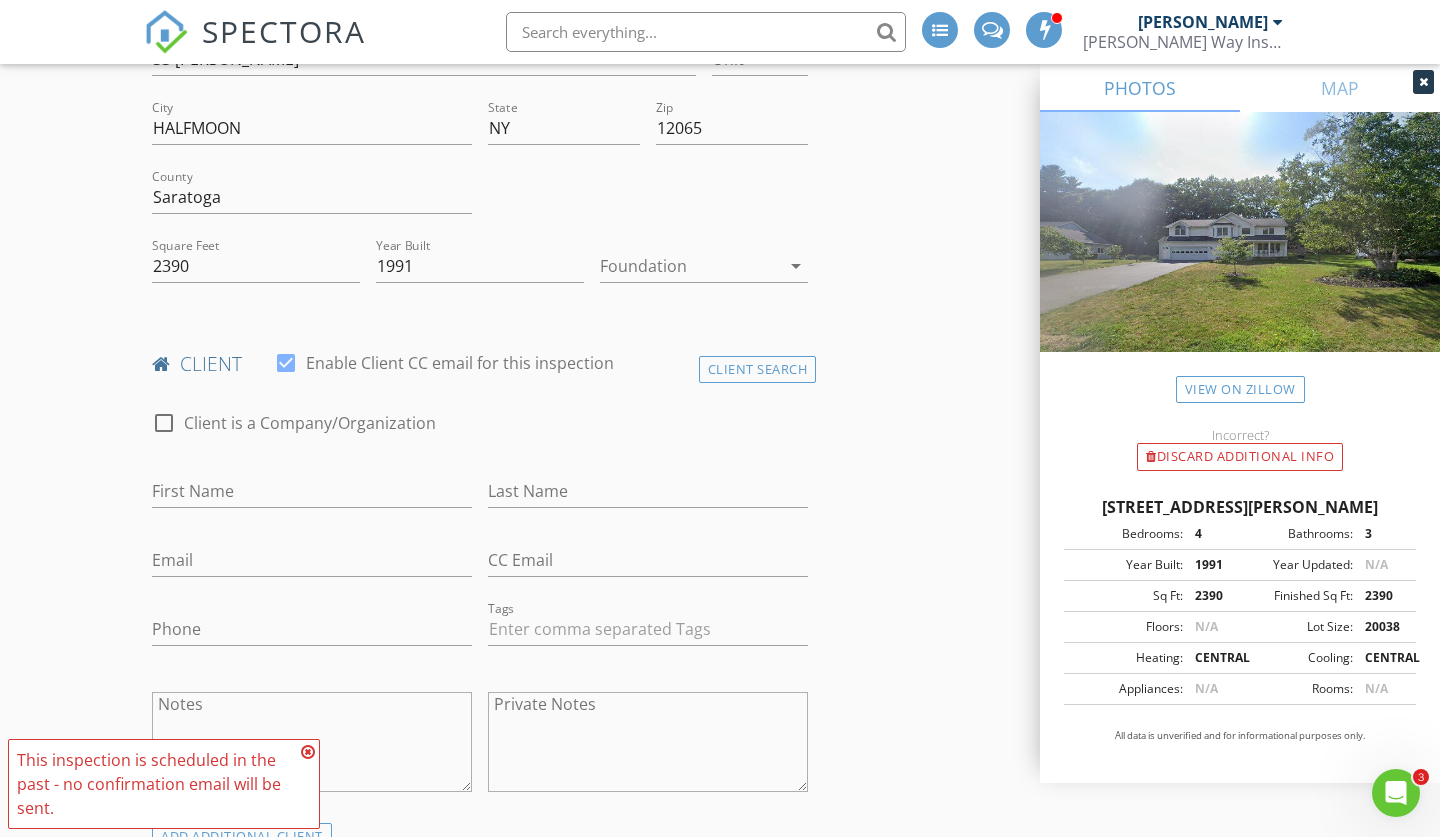 click on "check_box_outline_blank Client is a Company/Organization" at bounding box center (480, 433) 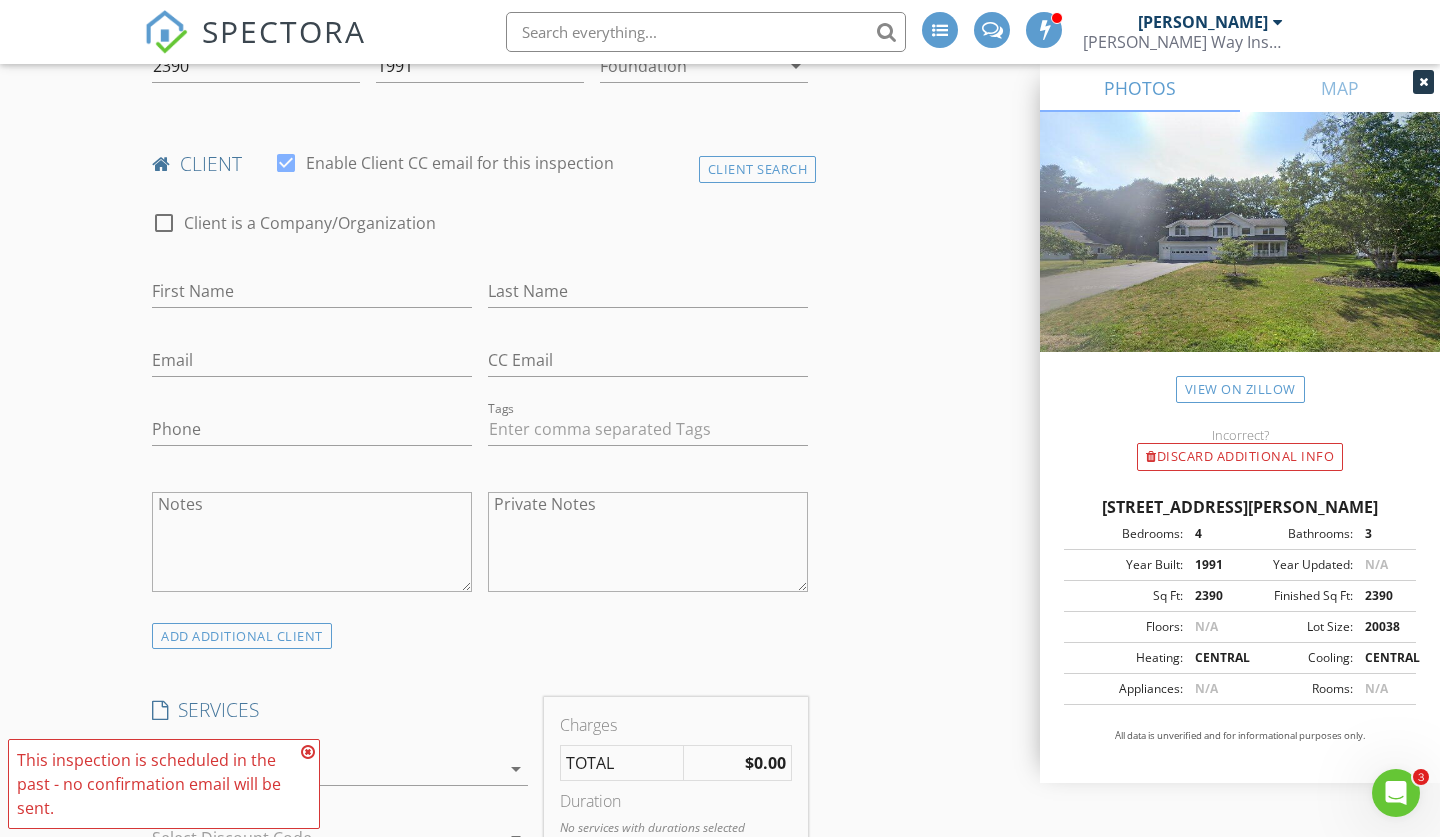 scroll, scrollTop: 800, scrollLeft: 0, axis: vertical 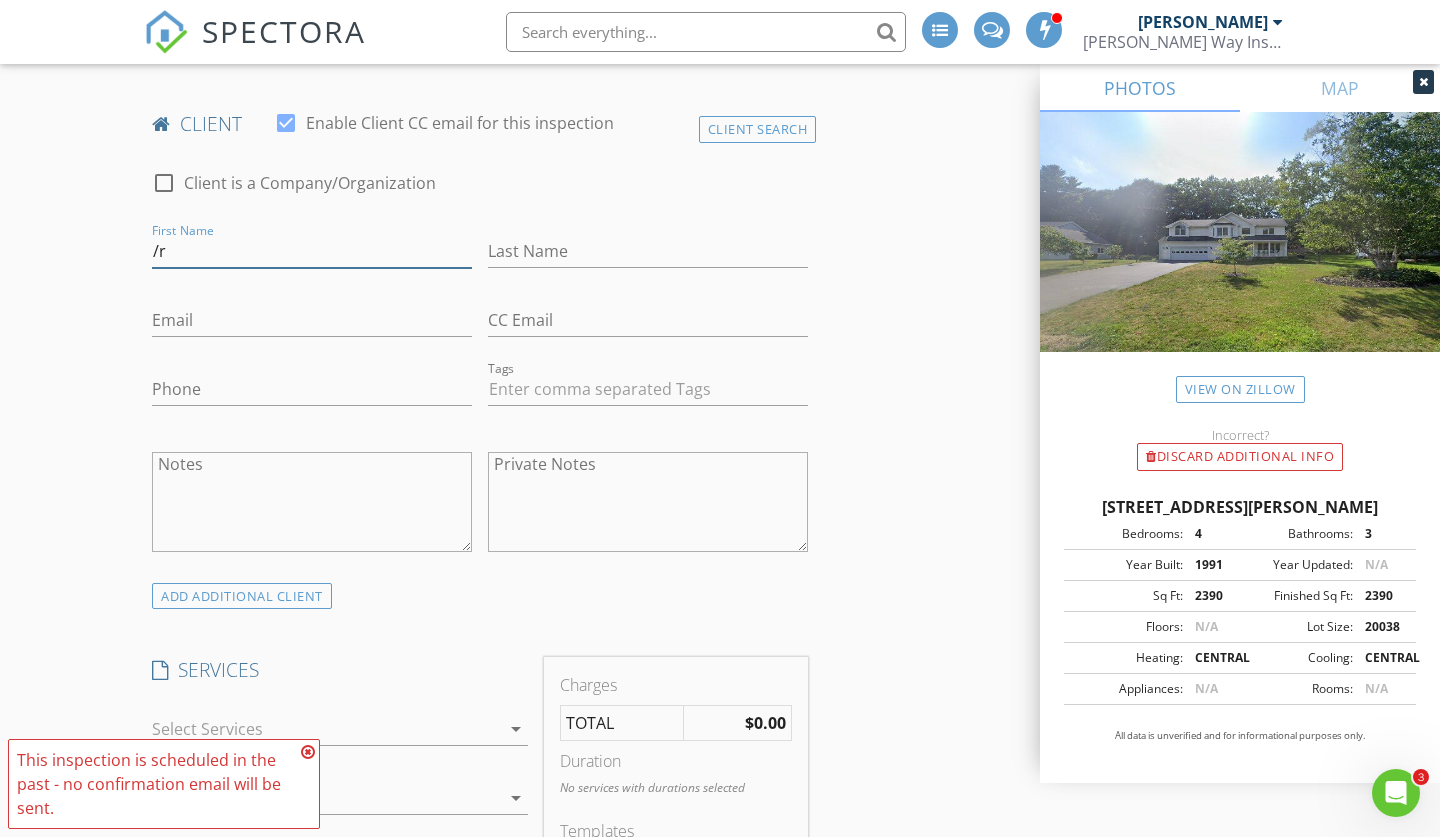 type on "/" 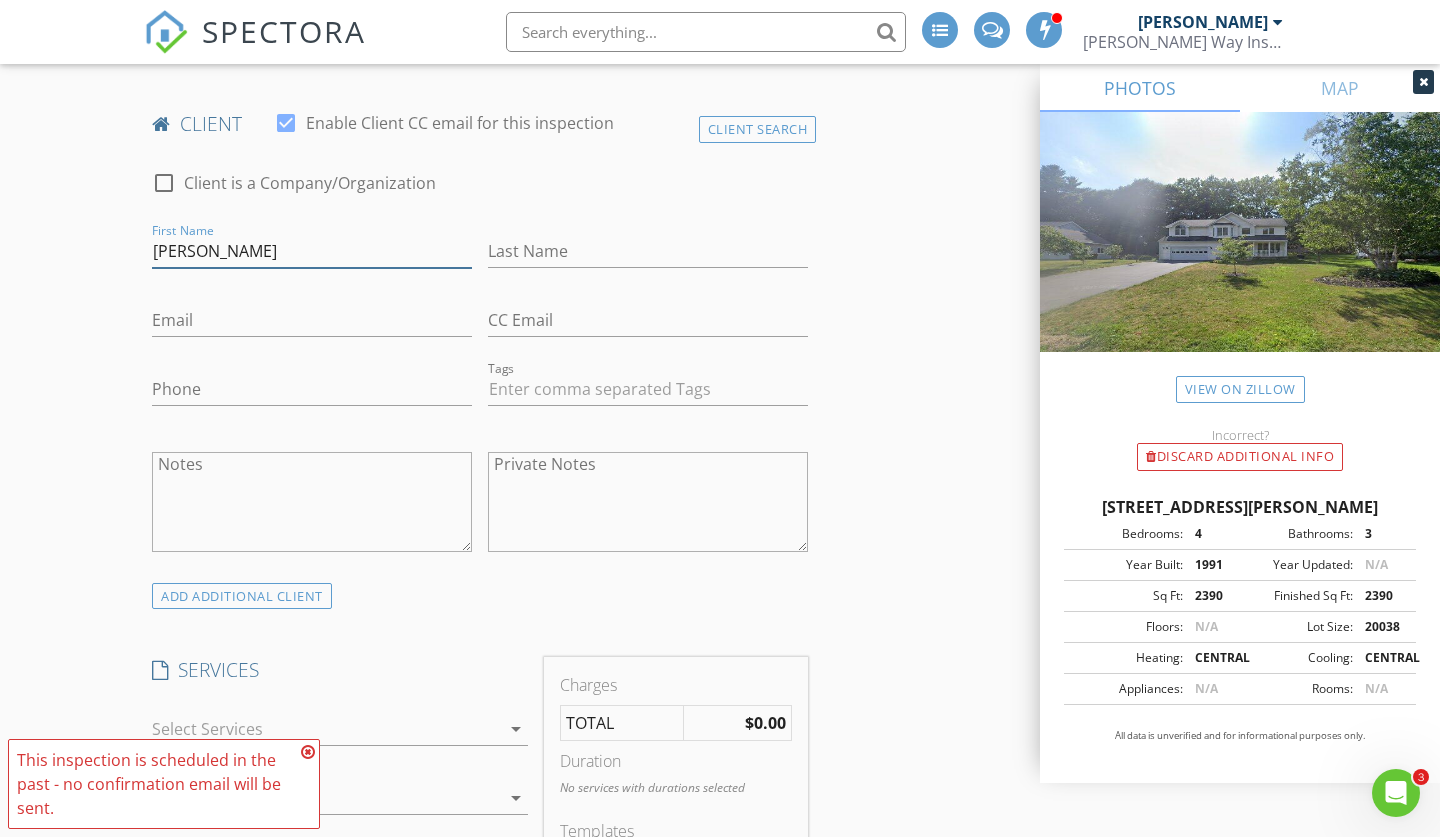 type on "[PERSON_NAME]" 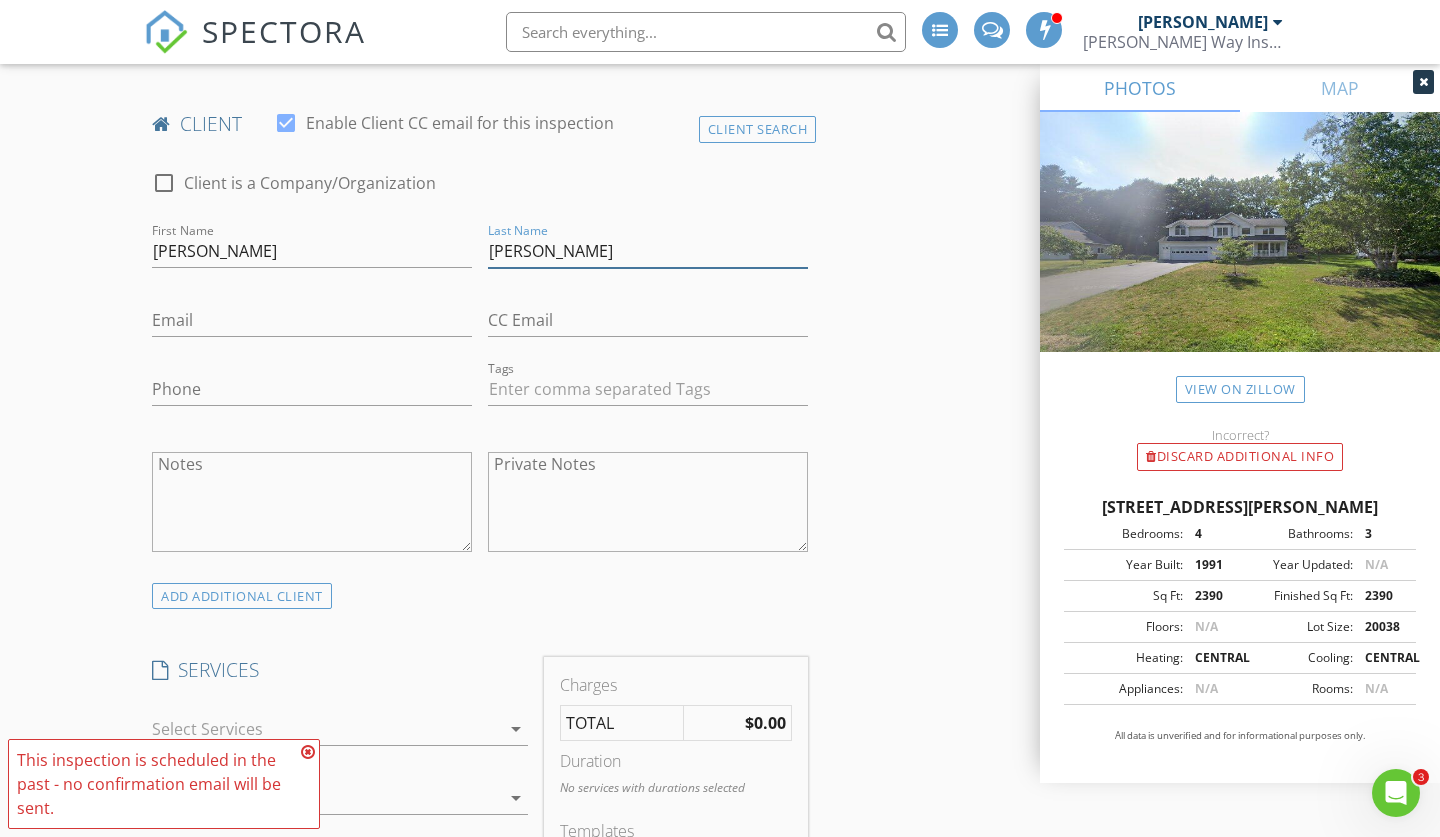 type on "[PERSON_NAME]" 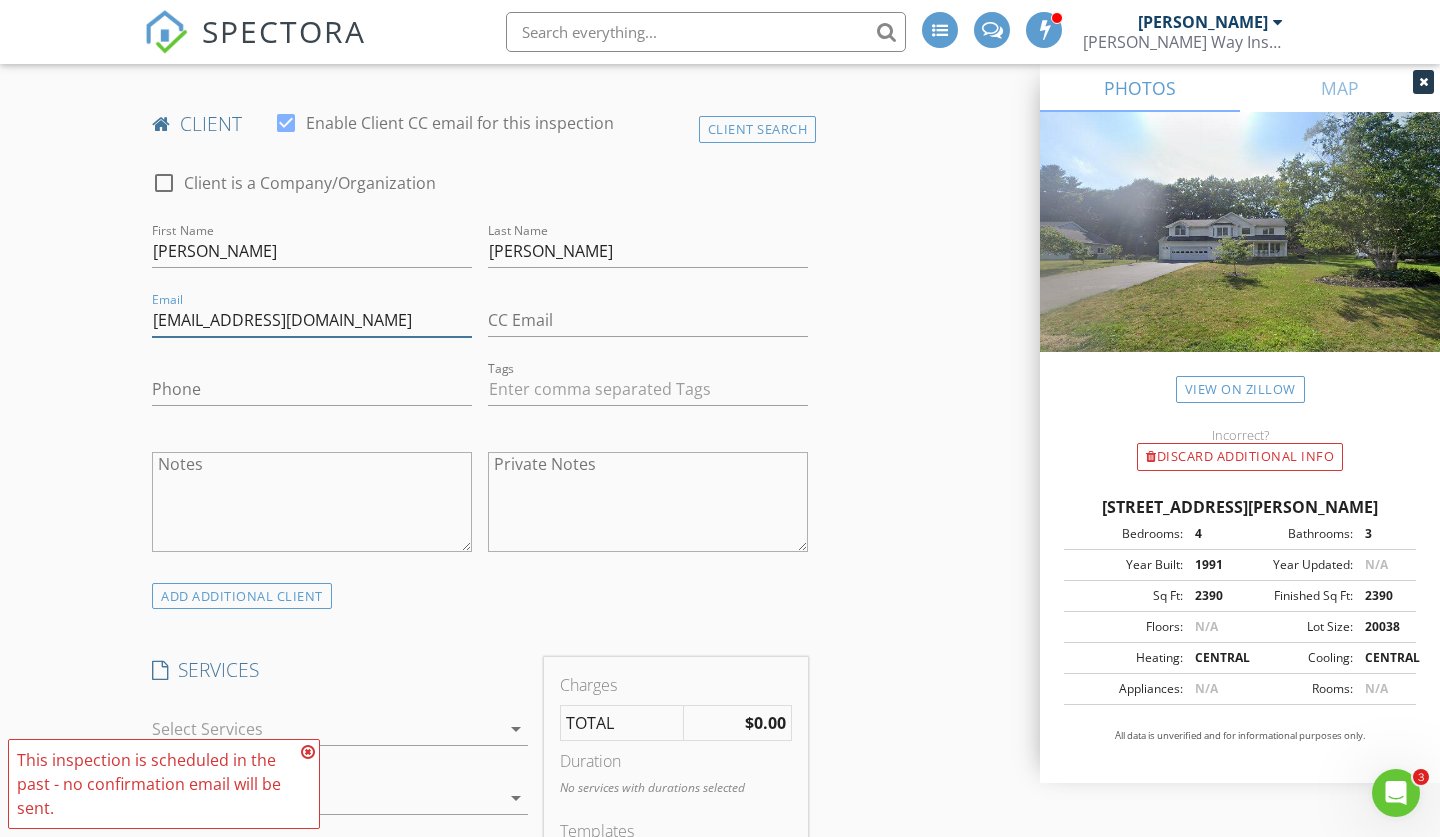 type on "Rchu0429@gmail.com" 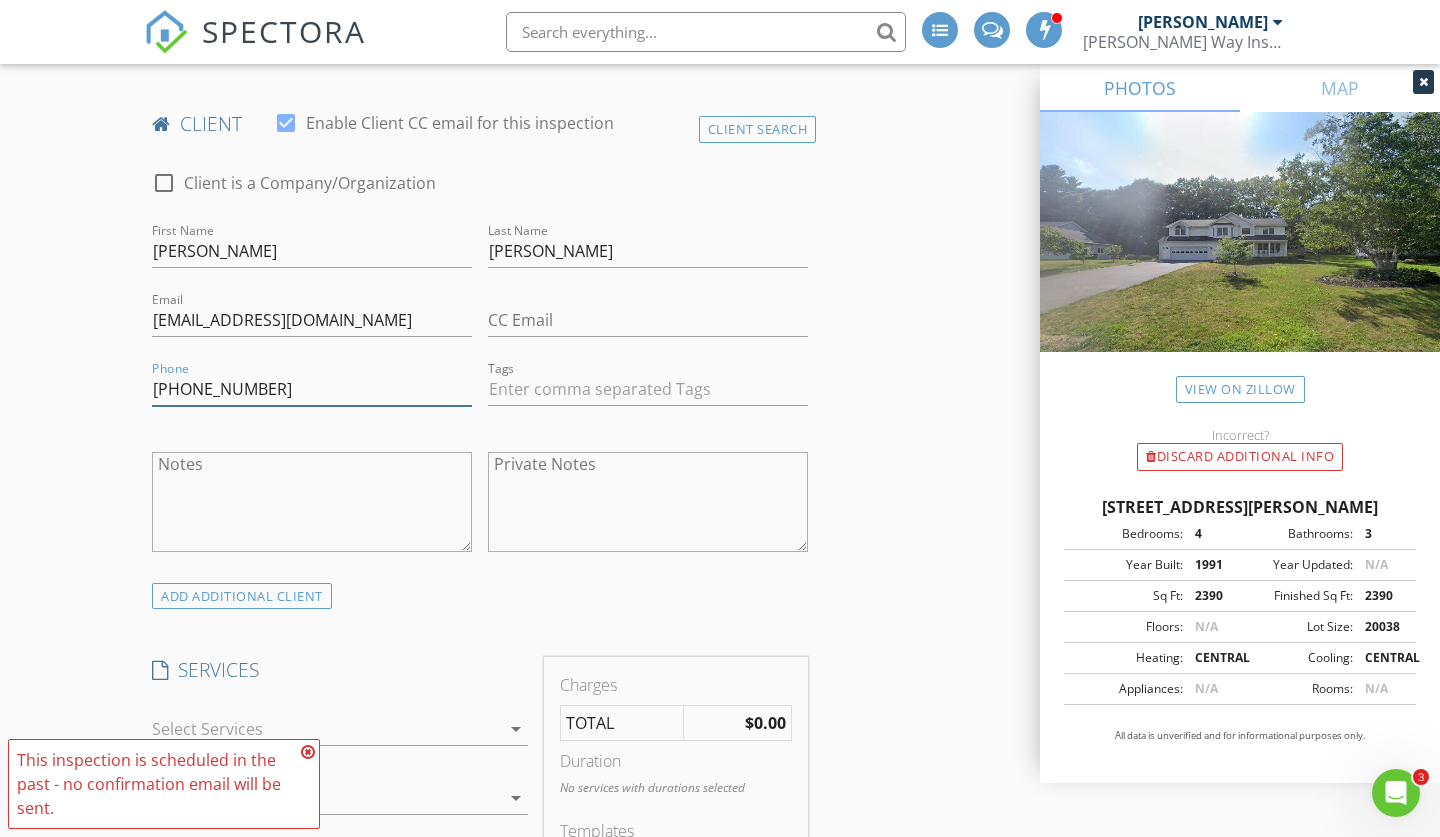 type on "[PHONE_NUMBER]" 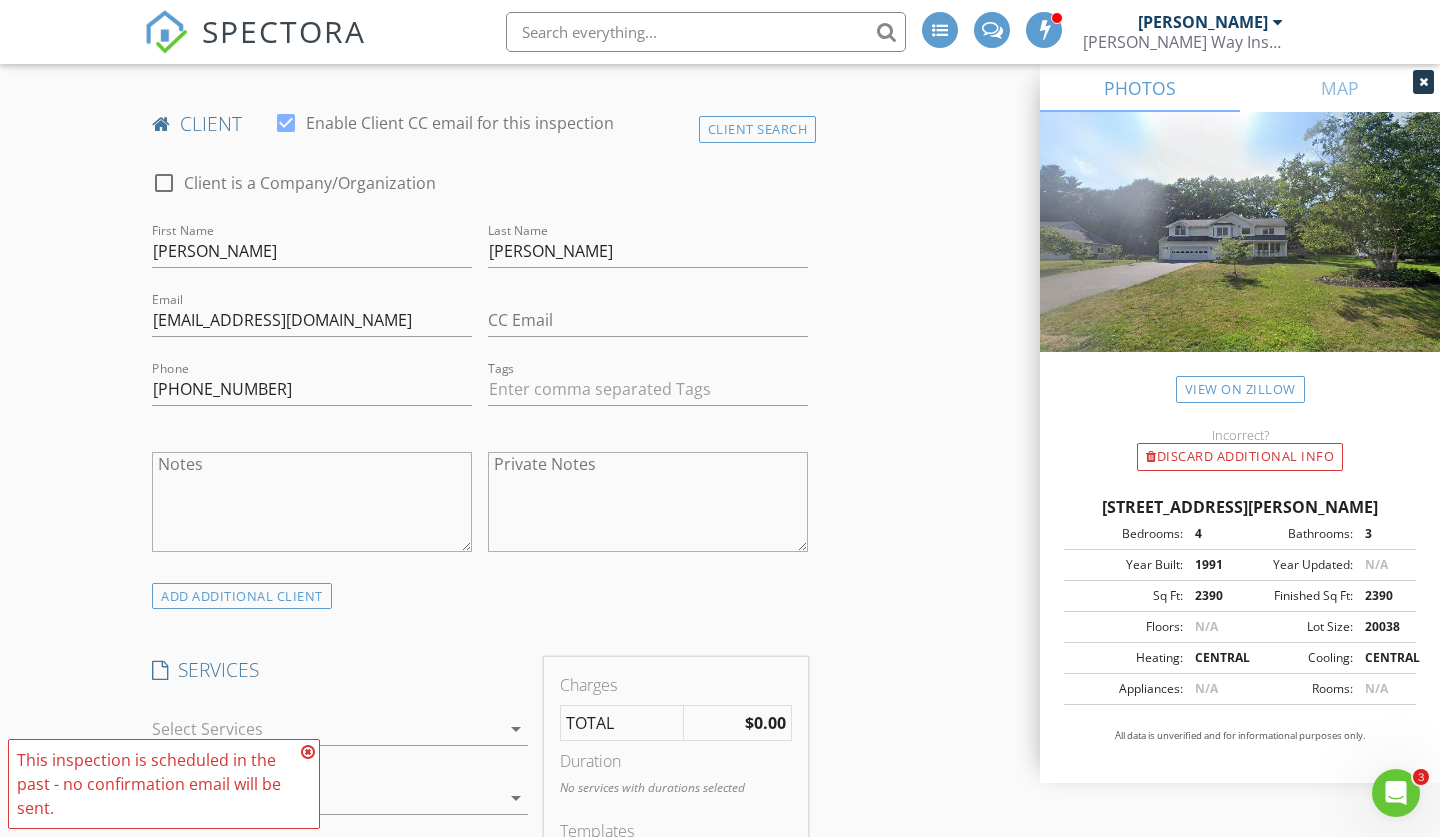 click on "INSPECTOR(S)
check_box   Gregory Babcock   PRIMARY   Gregory Babcock arrow_drop_down   check_box_outline_blank Gregory Babcock specifically requested
Date/Time
07/26/2025 9:00 AM
Location
Address Search       Address 33 Cindy Ln   Unit   City HALFMOON   State NY   Zip 12065   County Saratoga     Square Feet 2390   Year Built 1991   Foundation arrow_drop_down
client
check_box Enable Client CC email for this inspection   Client Search     check_box_outline_blank Client is a Company/Organization     First Name Richard   Last Name Chu   Email Rchu0429@gmail.com   CC Email   Phone 518-888-2616         Tags         Notes   Private Notes
ADD ADDITIONAL client
SERVICES
check_box_outline_blank   Mold Assessment   Mold Assessment check_box_outline_blank   H2O Total Coli/E Coli" at bounding box center [720, 1132] 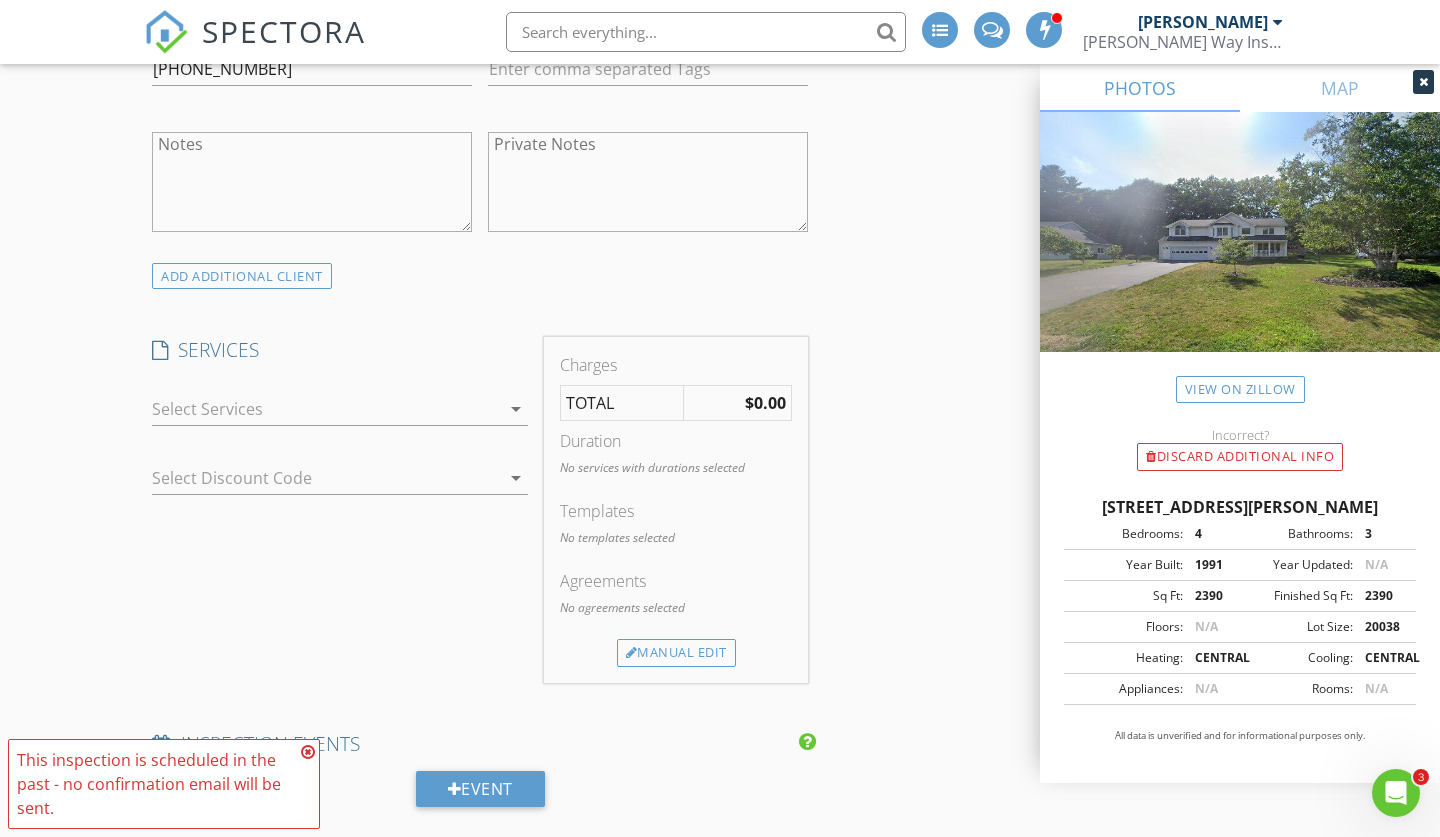 scroll, scrollTop: 1160, scrollLeft: 0, axis: vertical 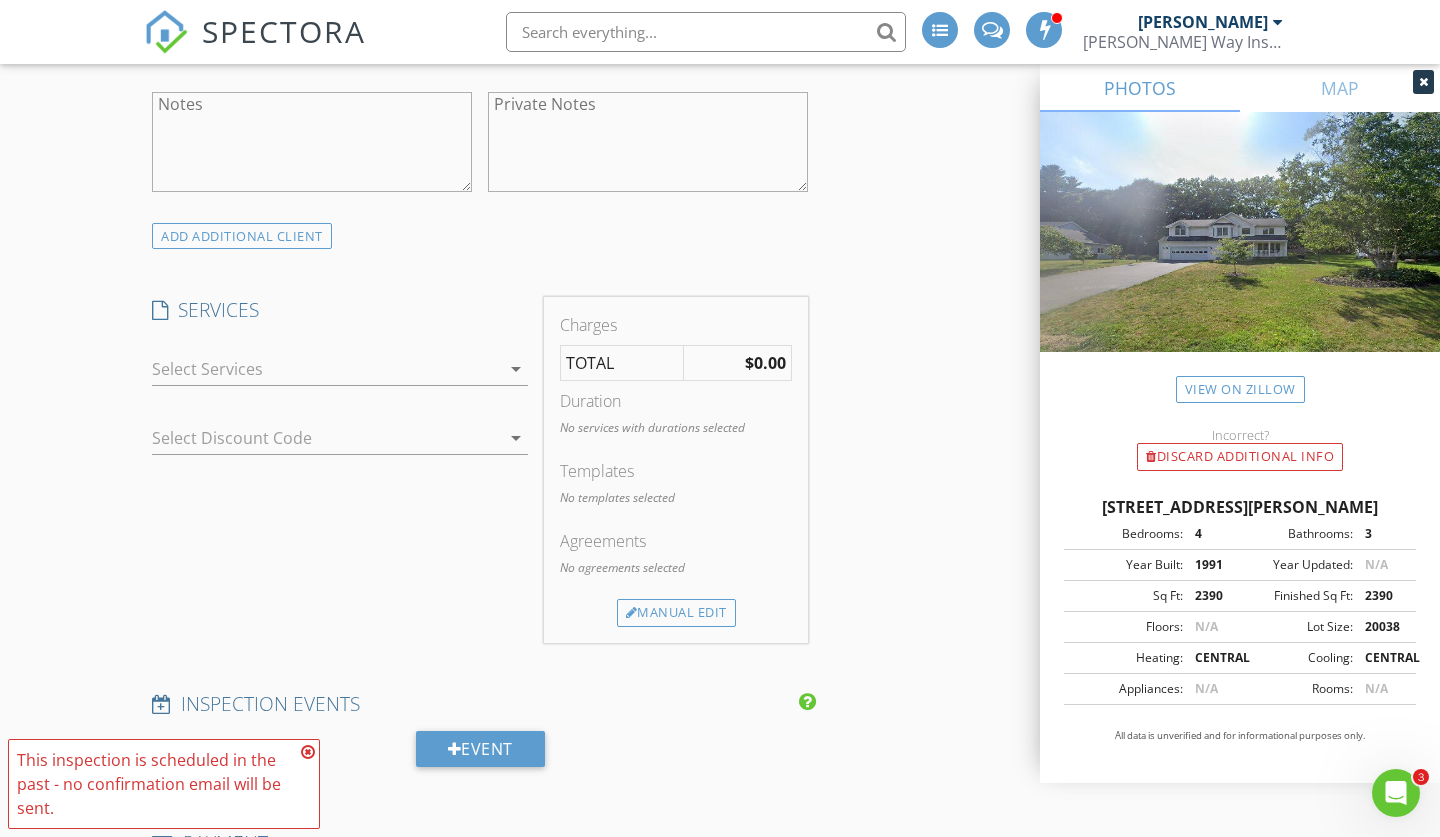 click on "arrow_drop_down" at bounding box center [516, 369] 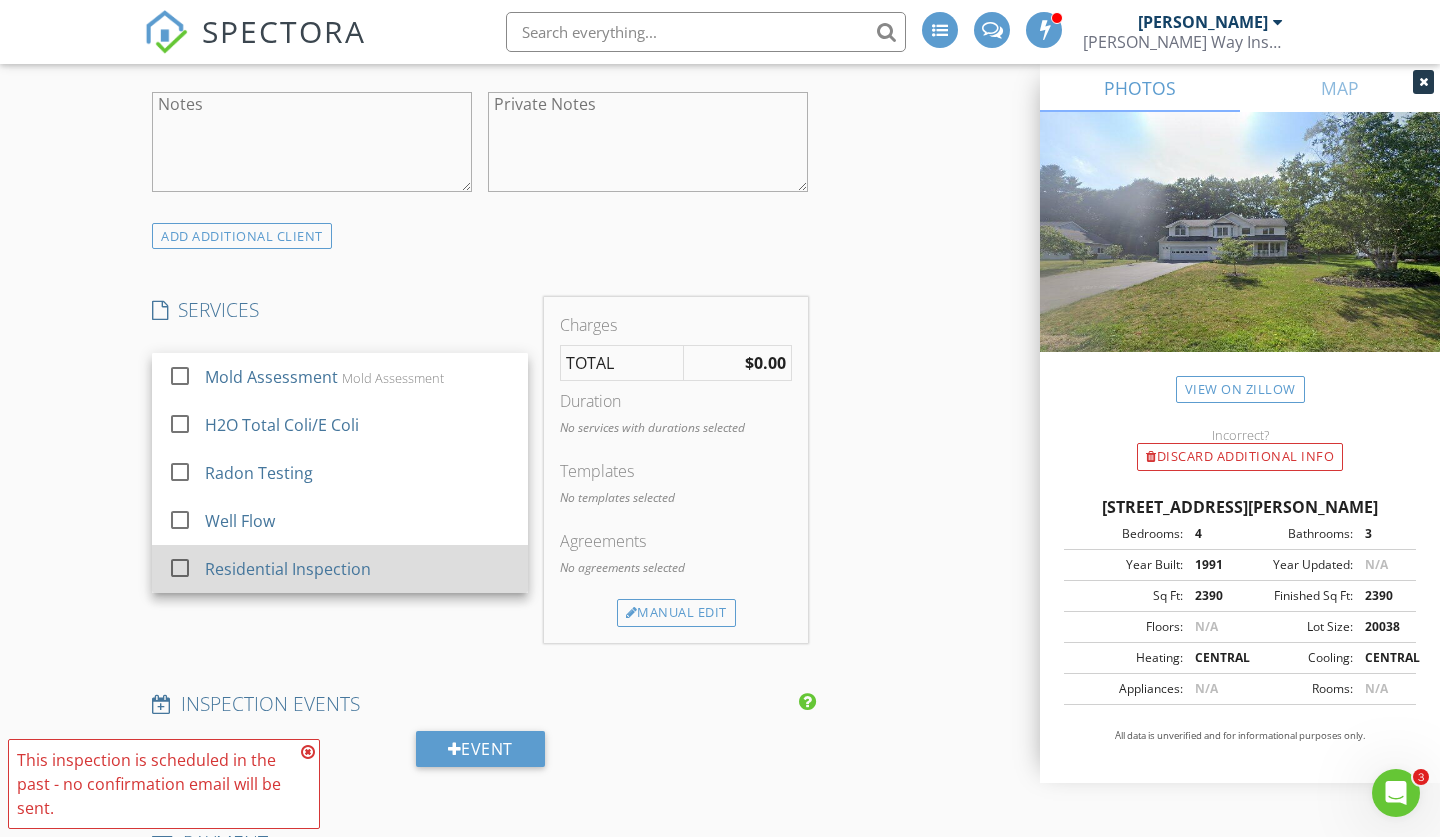 click at bounding box center [180, 568] 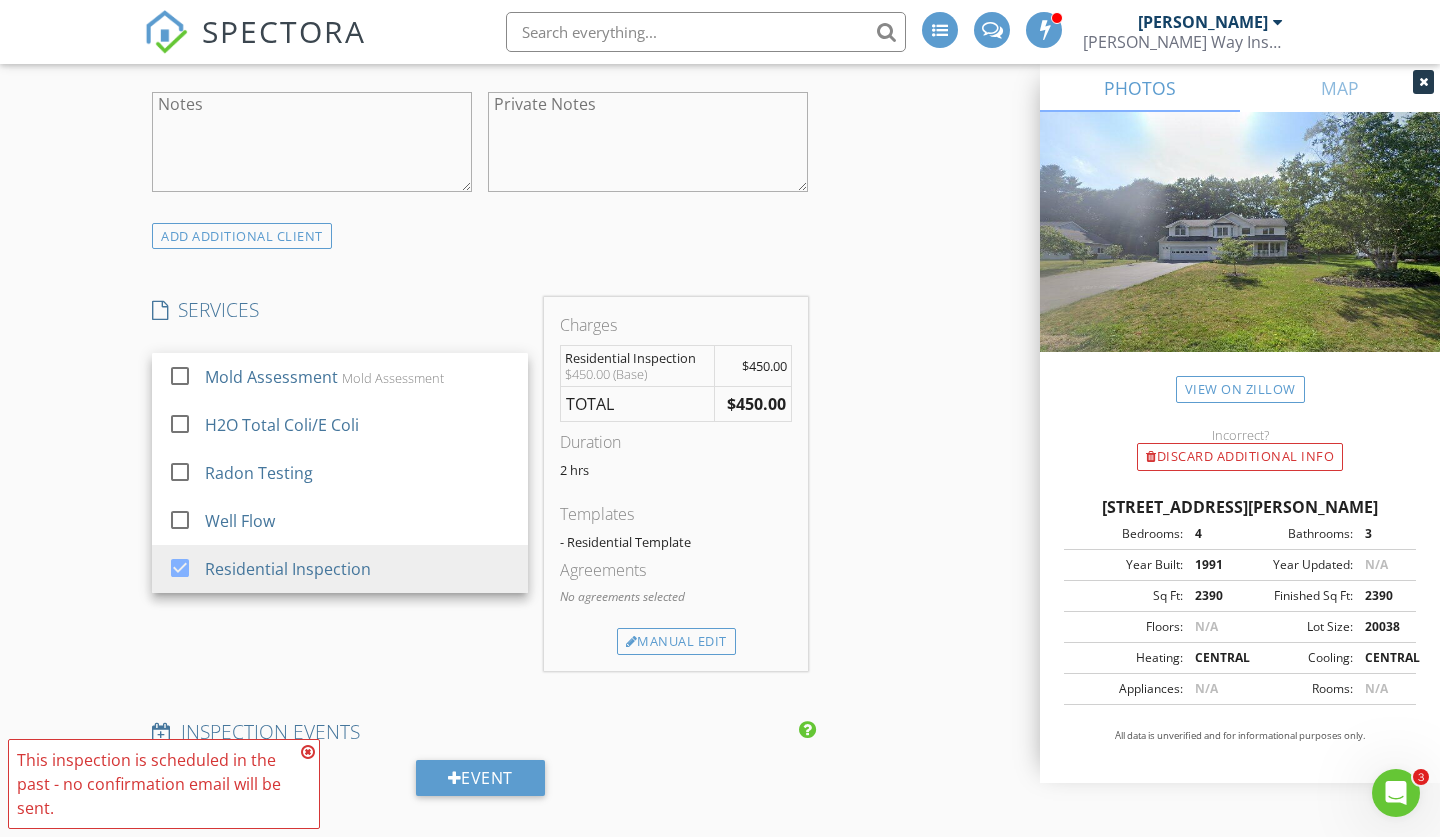 click on "SERVICES
check_box_outline_blank   Mold Assessment   Mold Assessment check_box_outline_blank   H2O Total Coli/E Coli   check_box_outline_blank   Radon Testing   check_box_outline_blank   Well Flow   check_box   Residential Inspection   Residential Inspection arrow_drop_down     Select Discount Code arrow_drop_down" at bounding box center (340, 484) 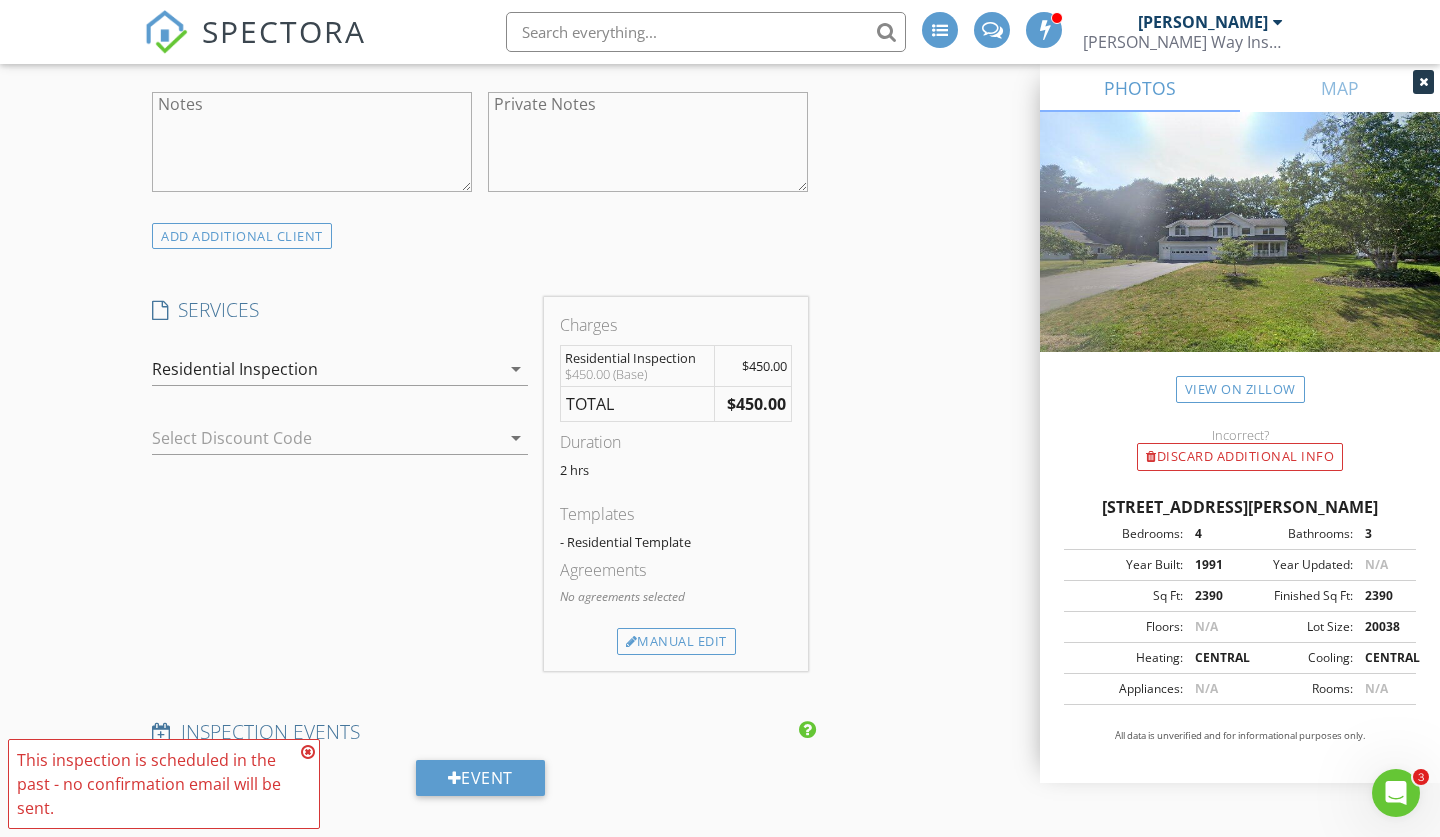 click on "arrow_drop_down" at bounding box center [516, 369] 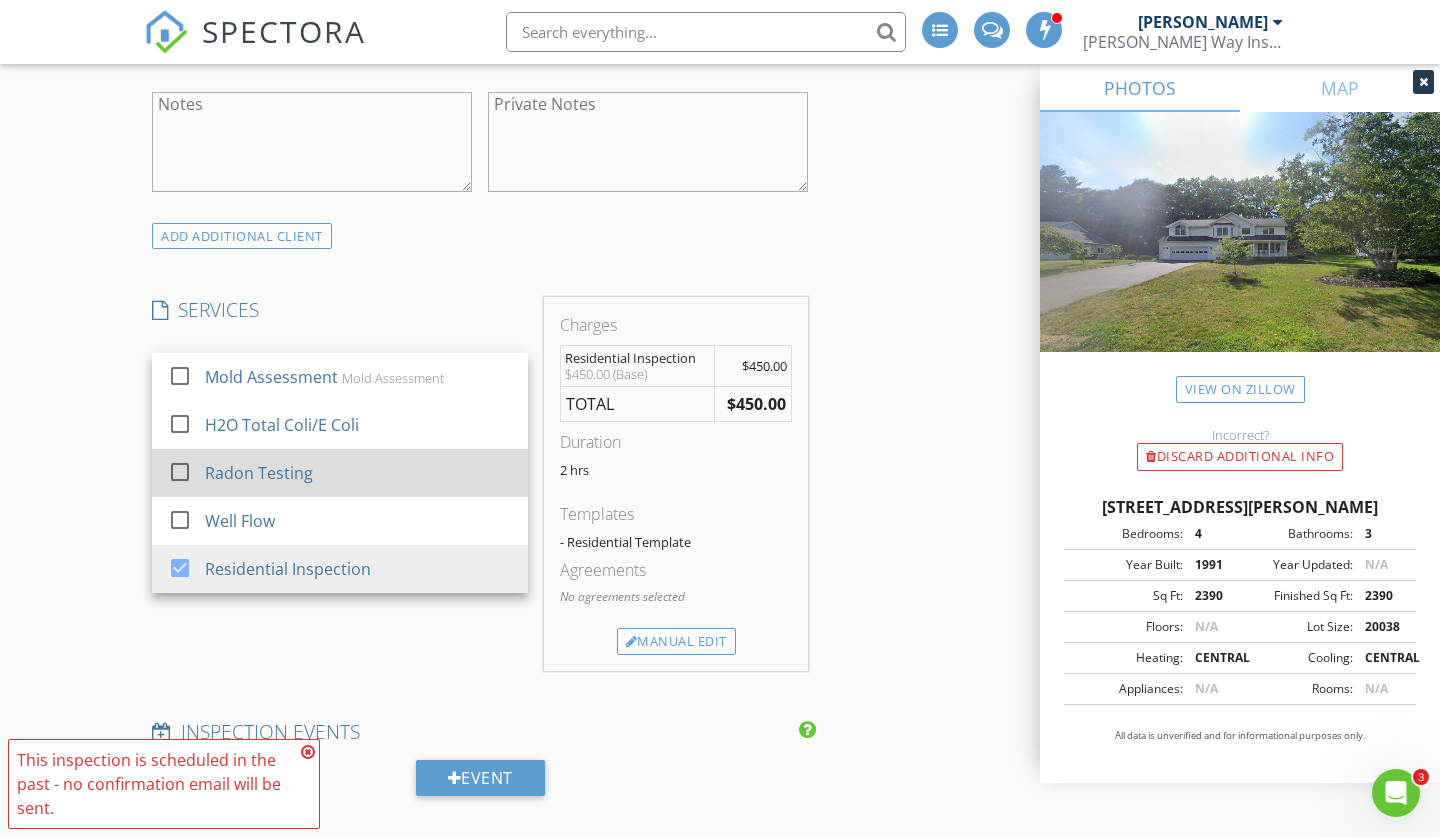 click at bounding box center [180, 472] 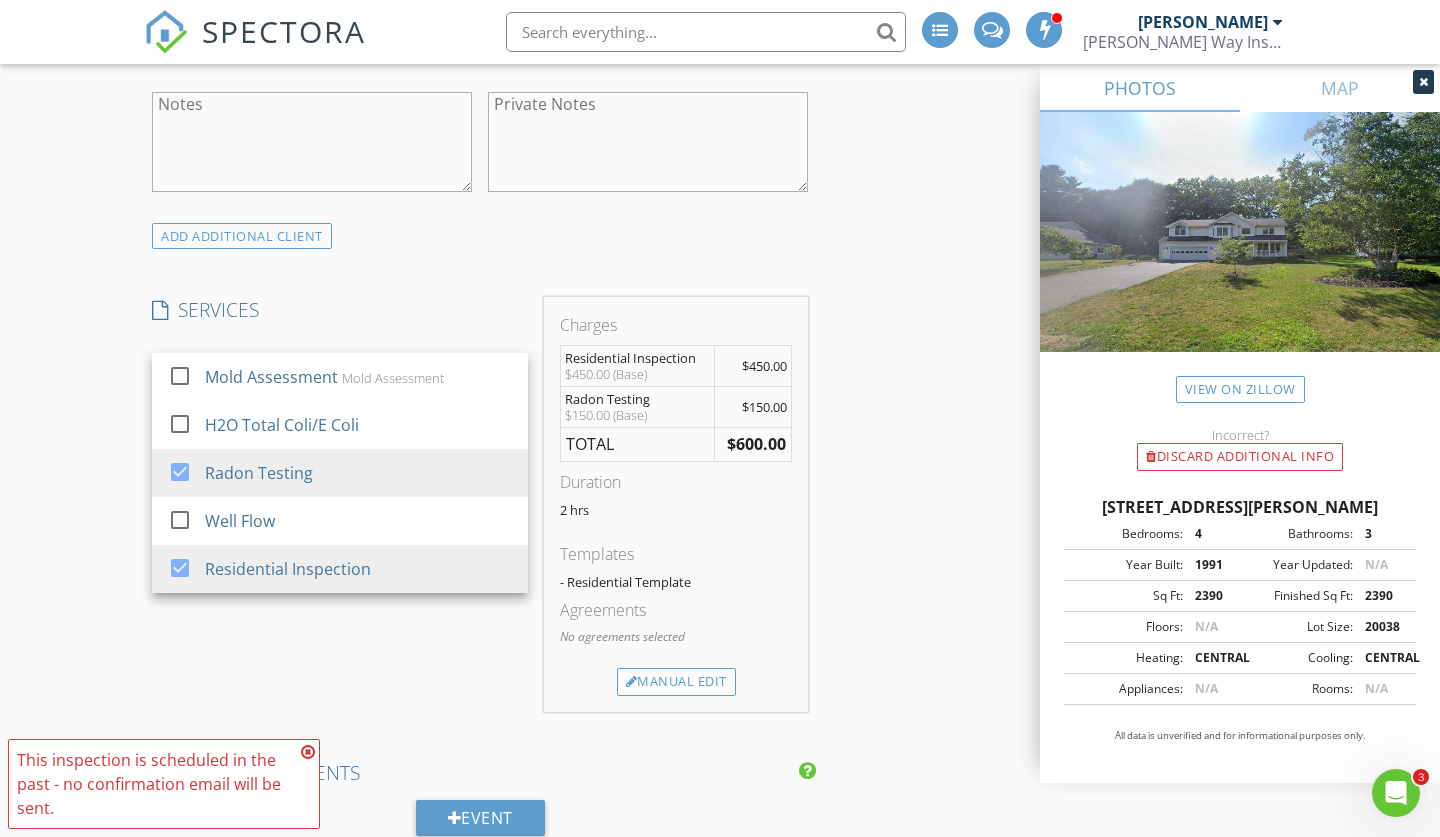 click on "SERVICES
check_box_outline_blank   Mold Assessment   Mold Assessment check_box_outline_blank   H2O Total Coli/E Coli   check_box   Radon Testing   check_box_outline_blank   Well Flow   check_box   Residential Inspection   Residential Inspection,  Radon Testing arrow_drop_down     Select Discount Code arrow_drop_down" at bounding box center [340, 504] 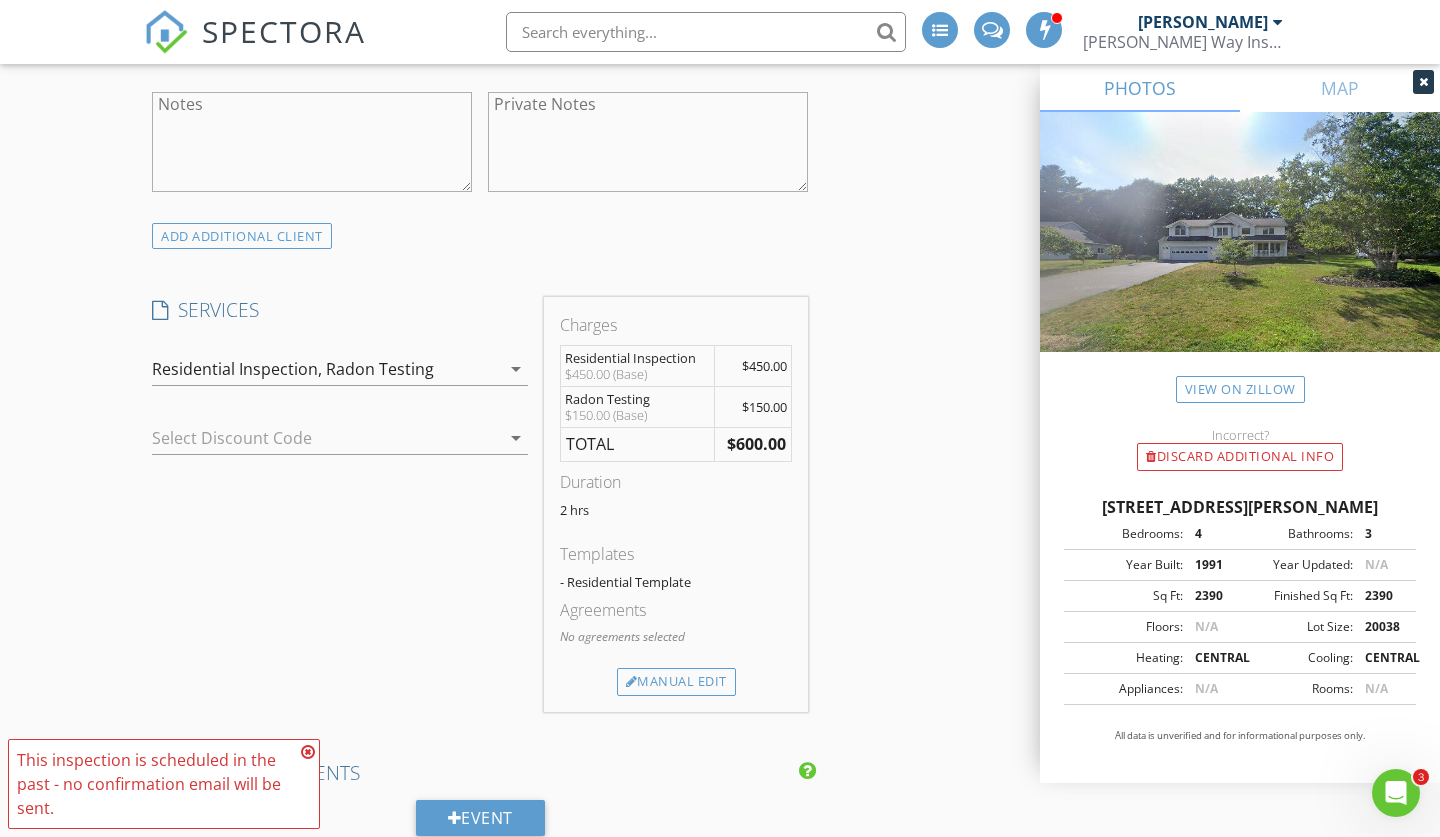 click on "arrow_drop_down" at bounding box center [516, 438] 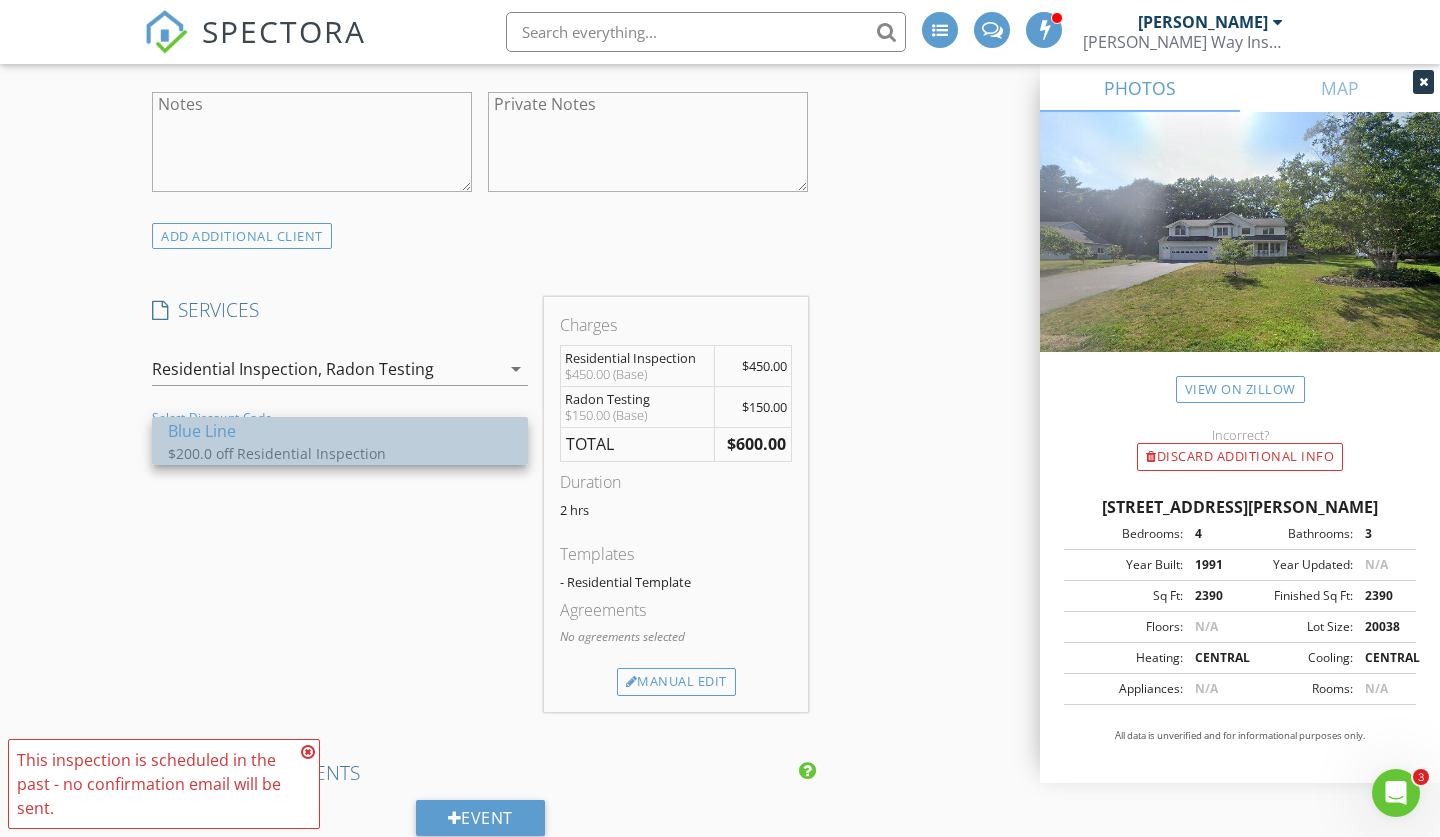 click on "Blue Line" at bounding box center [340, 431] 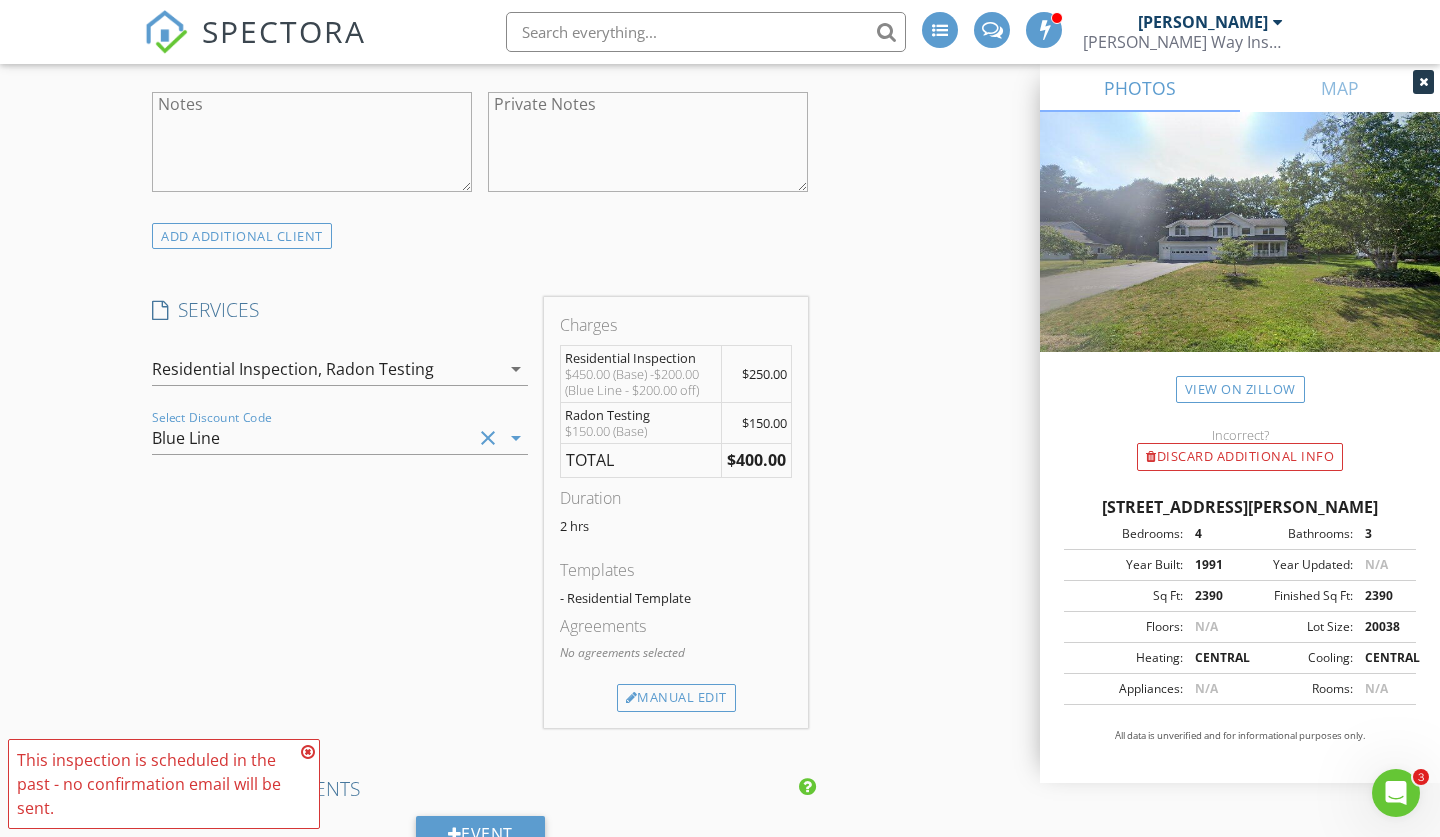 click on "SERVICES
check_box_outline_blank   Mold Assessment   Mold Assessment check_box_outline_blank   H2O Total Coli/E Coli   check_box   Radon Testing   check_box_outline_blank   Well Flow   check_box   Residential Inspection   Residential Inspection,  Radon Testing arrow_drop_down     Select Discount Code Blue Line clear arrow_drop_down" at bounding box center [340, 512] 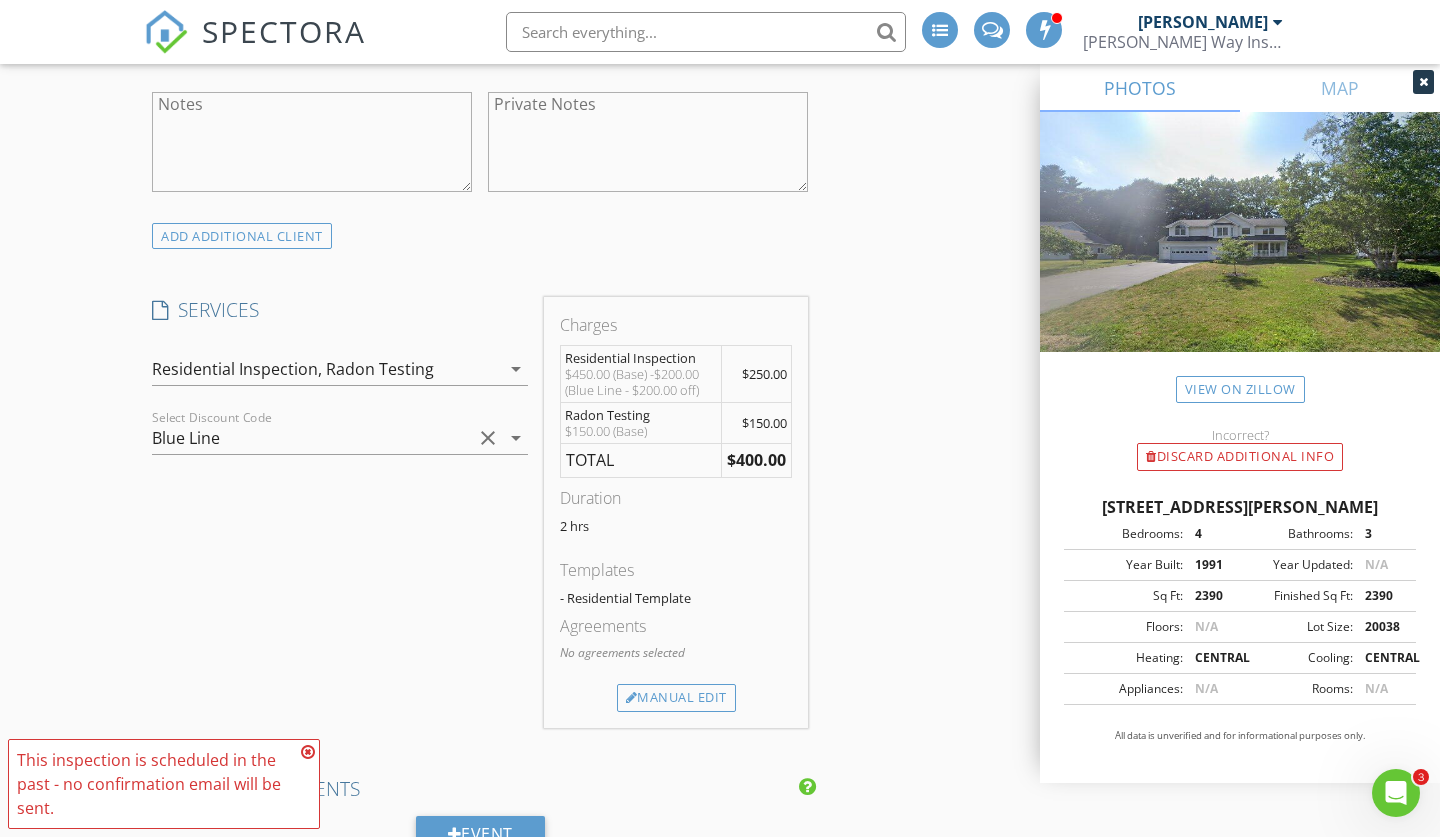 click on "SERVICES
check_box_outline_blank   Mold Assessment   Mold Assessment check_box_outline_blank   H2O Total Coli/E Coli   check_box   Radon Testing   check_box_outline_blank   Well Flow   check_box   Residential Inspection   Residential Inspection,  Radon Testing arrow_drop_down     Select Discount Code Blue Line clear arrow_drop_down" at bounding box center [340, 512] 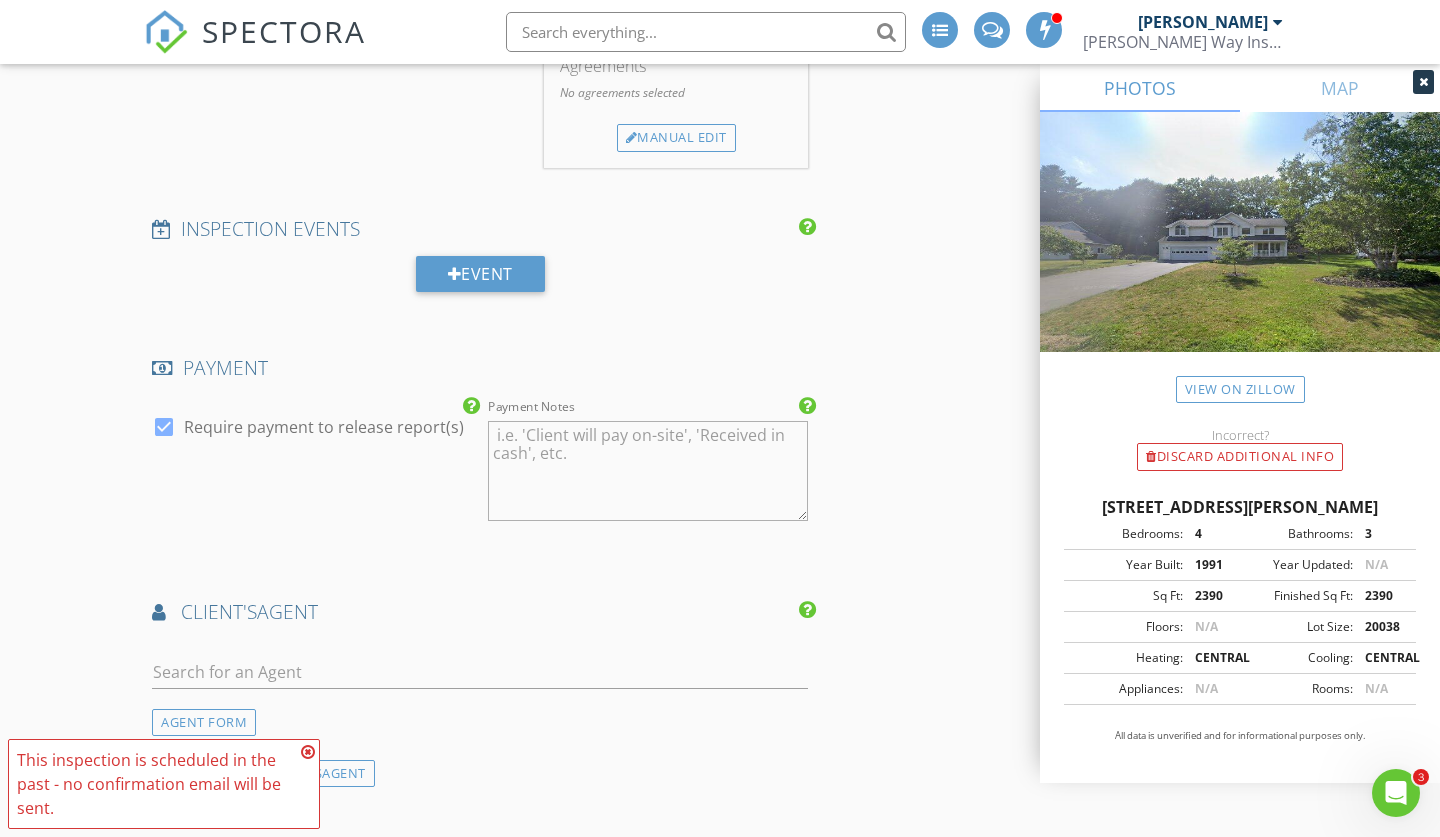 scroll, scrollTop: 1760, scrollLeft: 0, axis: vertical 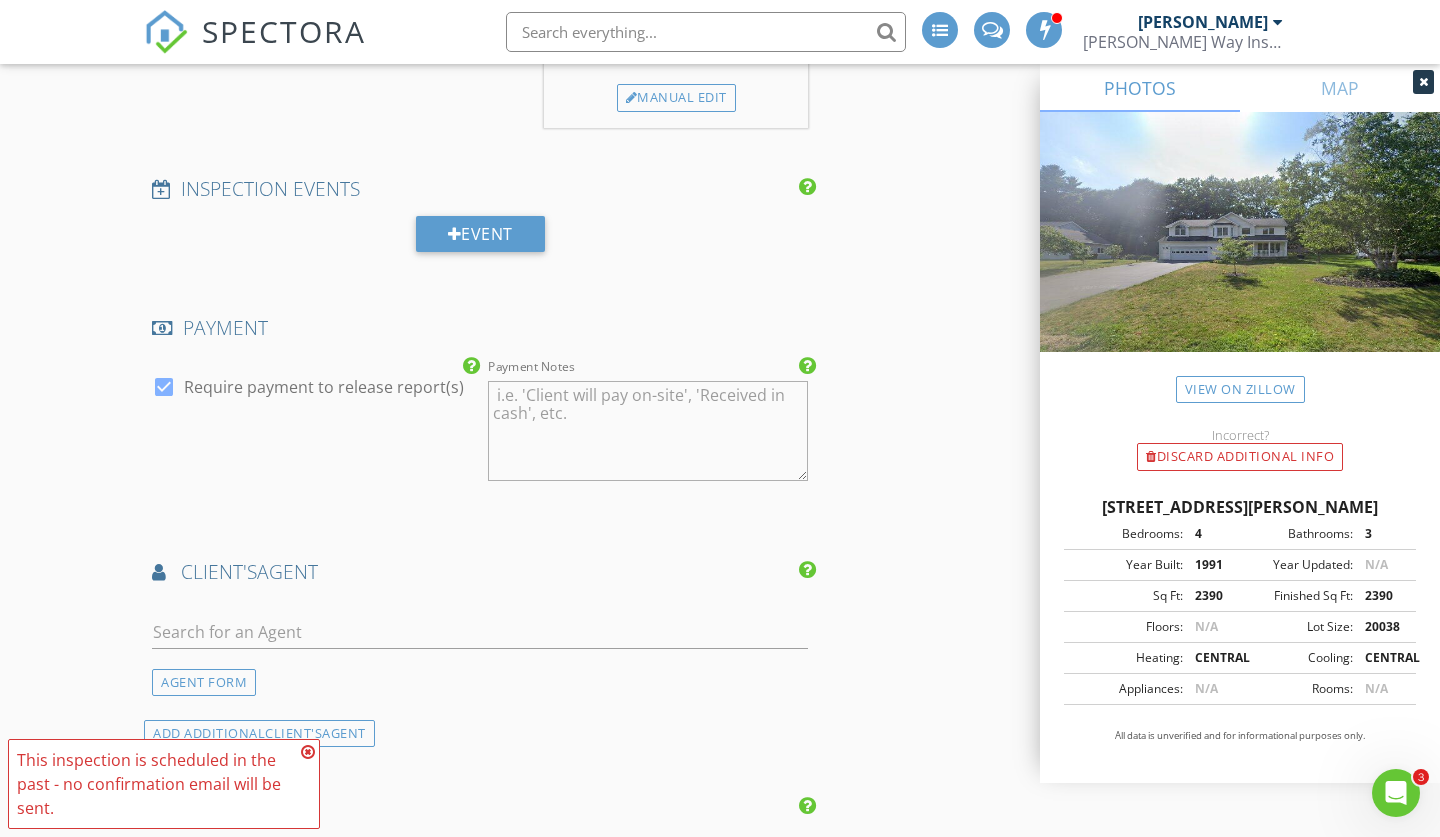 click at bounding box center [164, 387] 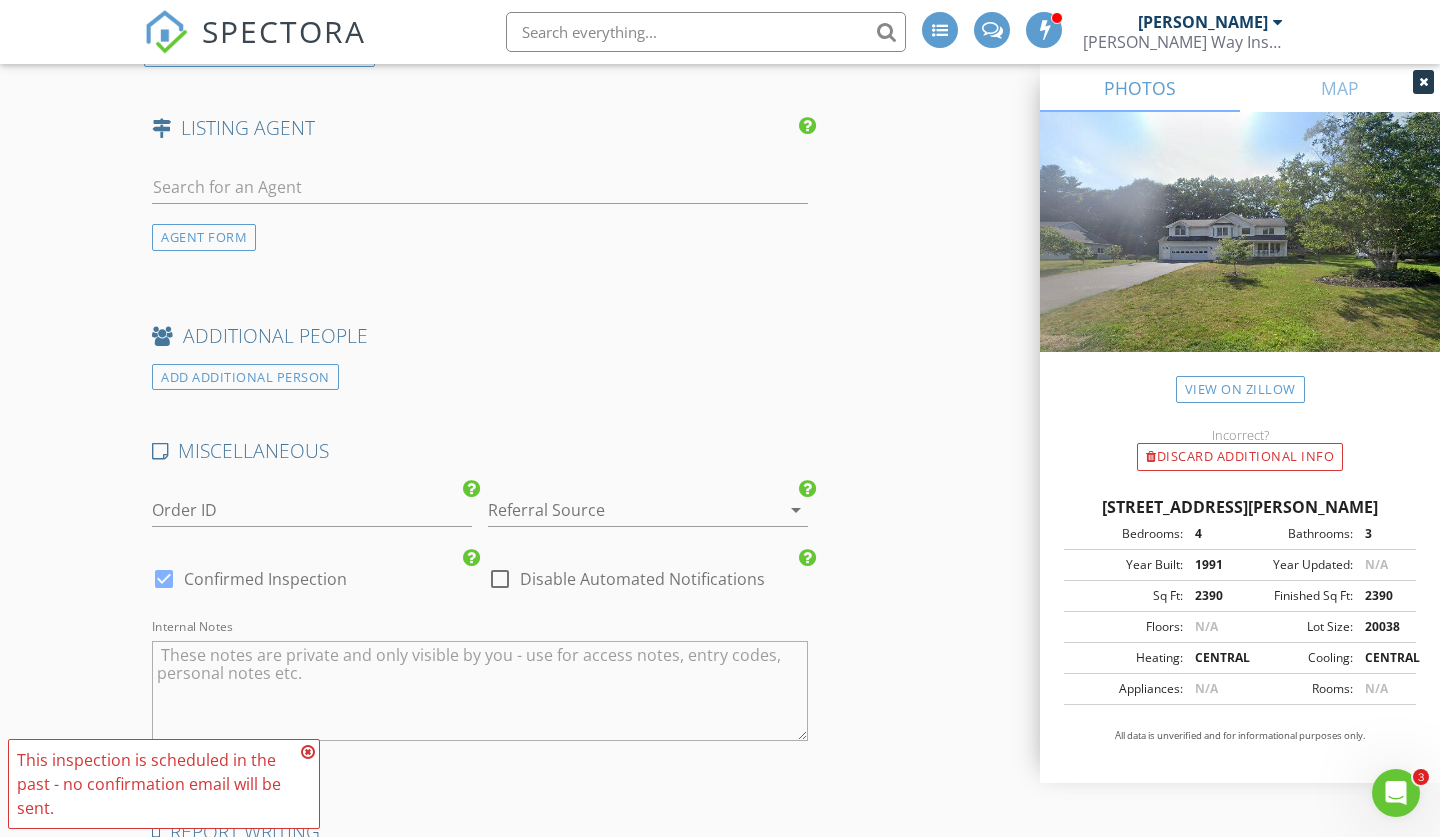 scroll, scrollTop: 2480, scrollLeft: 0, axis: vertical 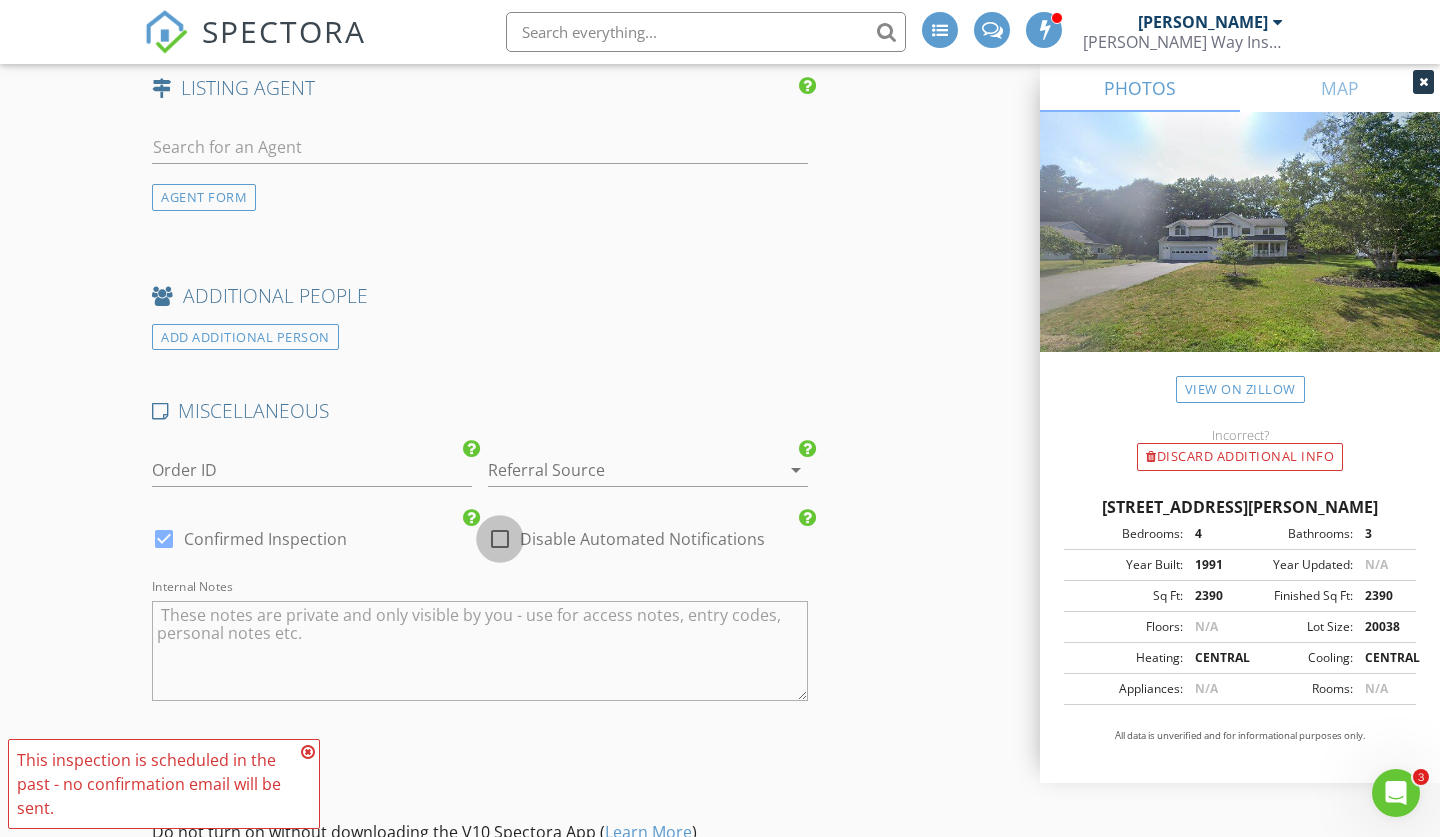 click at bounding box center [500, 539] 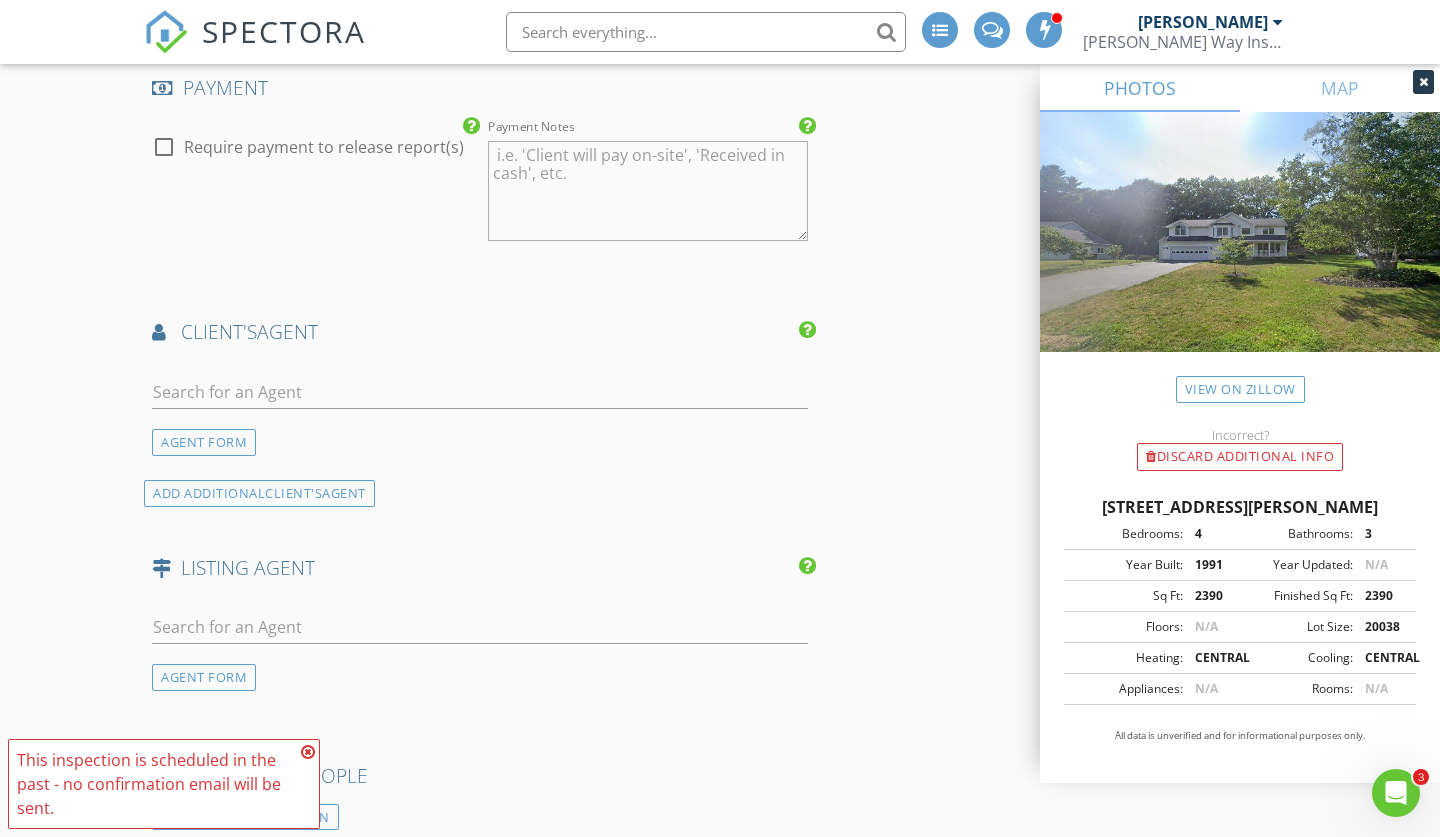 scroll, scrollTop: 1960, scrollLeft: 0, axis: vertical 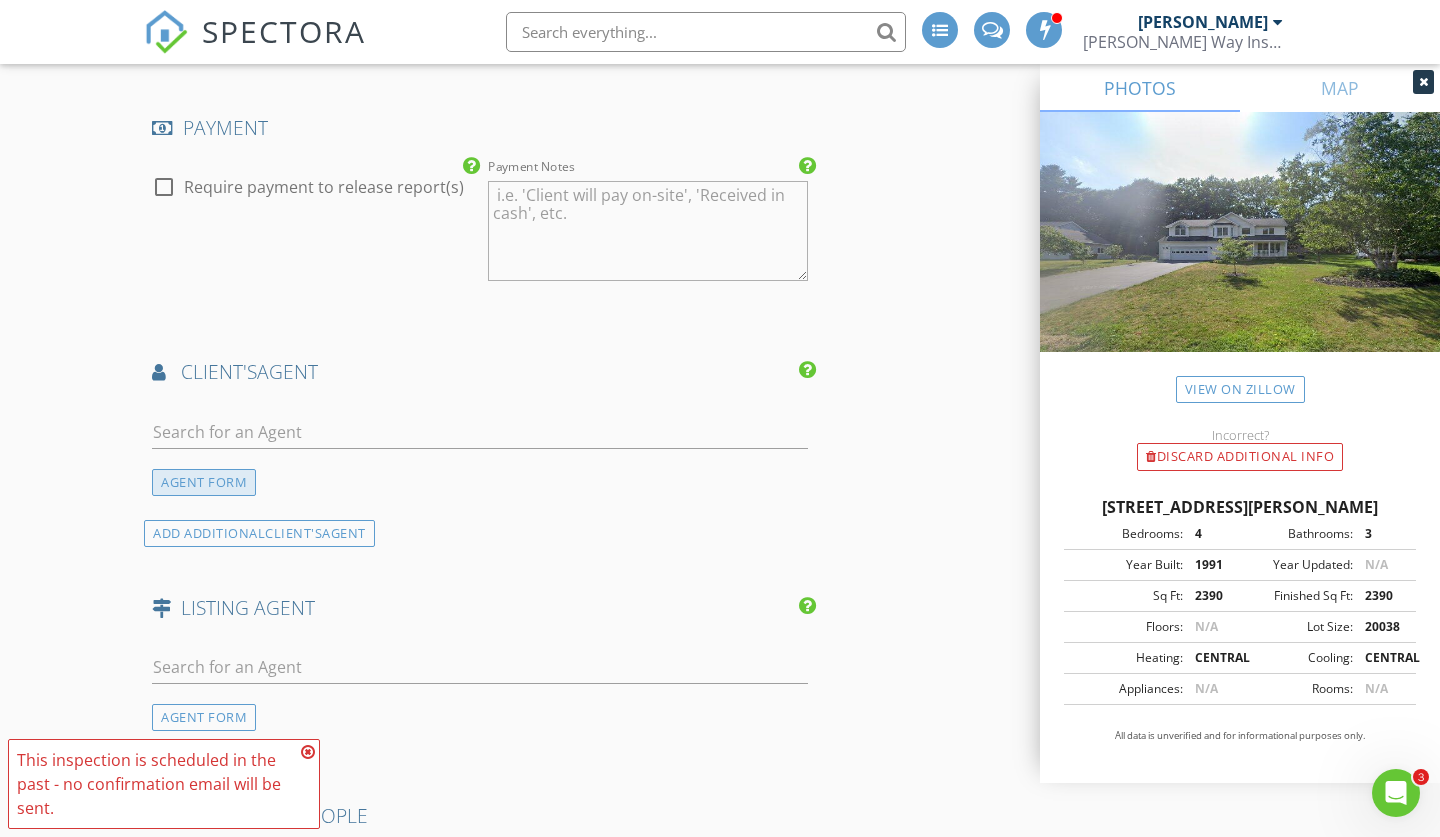click on "AGENT FORM" at bounding box center (204, 482) 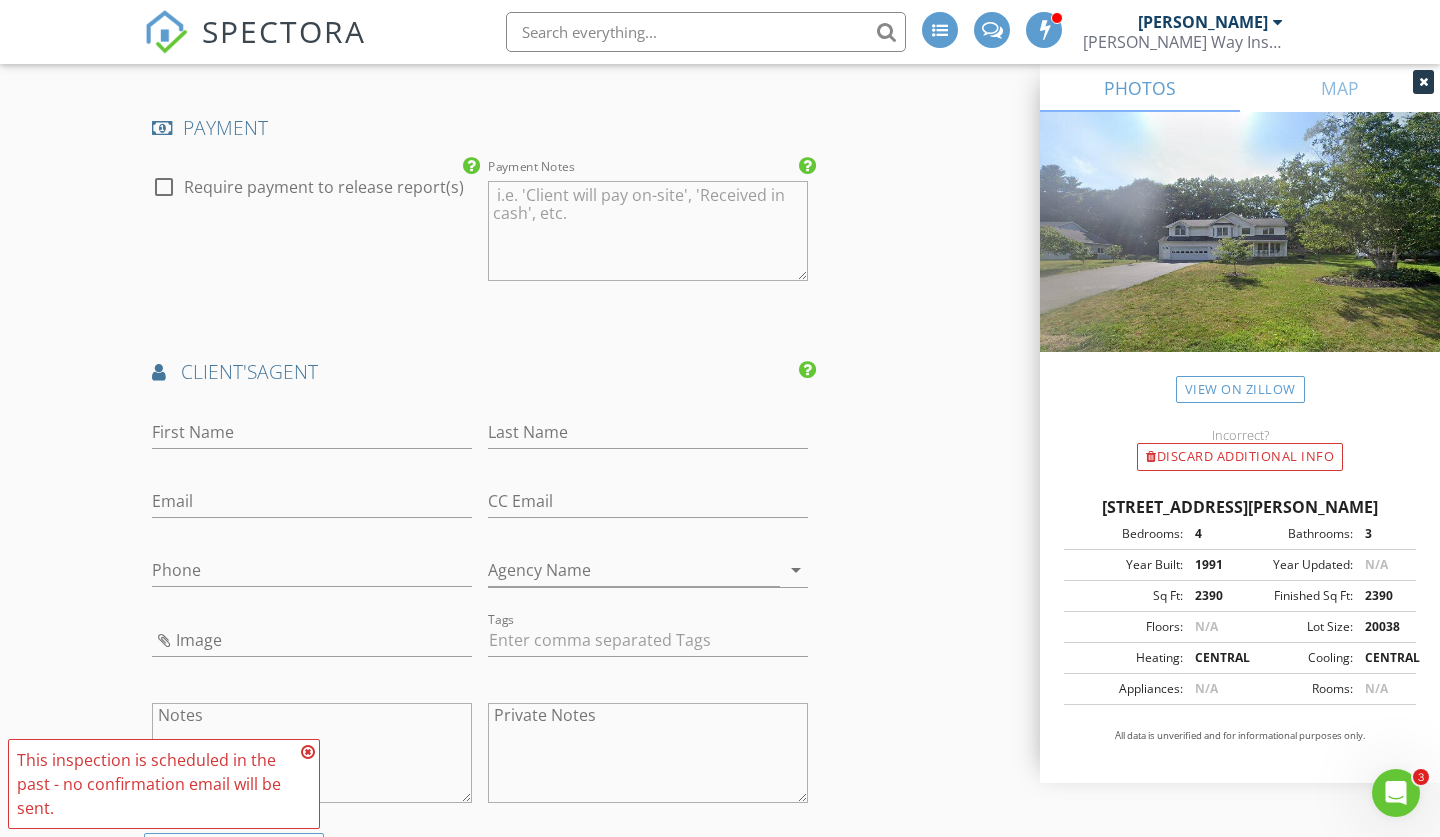 click on "INSPECTOR(S)
check_box   Gregory Babcock   PRIMARY   Gregory Babcock arrow_drop_down   check_box_outline_blank Gregory Babcock specifically requested
Date/Time
07/26/2025 9:00 AM
Location
Address Search       Address 33 Cindy Ln   Unit   City HALFMOON   State NY   Zip 12065   County Saratoga     Square Feet 2390   Year Built 1991   Foundation arrow_drop_down
client
check_box Enable Client CC email for this inspection   Client Search     check_box_outline_blank Client is a Company/Organization     First Name Richard   Last Name Chu   Email Rchu0429@gmail.com   CC Email   Phone 518-888-2616         Tags         Notes   Private Notes
ADD ADDITIONAL client
SERVICES
check_box_outline_blank   Mold Assessment   Mold Assessment check_box_outline_blank   H2O Total Coli/E Coli   check_box" at bounding box center [720, 197] 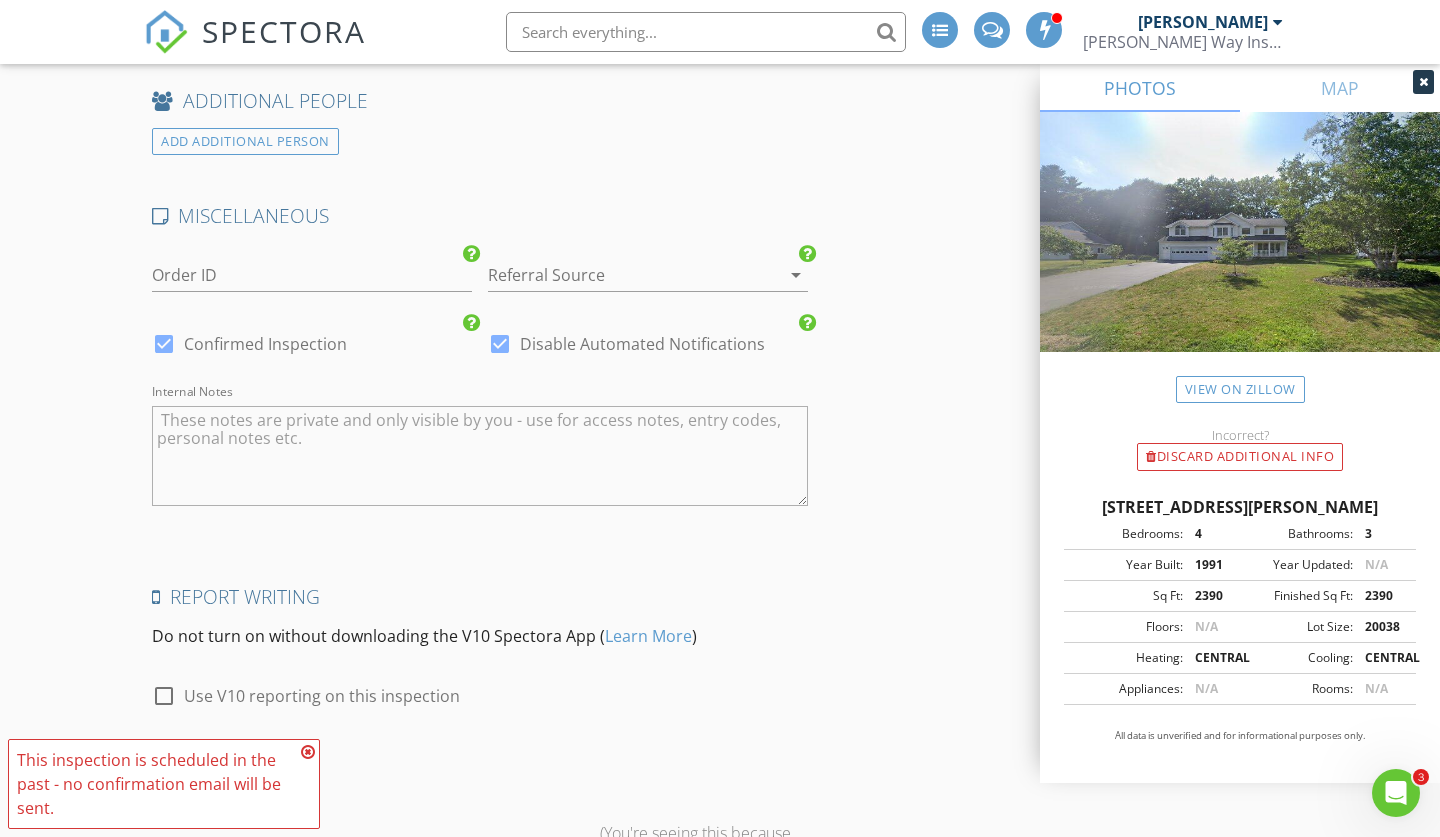 scroll, scrollTop: 3120, scrollLeft: 0, axis: vertical 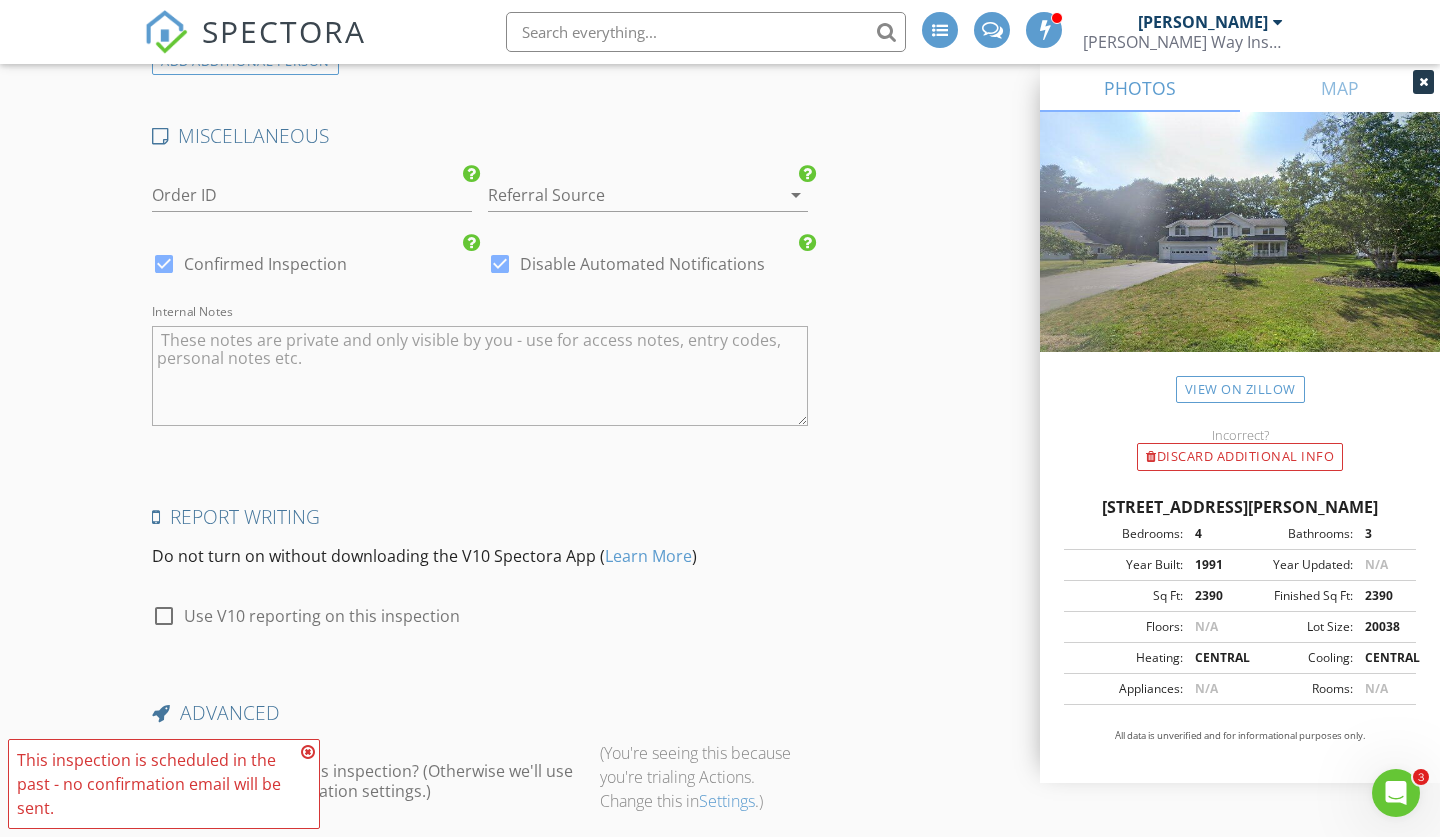 click at bounding box center (308, 752) 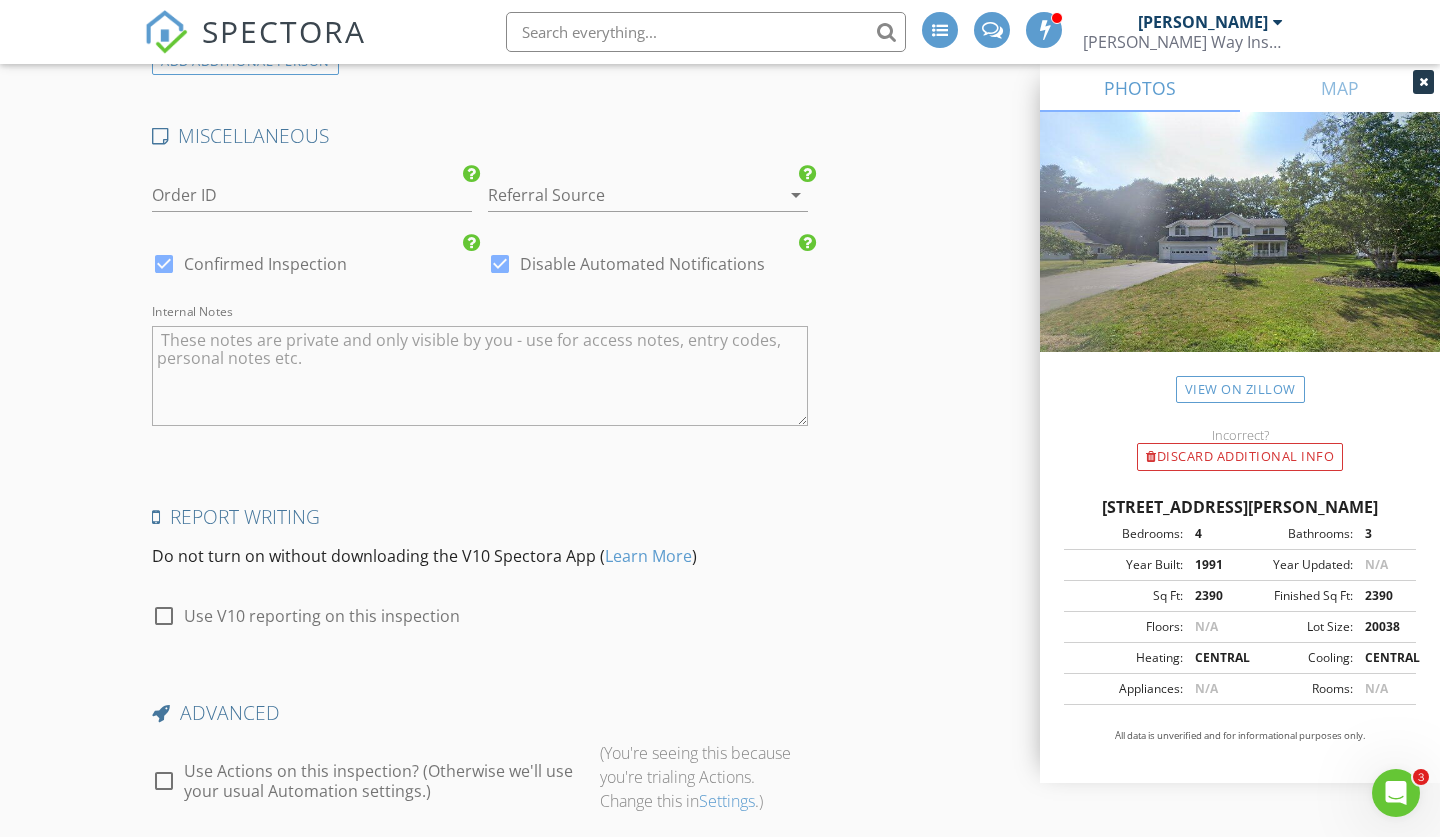 click on "Advanced" at bounding box center (480, 720) 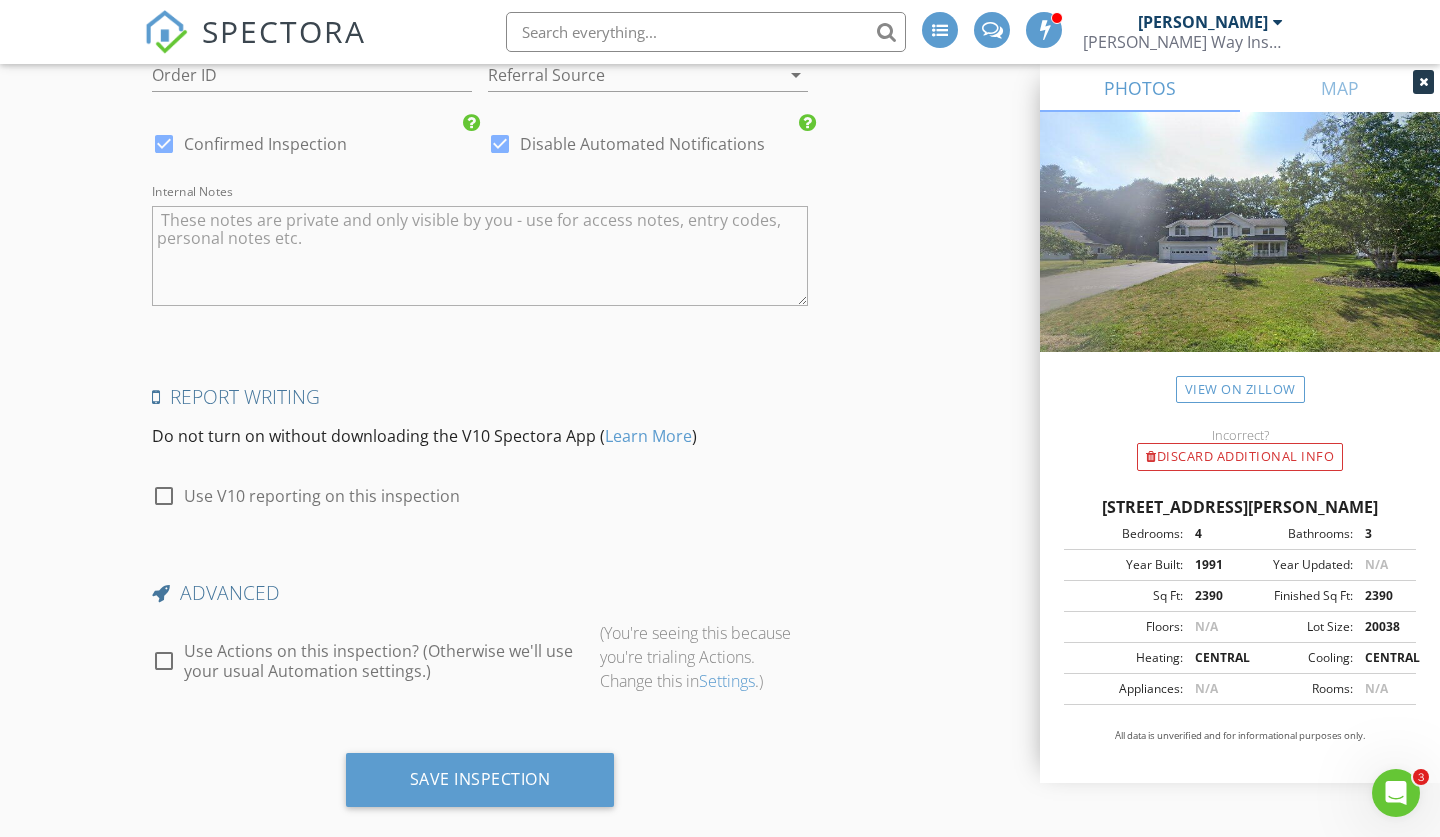 scroll, scrollTop: 3260, scrollLeft: 0, axis: vertical 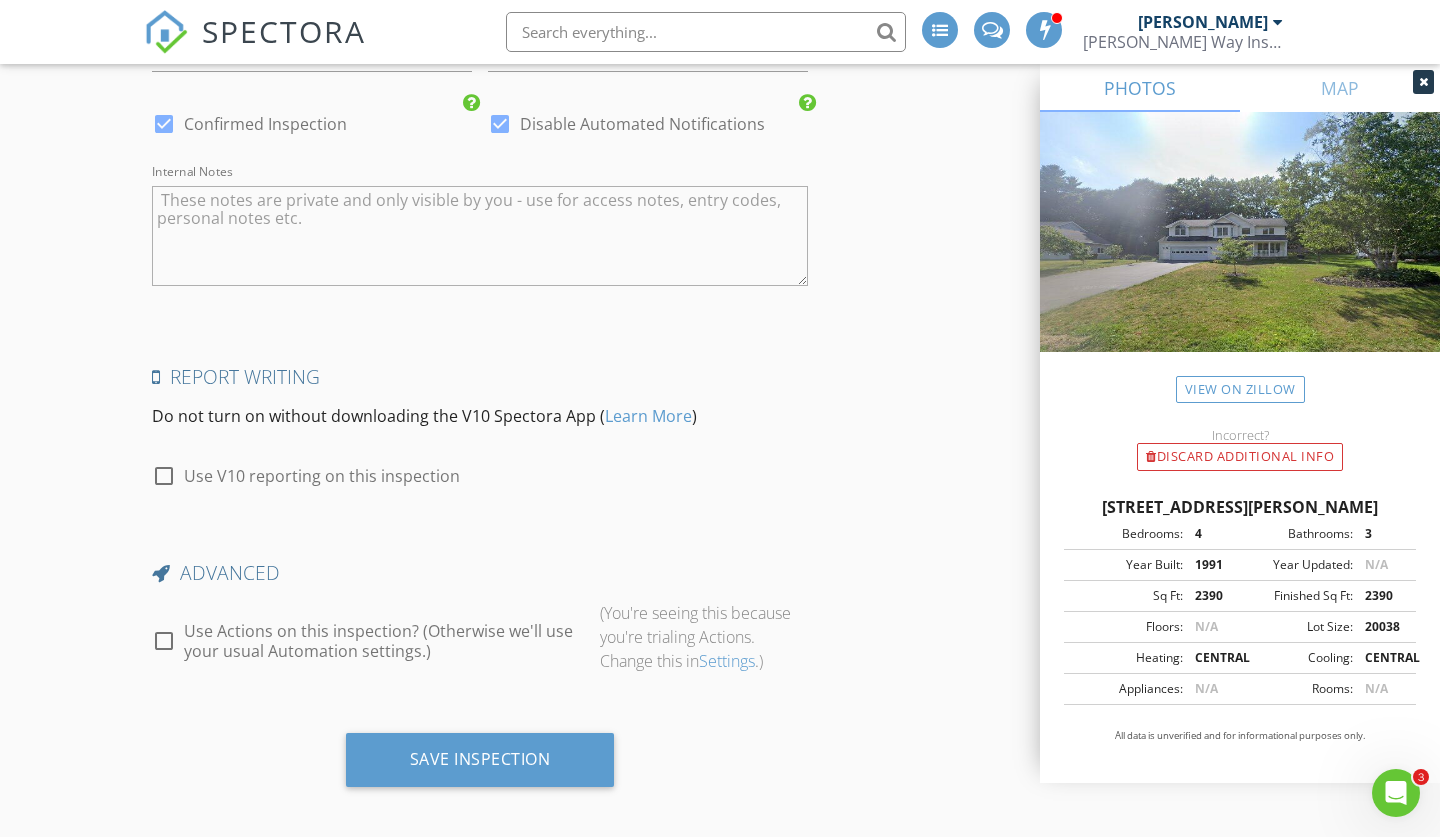 click on "INSPECTOR(S)
check_box   Gregory Babcock   PRIMARY   Gregory Babcock arrow_drop_down   check_box_outline_blank Gregory Babcock specifically requested
Date/Time
07/26/2025 9:00 AM
Location
Address Search       Address 33 Cindy Ln   Unit   City HALFMOON   State NY   Zip 12065   County Saratoga     Square Feet 2390   Year Built 1991   Foundation arrow_drop_down
client
check_box Enable Client CC email for this inspection   Client Search     check_box_outline_blank Client is a Company/Organization     First Name Richard   Last Name Chu   Email Rchu0429@gmail.com   CC Email   Phone 518-888-2616         Tags         Notes   Private Notes
ADD ADDITIONAL client
SERVICES
check_box_outline_blank   Mold Assessment   Mold Assessment check_box_outline_blank   H2O Total Coli/E Coli   check_box" at bounding box center [480, -1103] 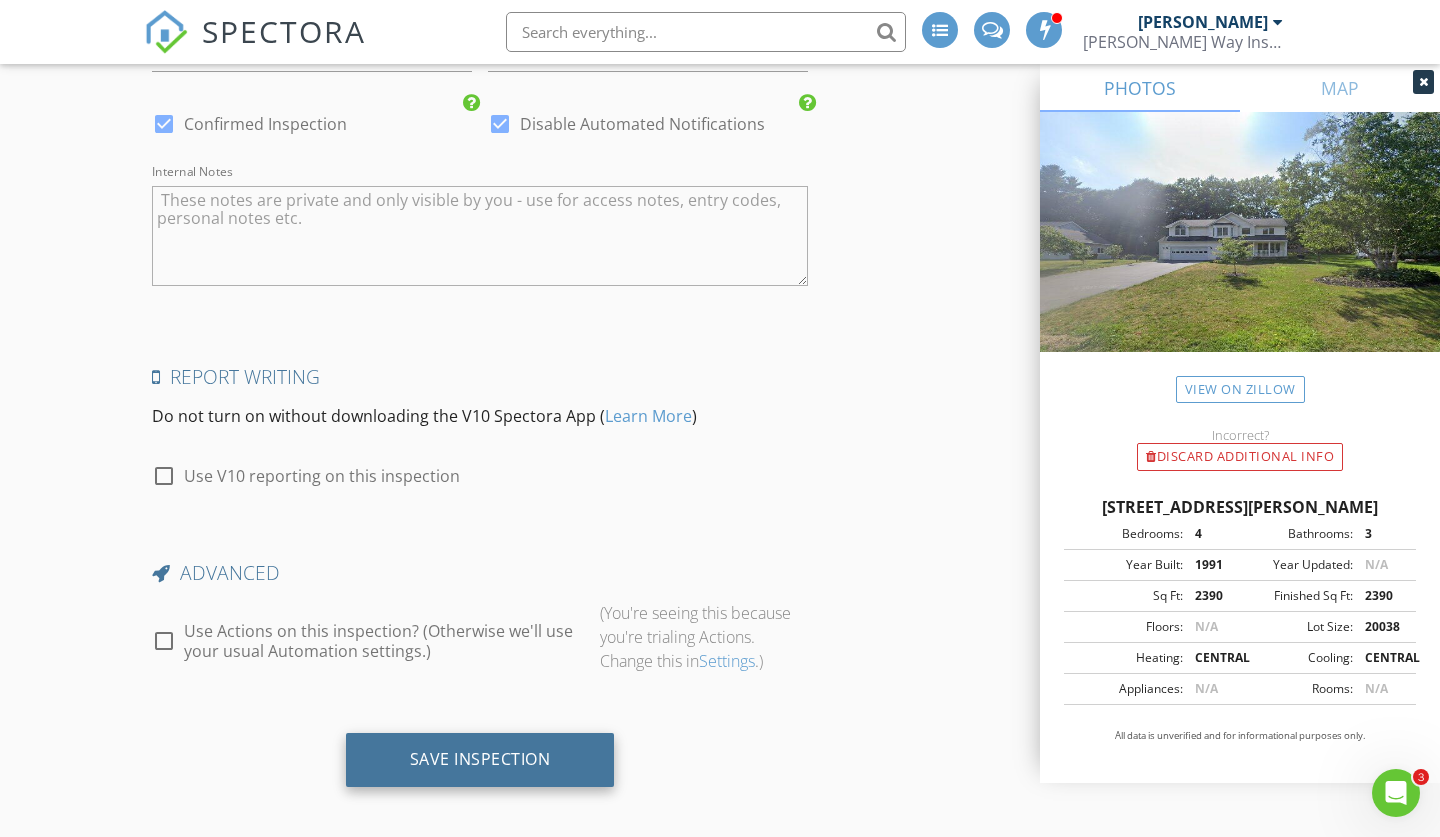 click on "Save Inspection" at bounding box center (480, 759) 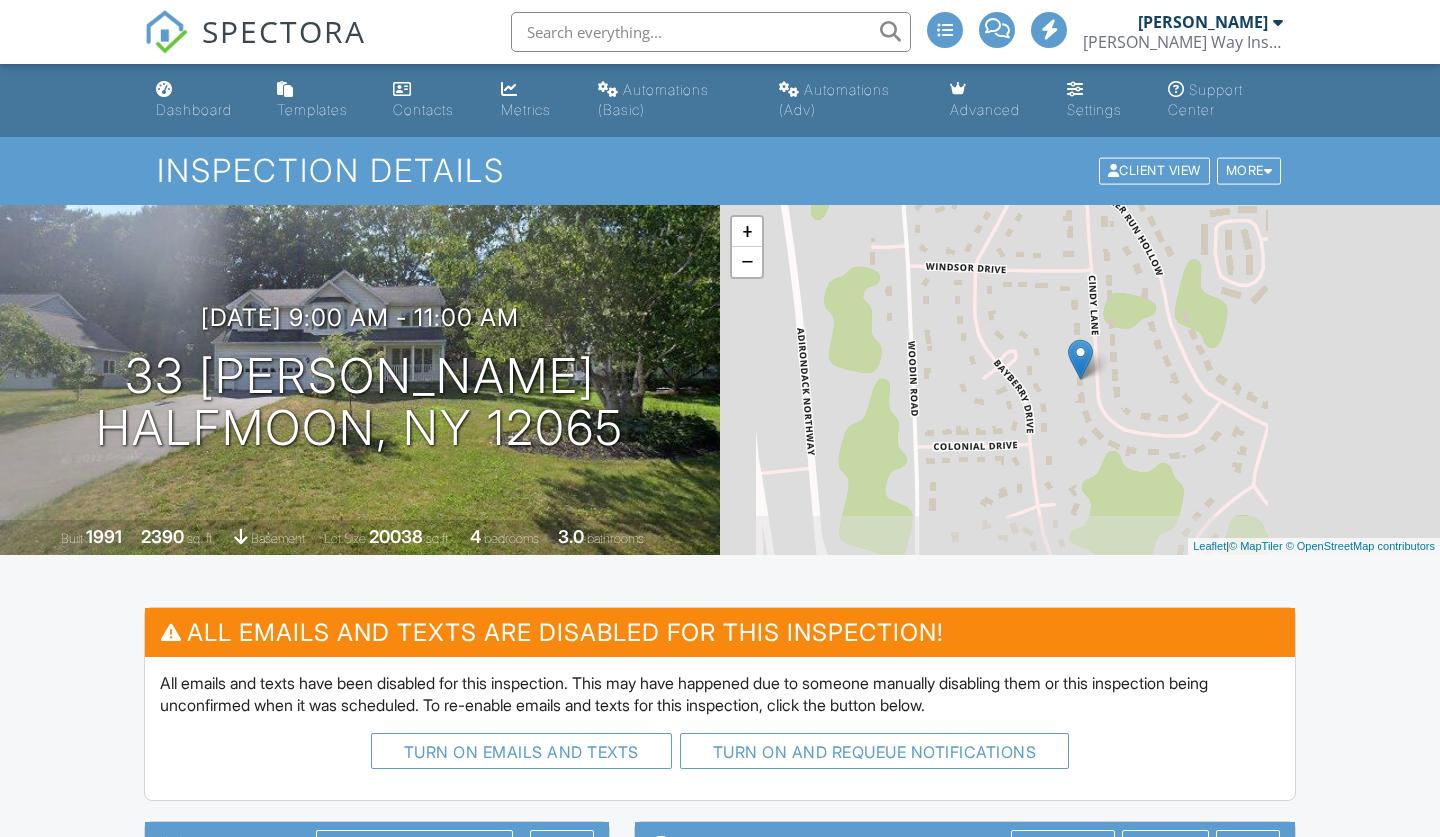 scroll, scrollTop: 0, scrollLeft: 0, axis: both 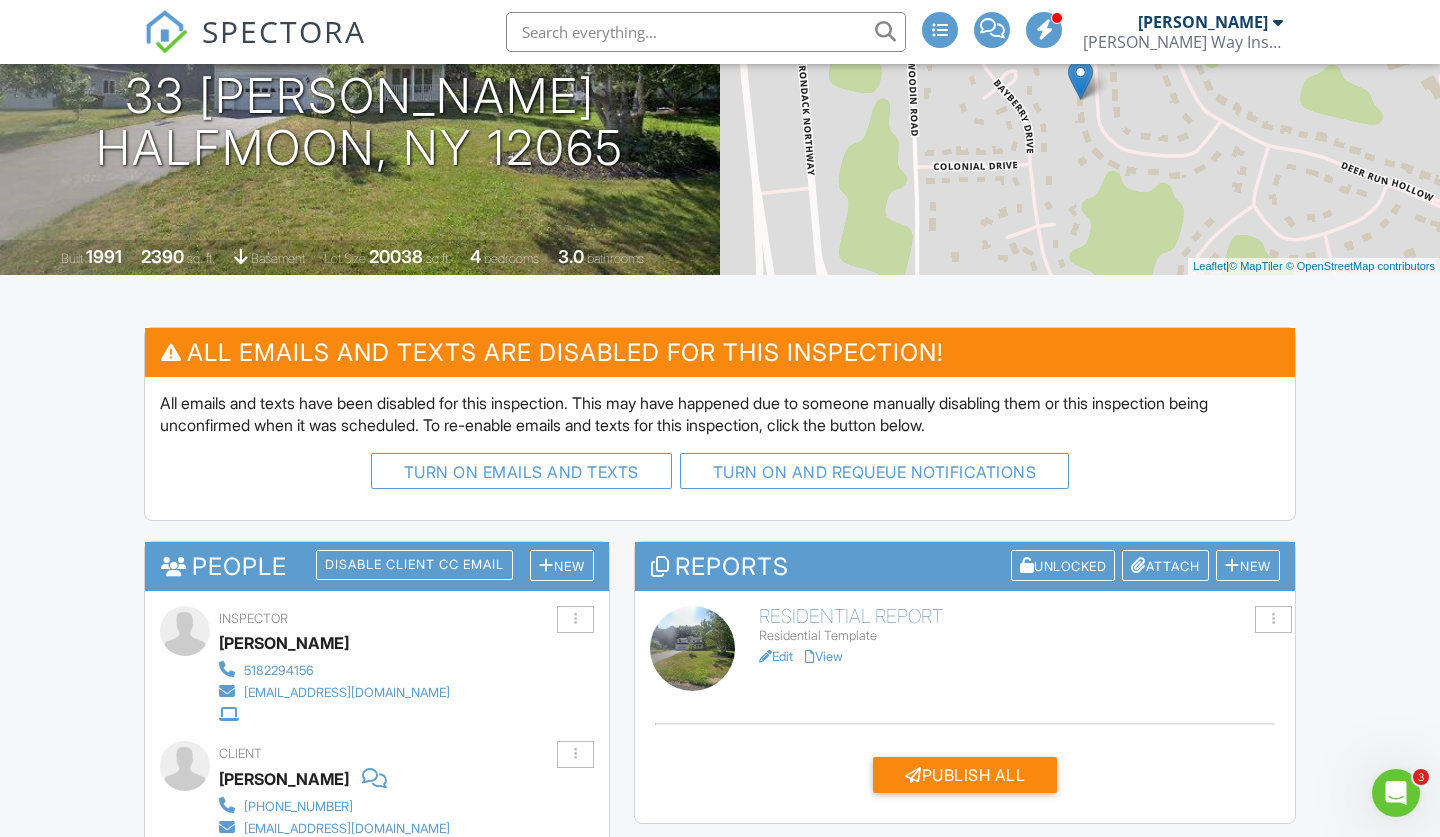 click on "Edit" at bounding box center (776, 656) 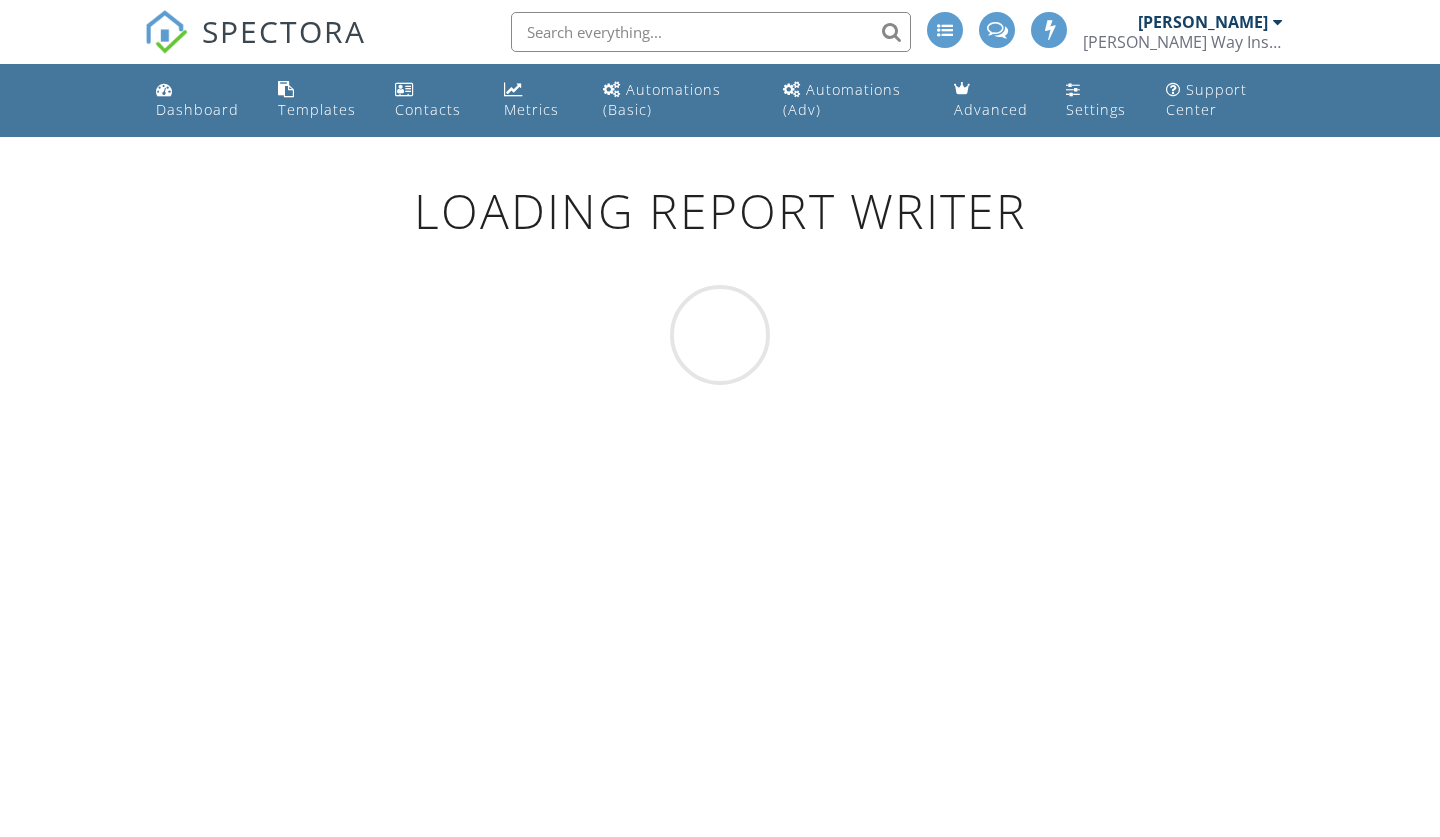 scroll, scrollTop: 0, scrollLeft: 0, axis: both 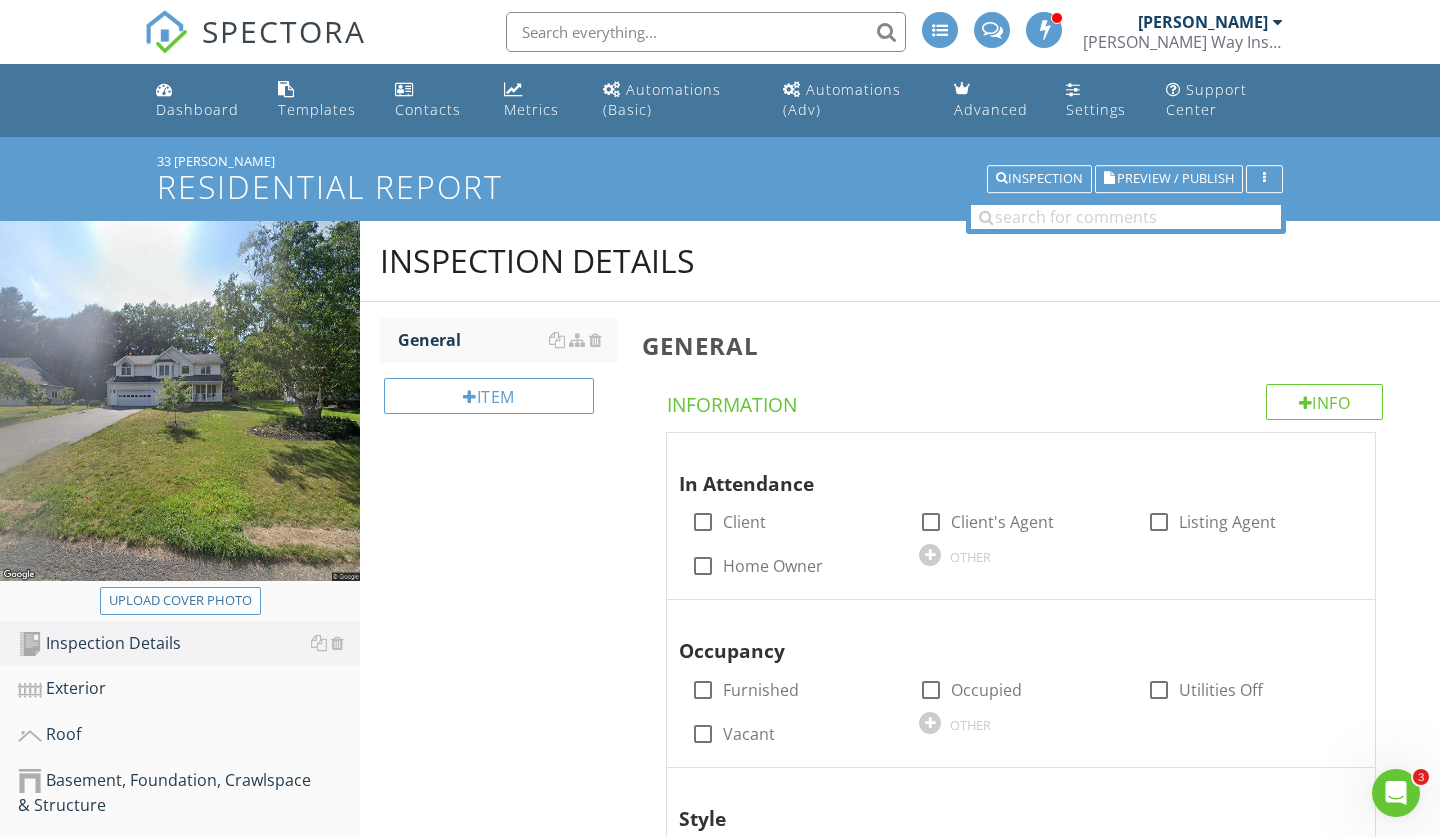 click on "Upload cover photo" at bounding box center [180, 601] 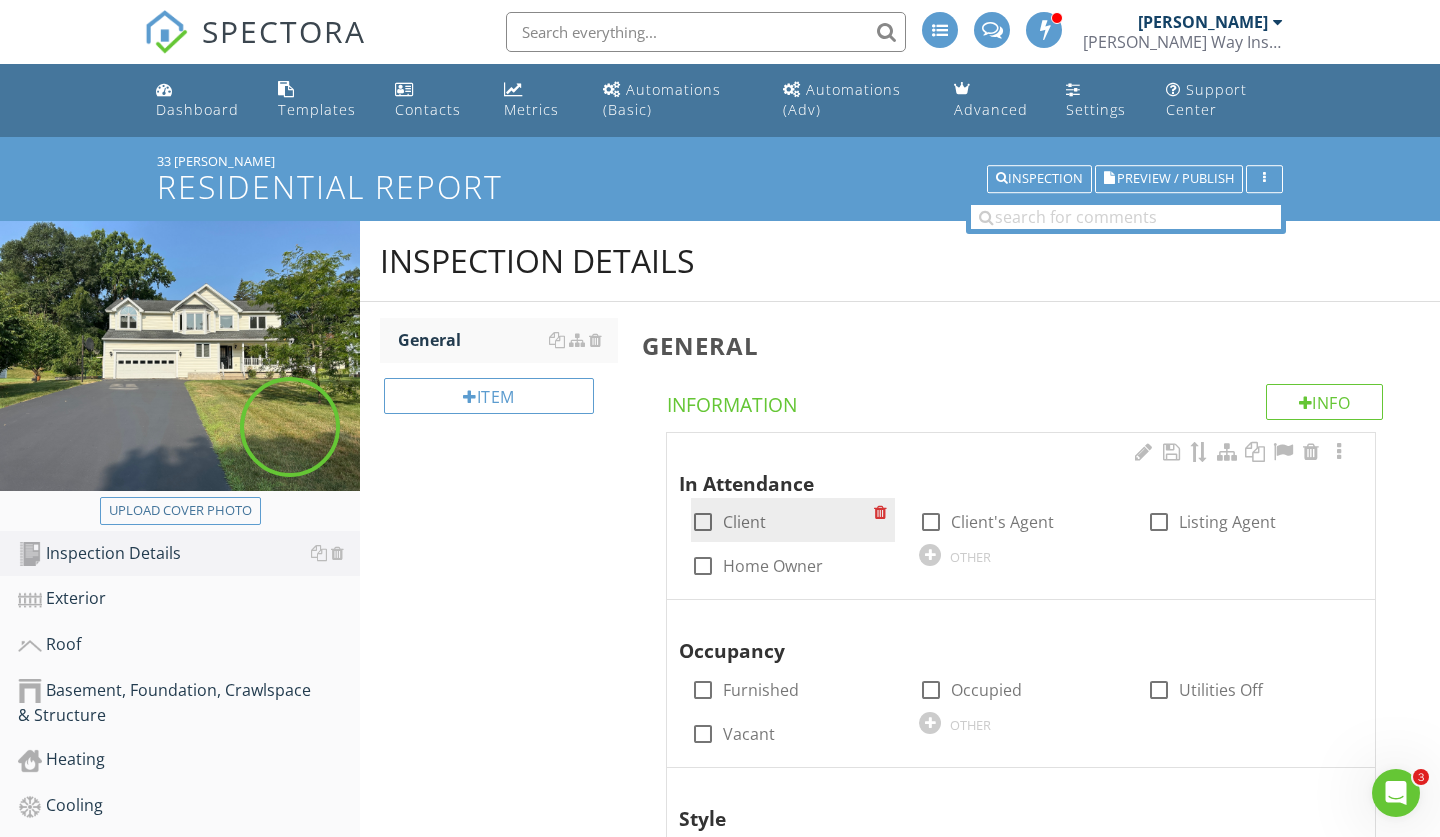 click at bounding box center [703, 522] 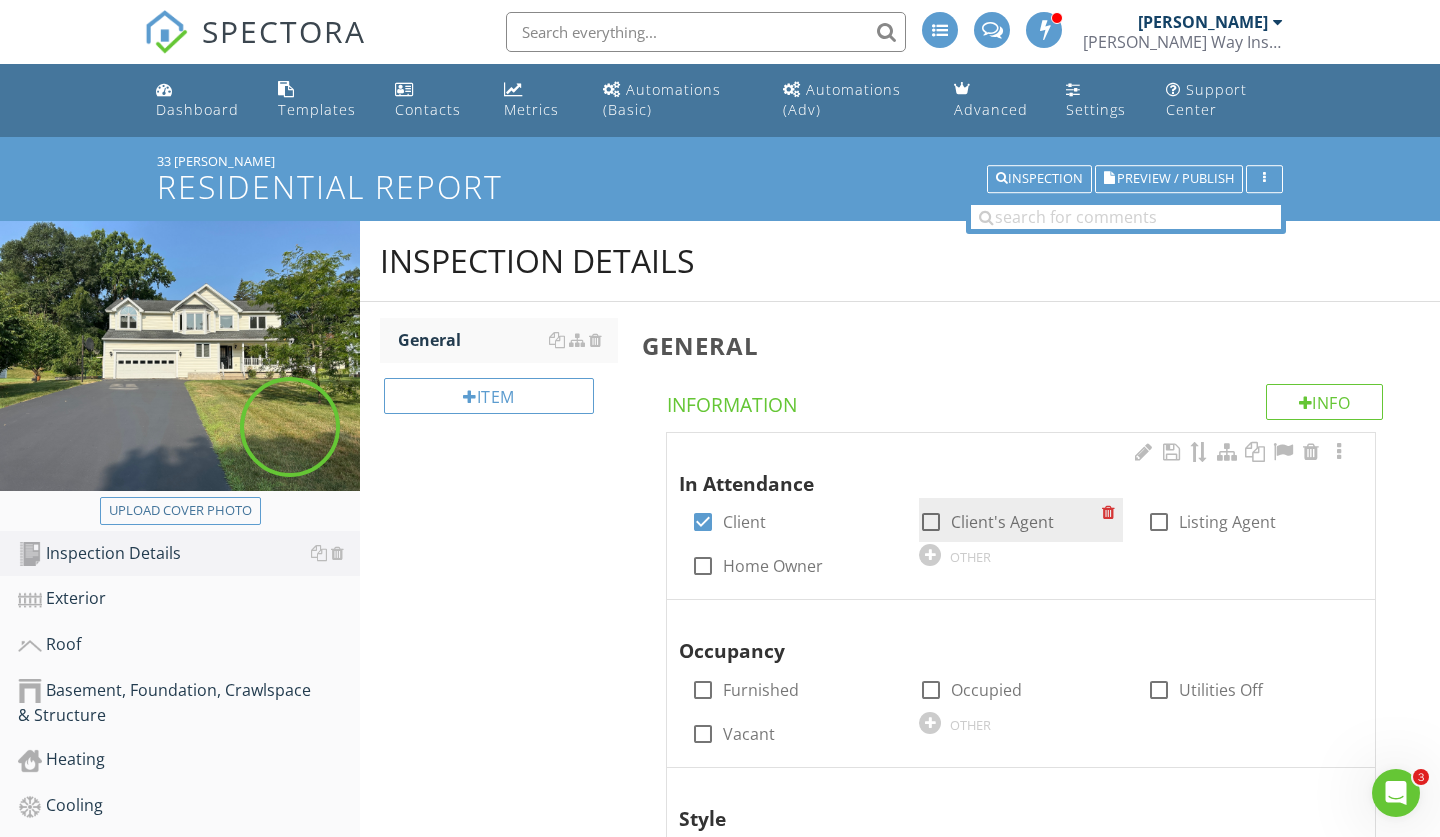 click at bounding box center (931, 522) 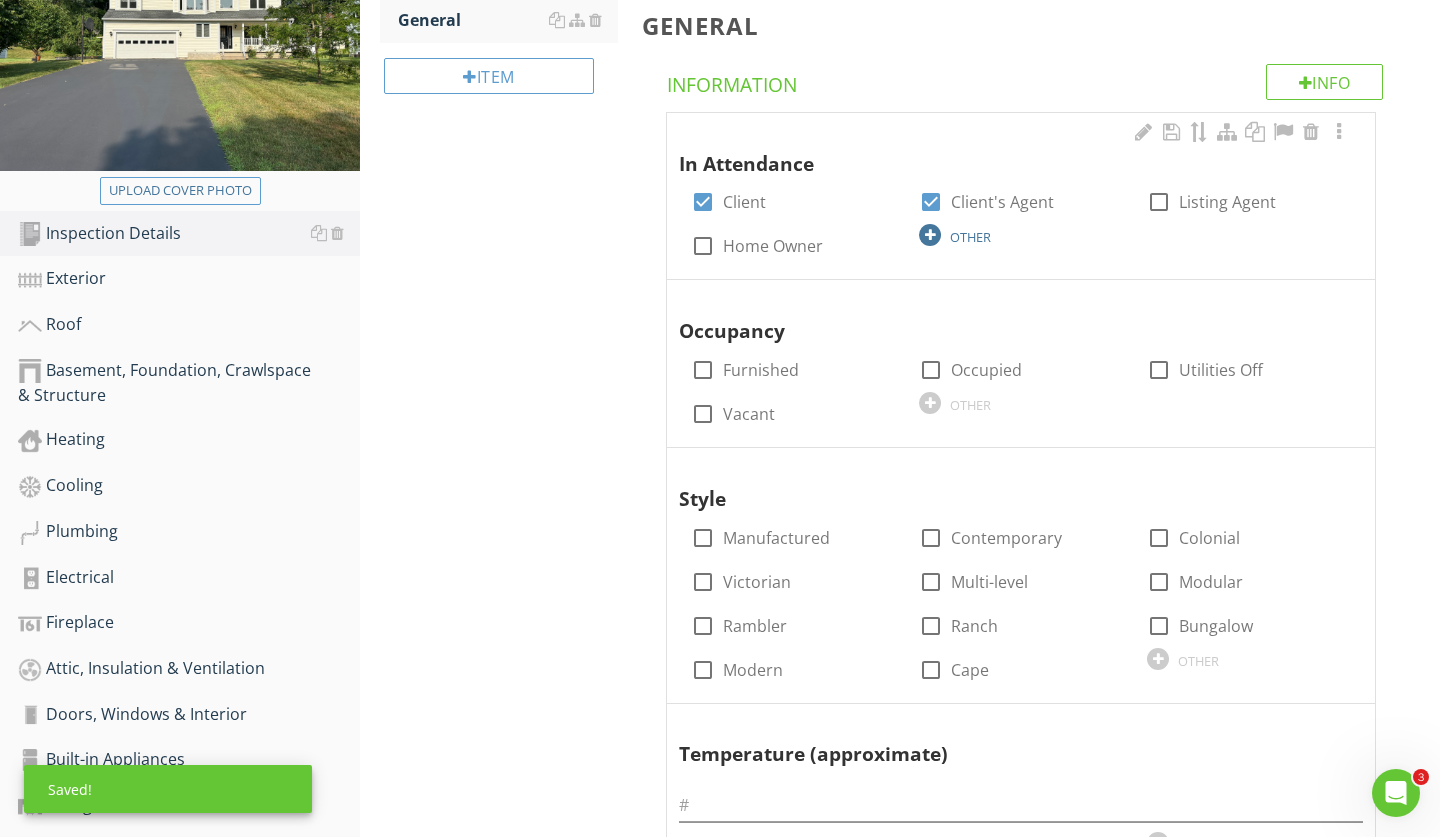 scroll, scrollTop: 440, scrollLeft: 0, axis: vertical 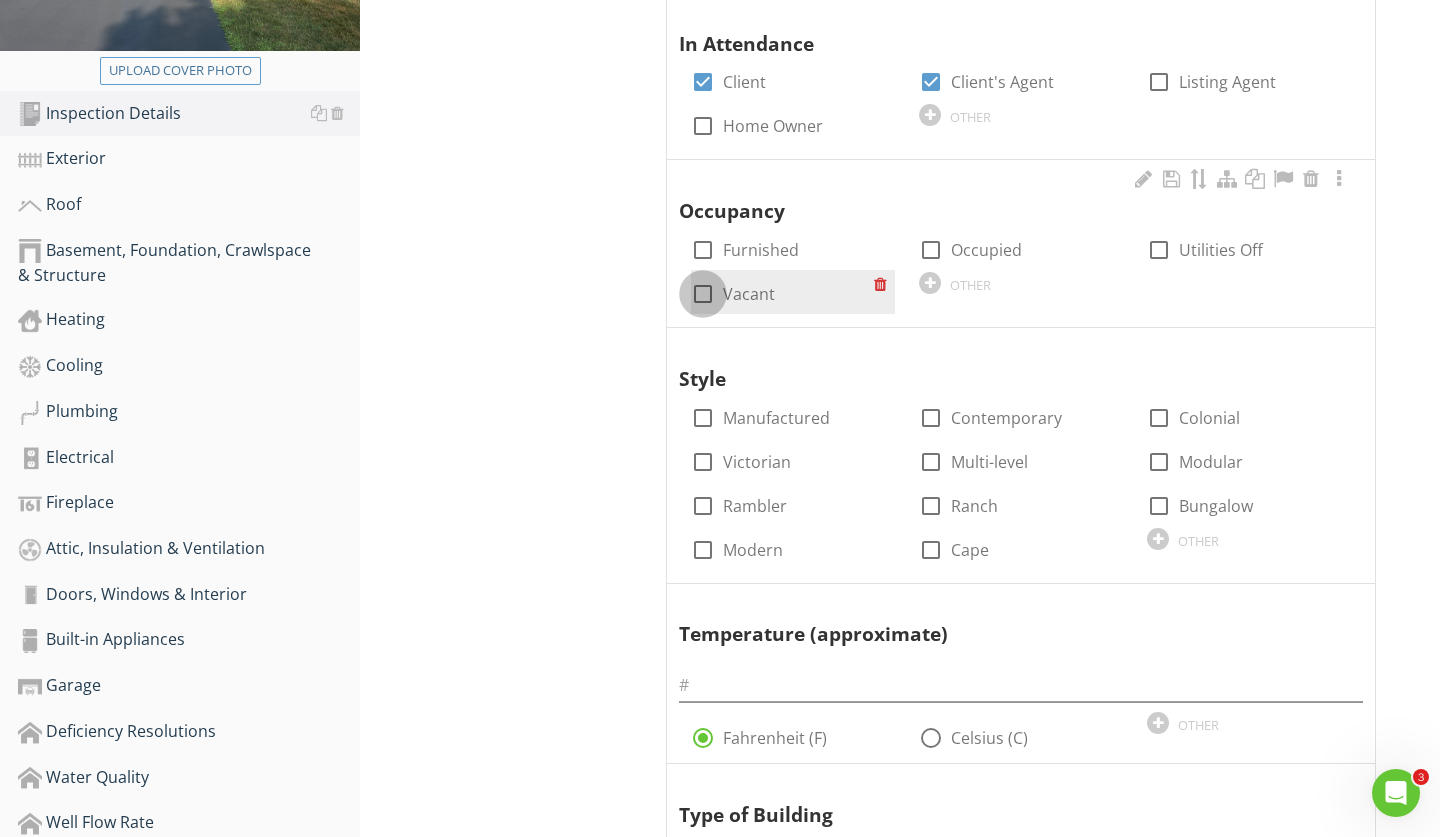click at bounding box center (703, 294) 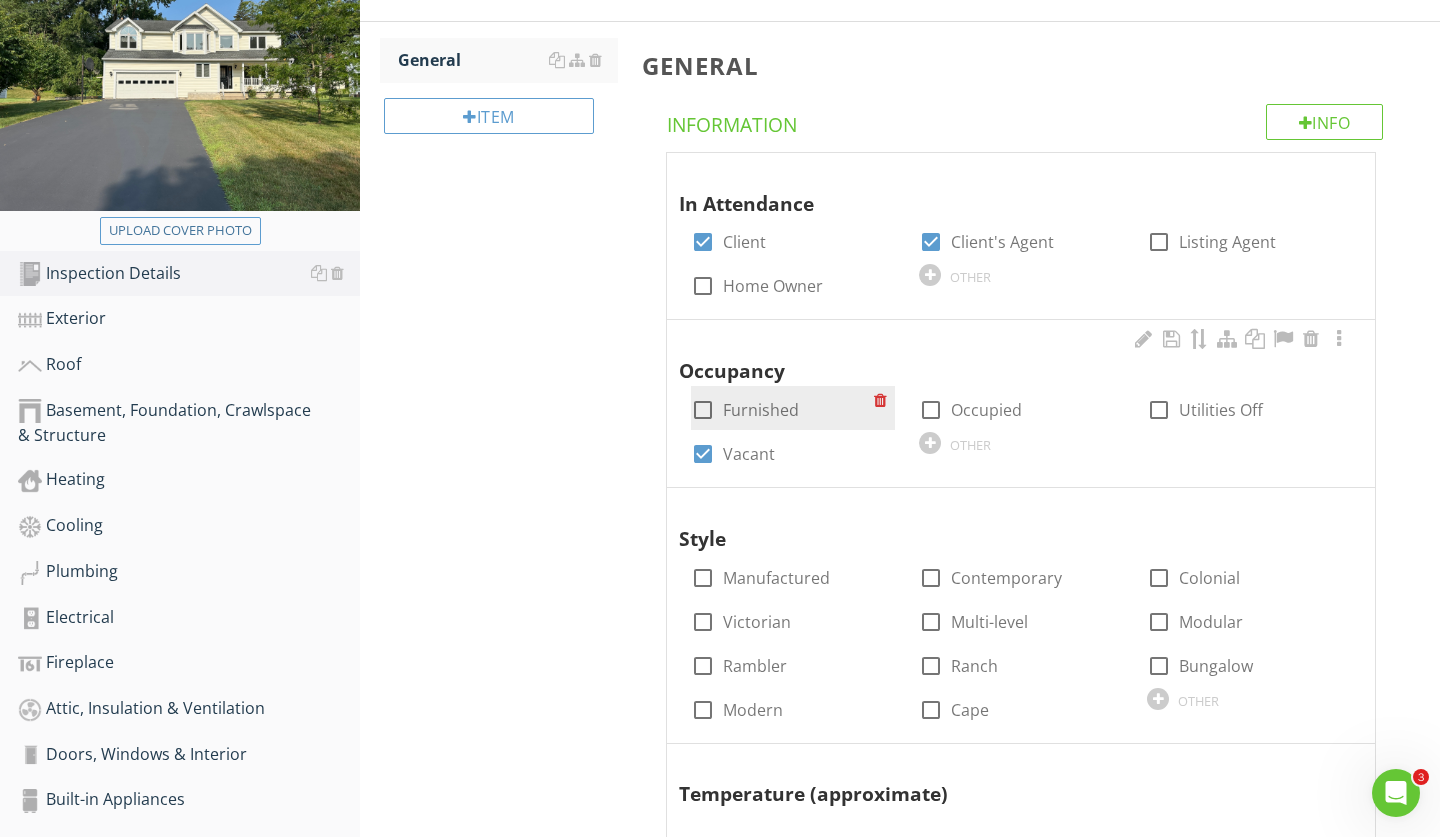scroll, scrollTop: 320, scrollLeft: 0, axis: vertical 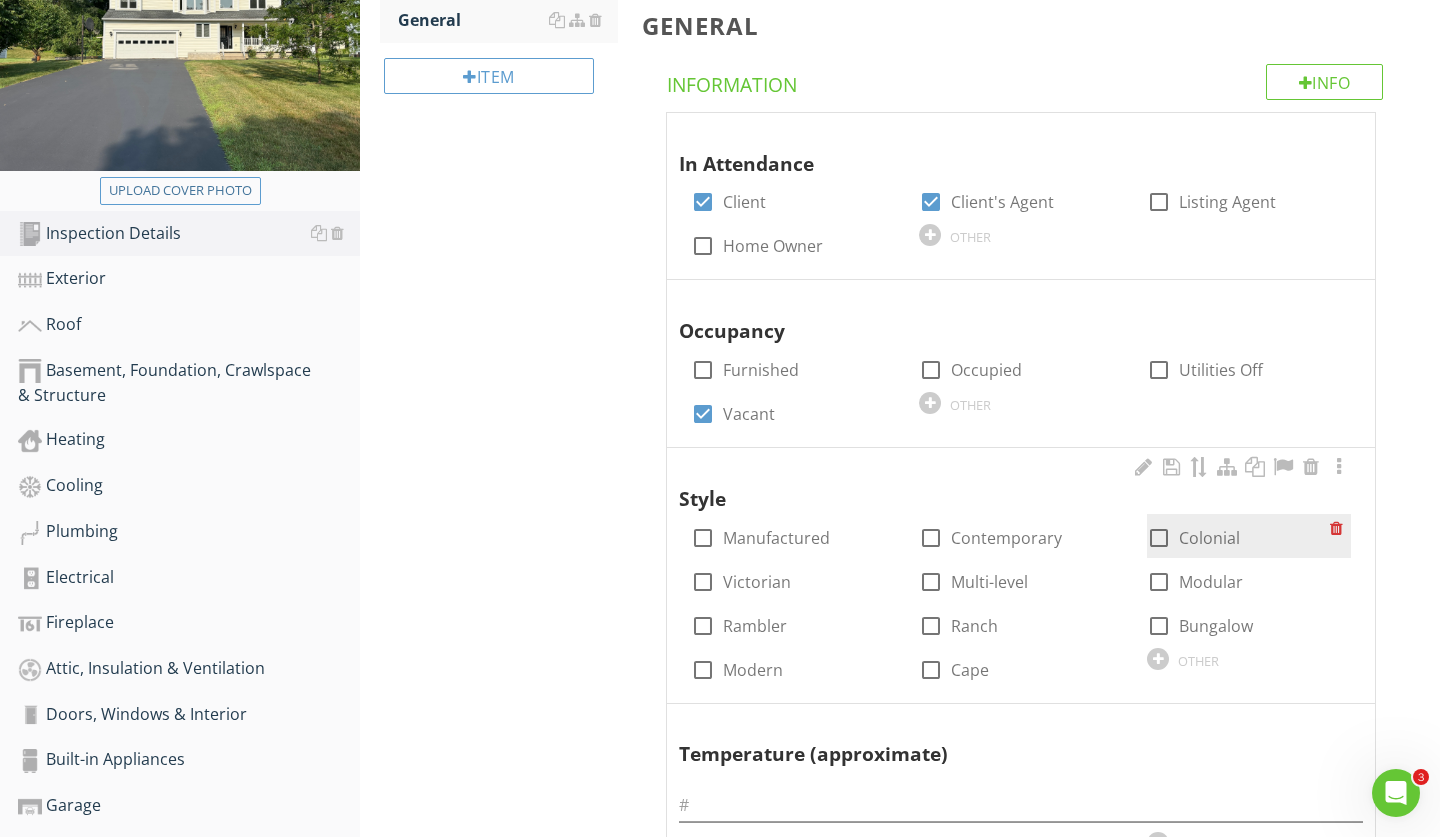 click at bounding box center [1159, 538] 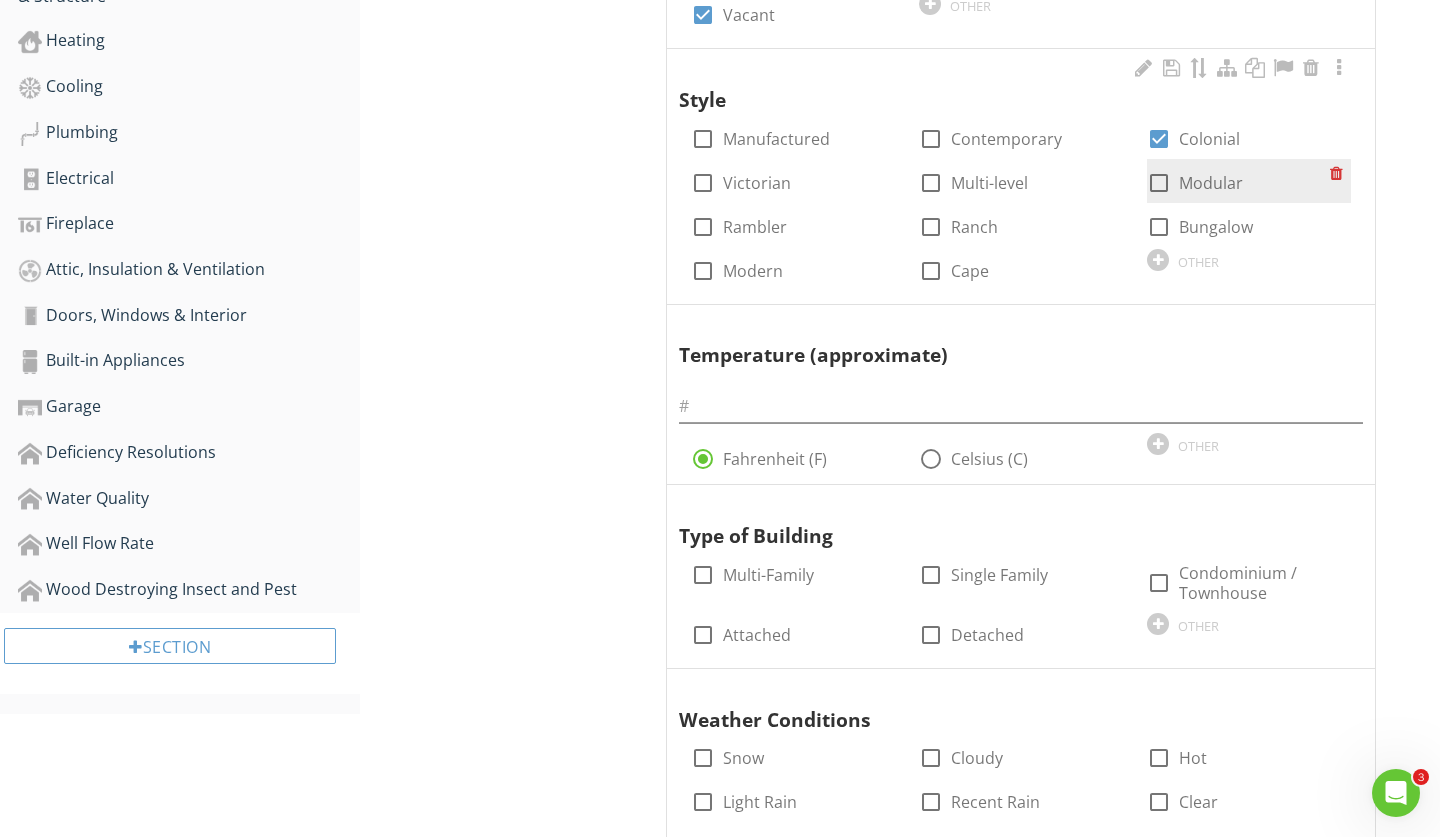 scroll, scrollTop: 760, scrollLeft: 0, axis: vertical 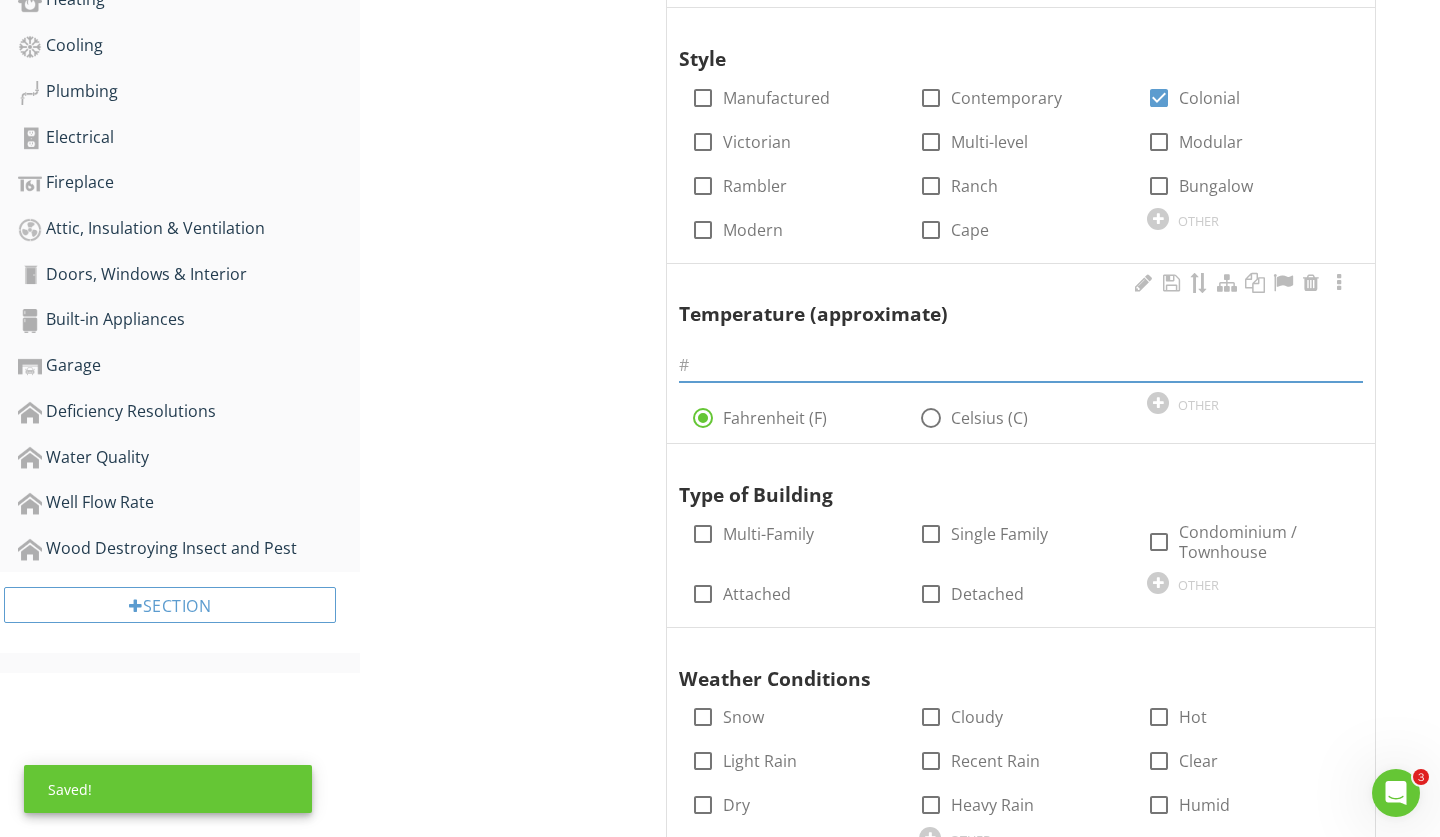 click at bounding box center (1021, 365) 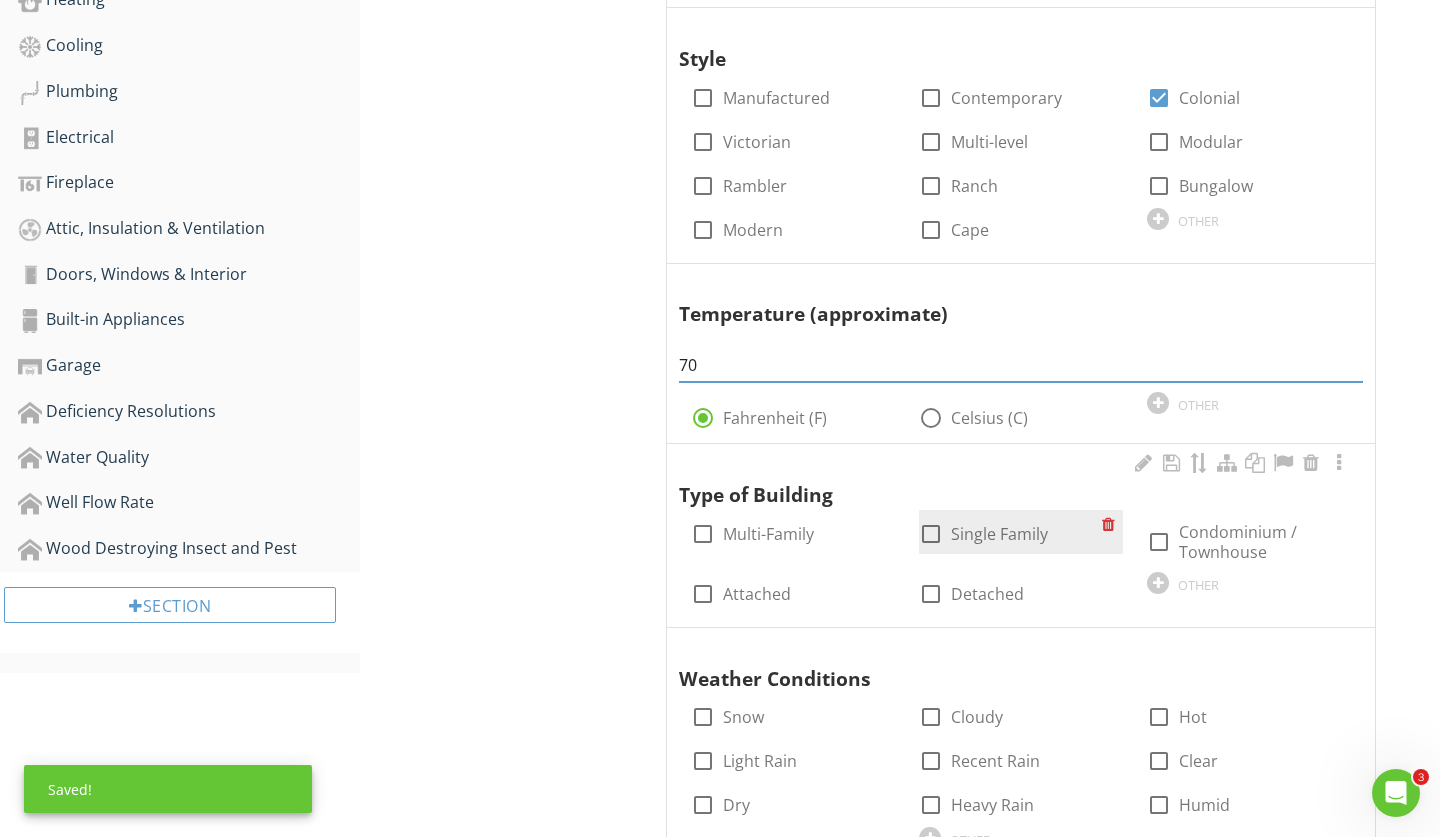 type on "70" 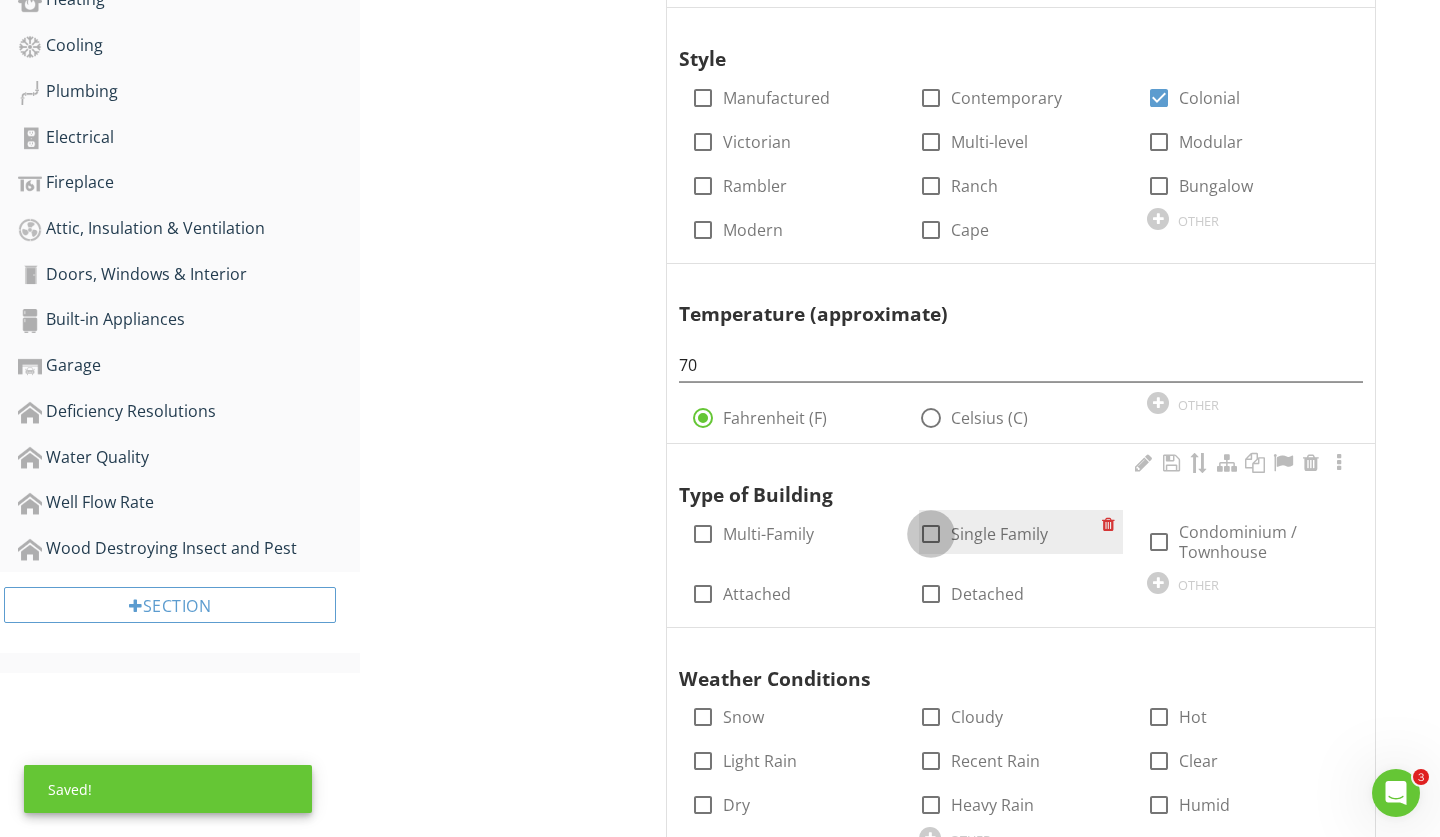 click at bounding box center [931, 534] 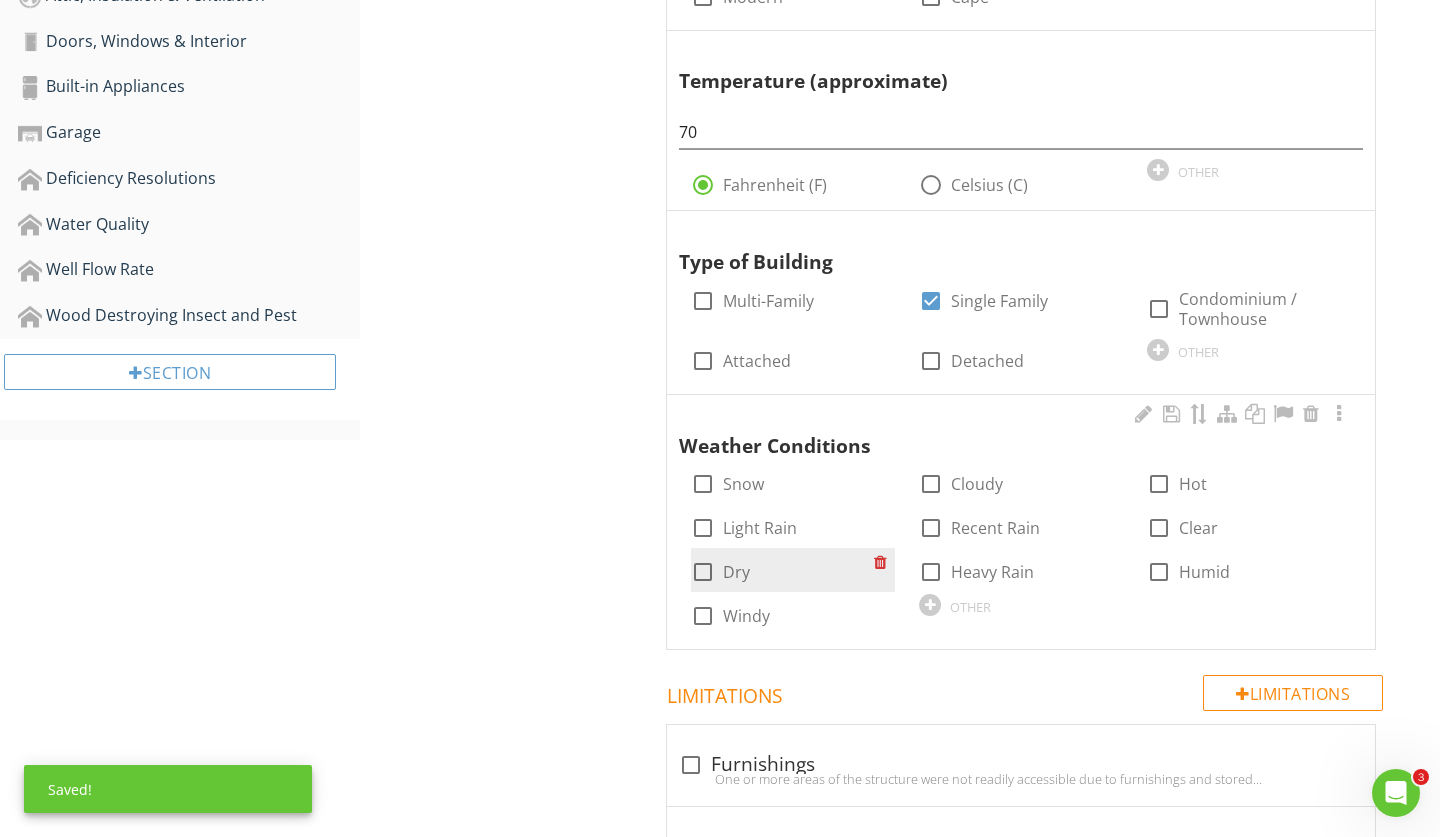 scroll, scrollTop: 1000, scrollLeft: 0, axis: vertical 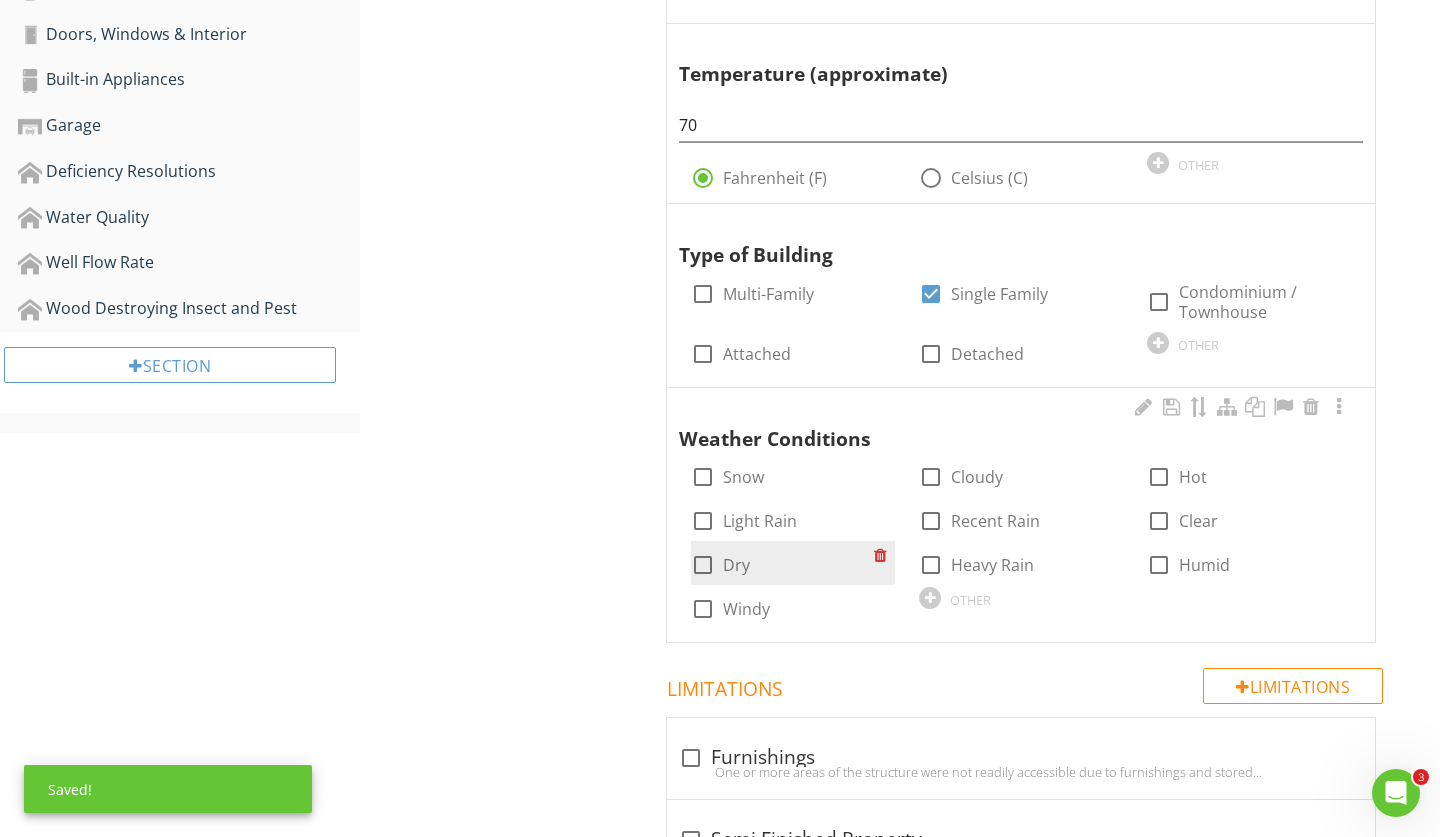 click at bounding box center [703, 565] 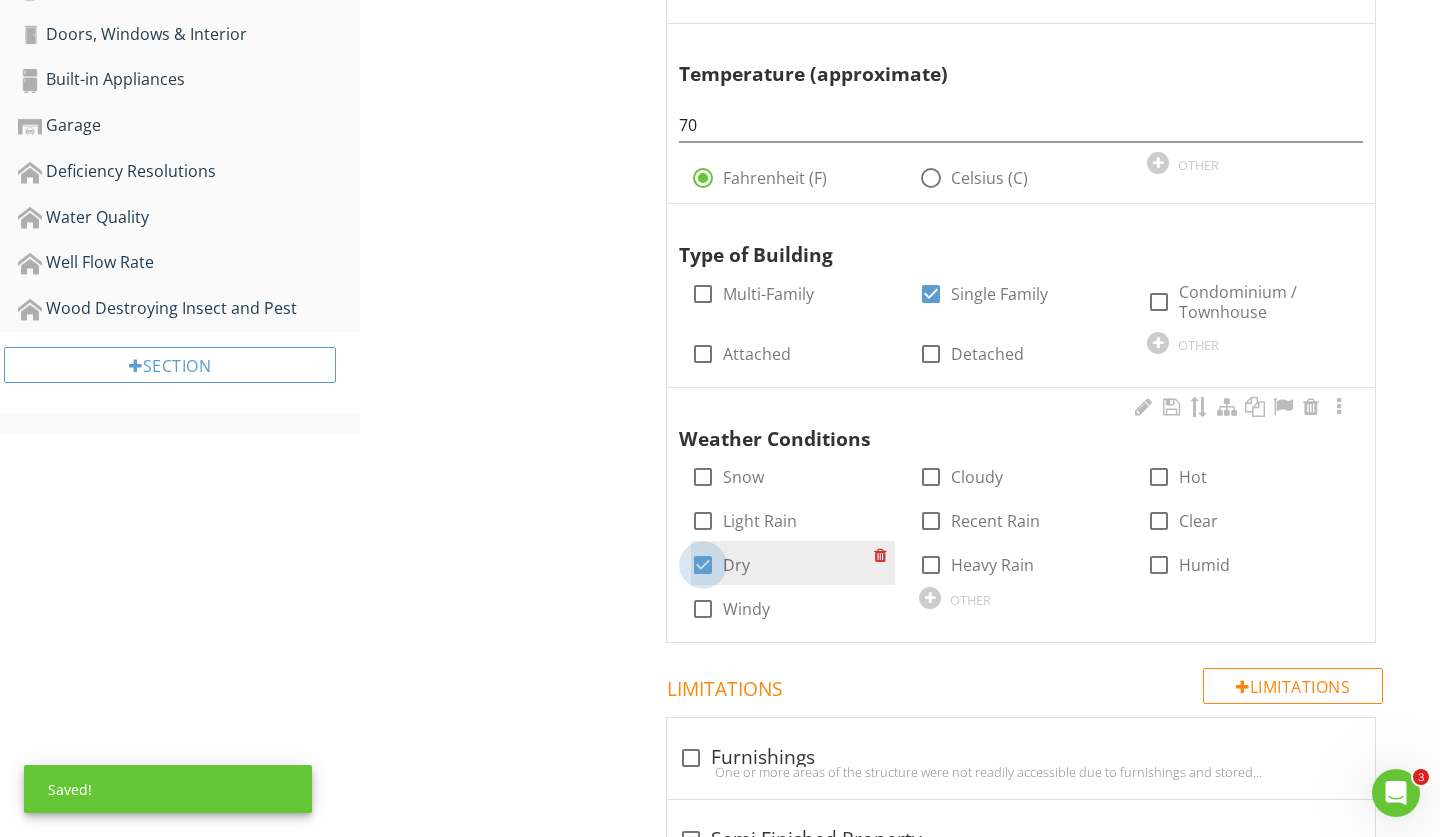 checkbox on "true" 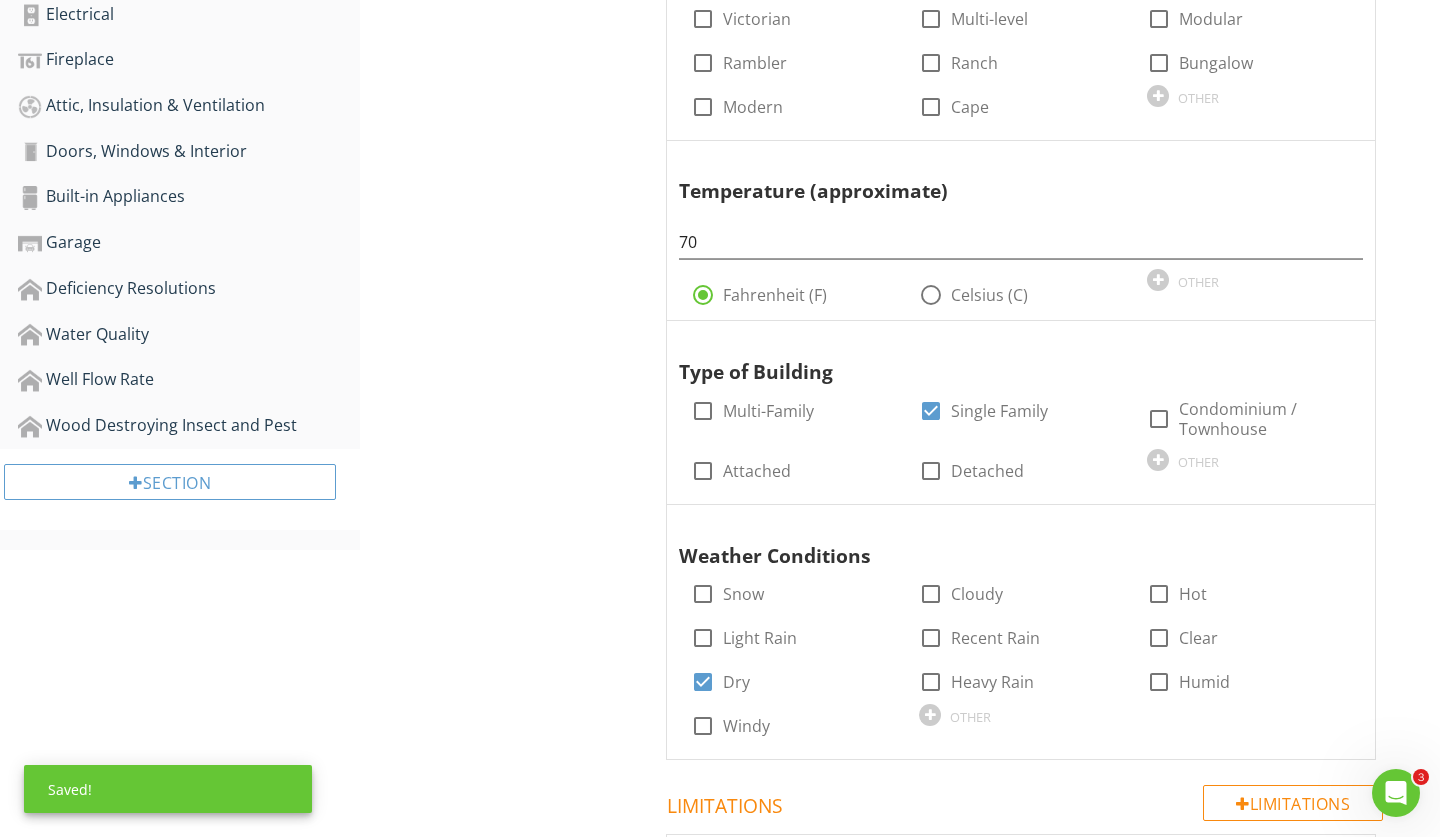 scroll, scrollTop: 763, scrollLeft: 0, axis: vertical 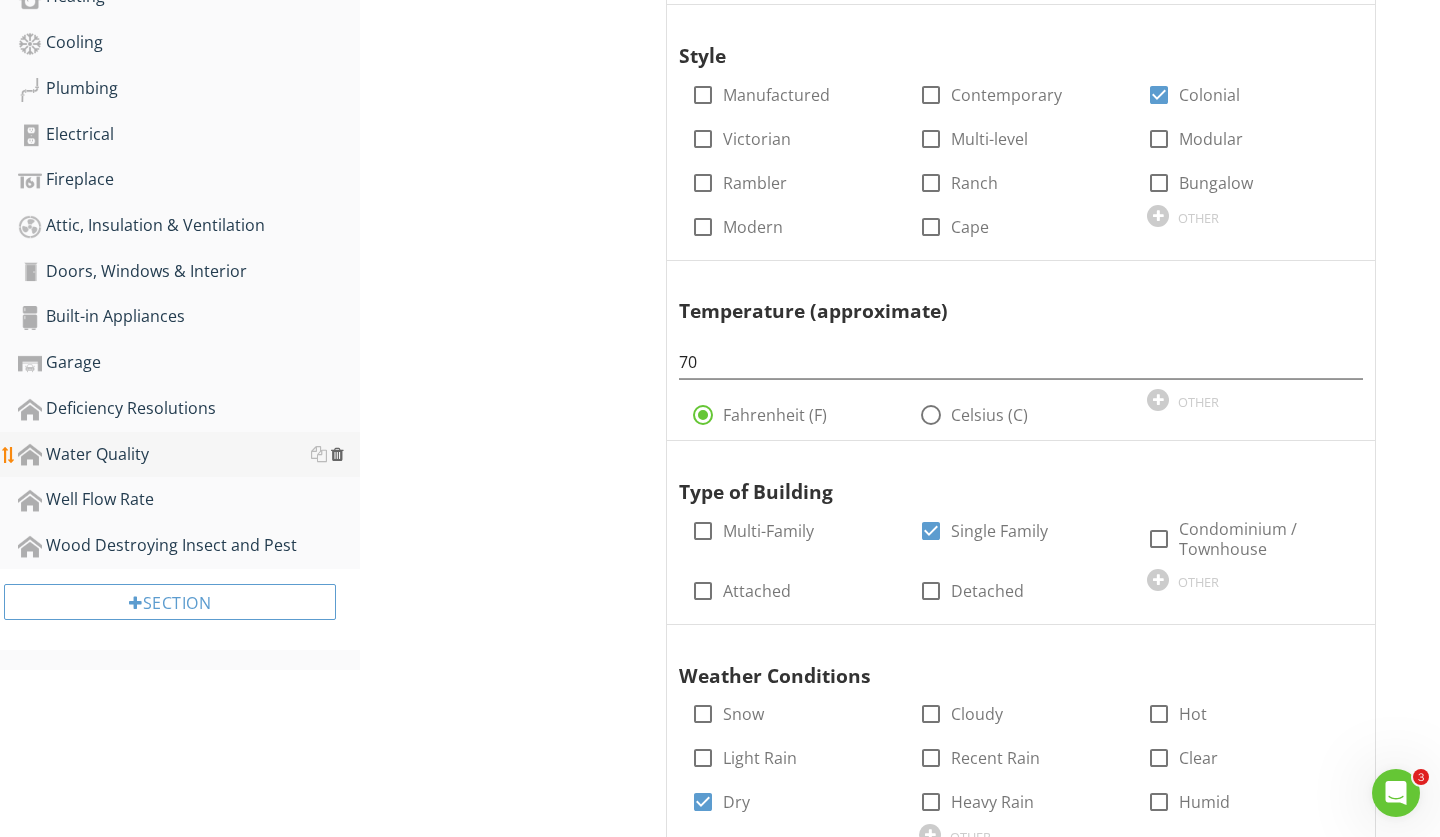 click at bounding box center [337, 454] 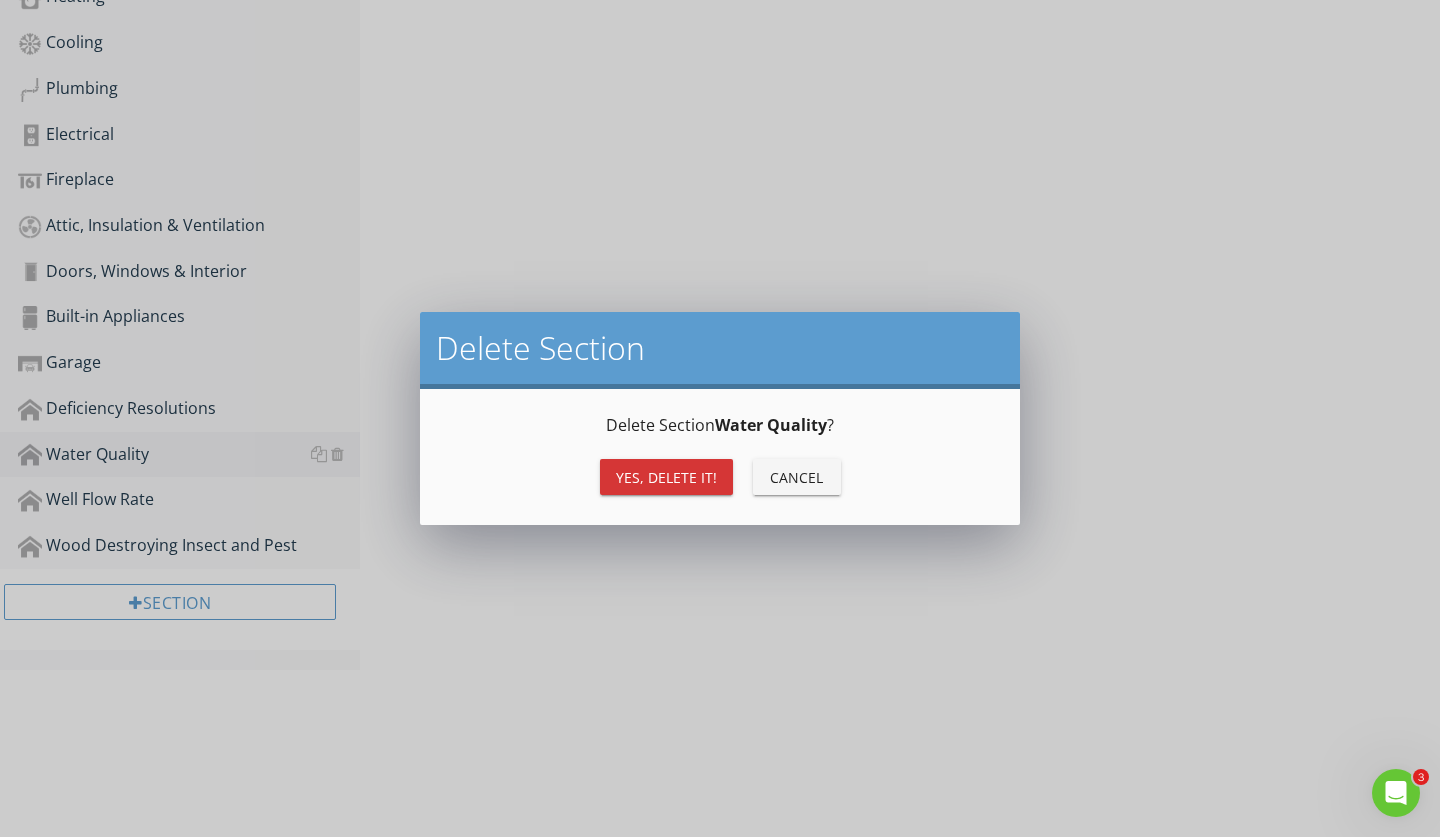 scroll, scrollTop: 598, scrollLeft: 0, axis: vertical 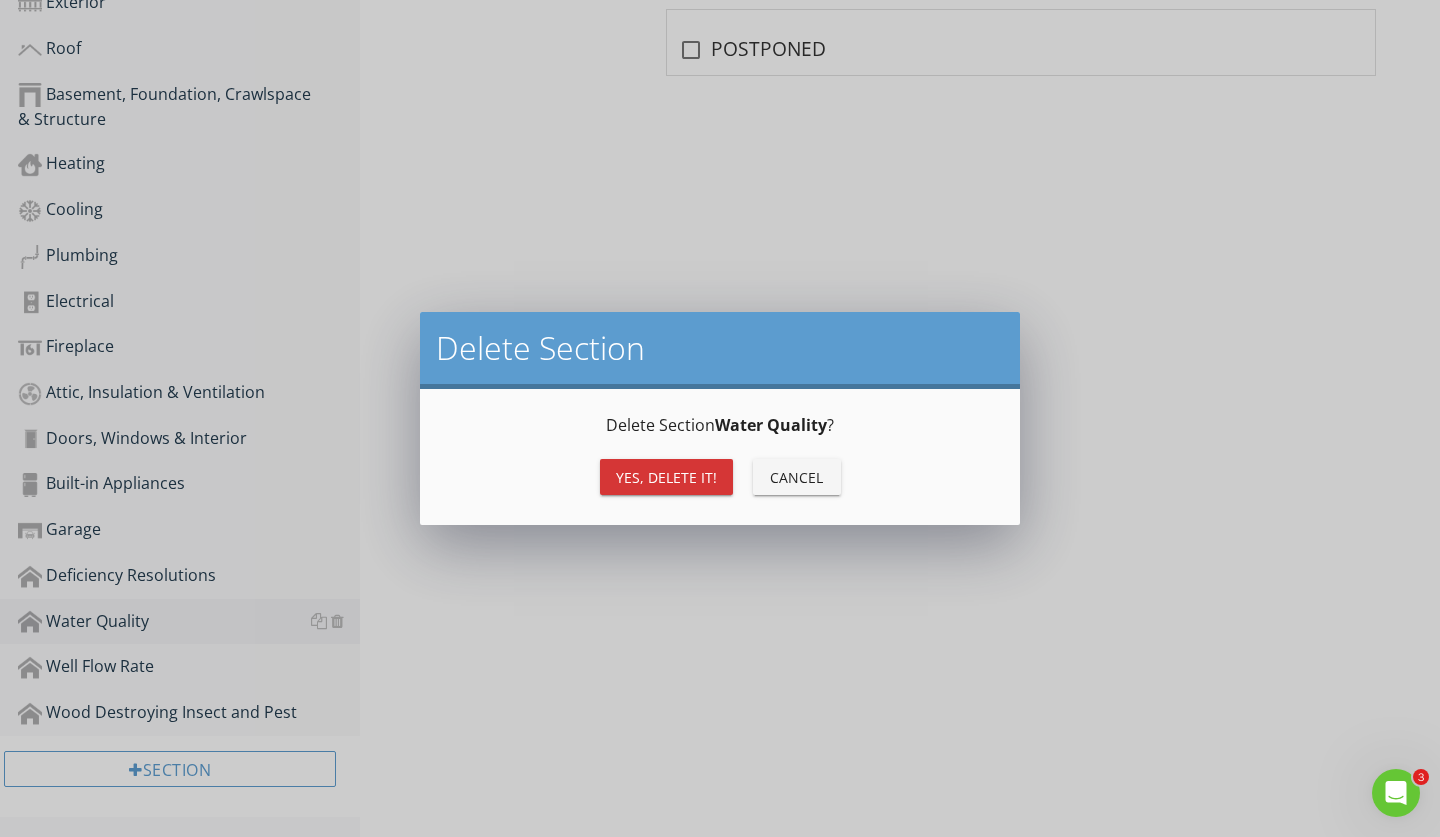 click on "Yes, Delete it!" at bounding box center [666, 477] 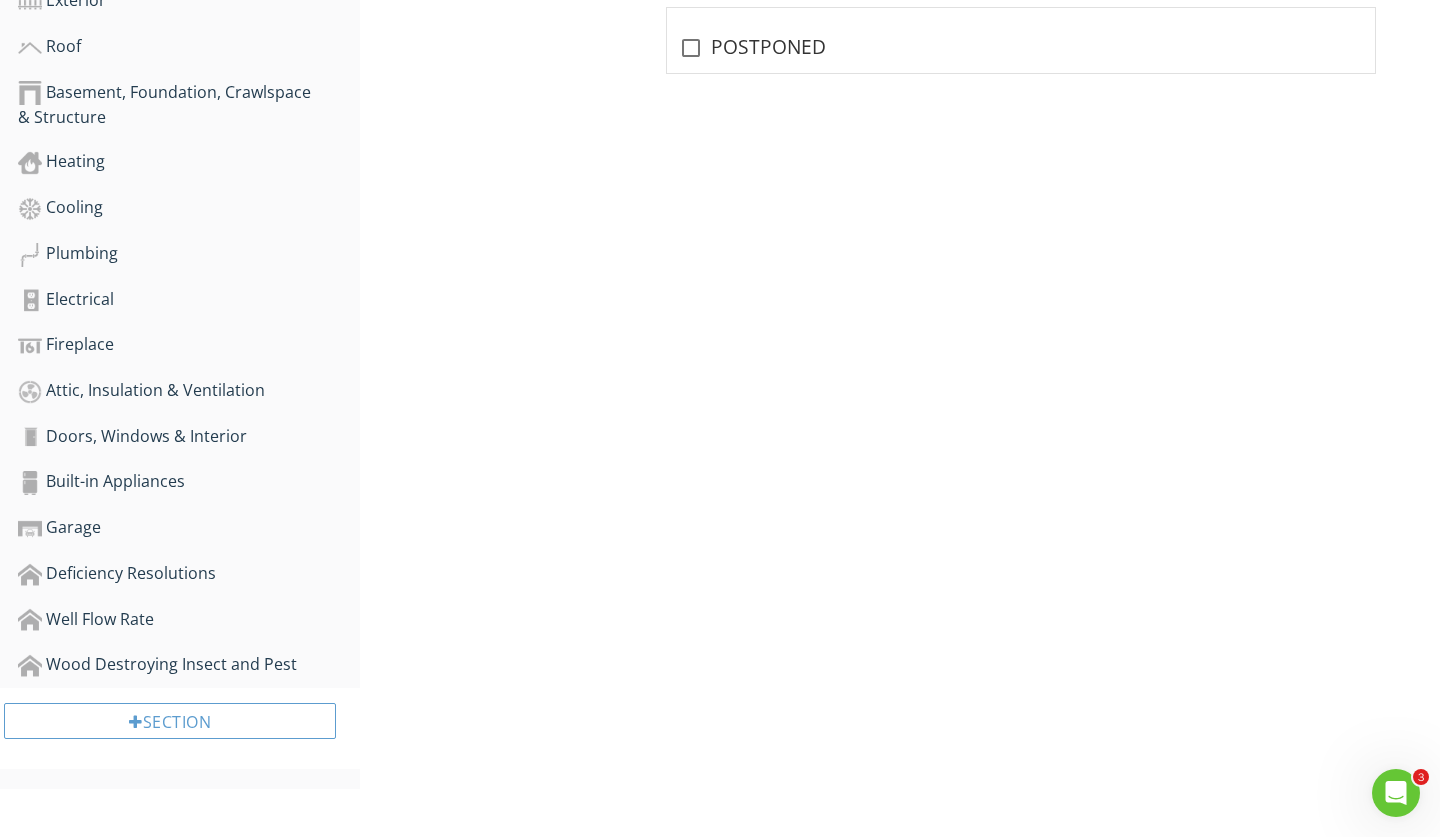 scroll, scrollTop: 552, scrollLeft: 0, axis: vertical 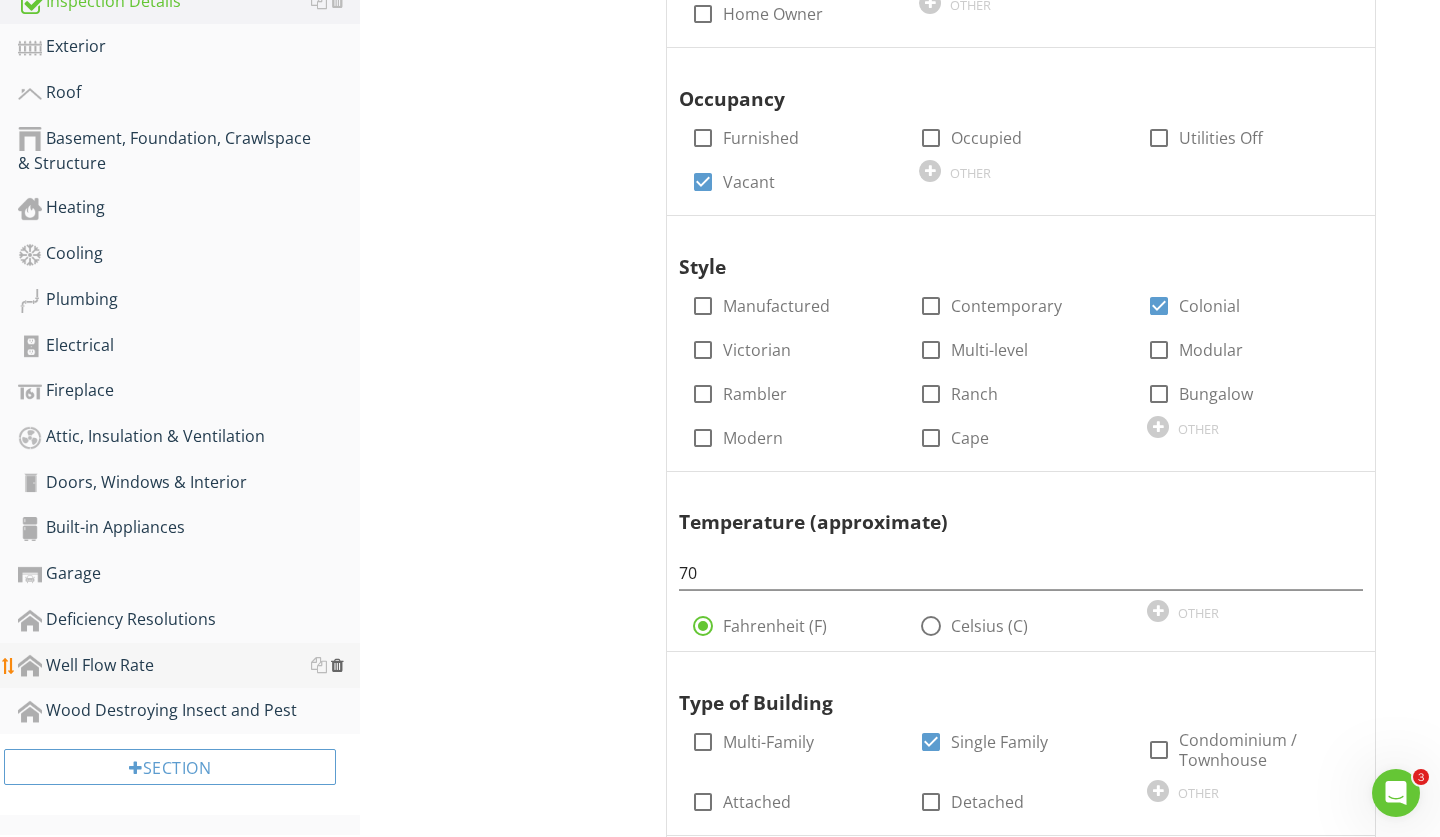 click at bounding box center [337, 665] 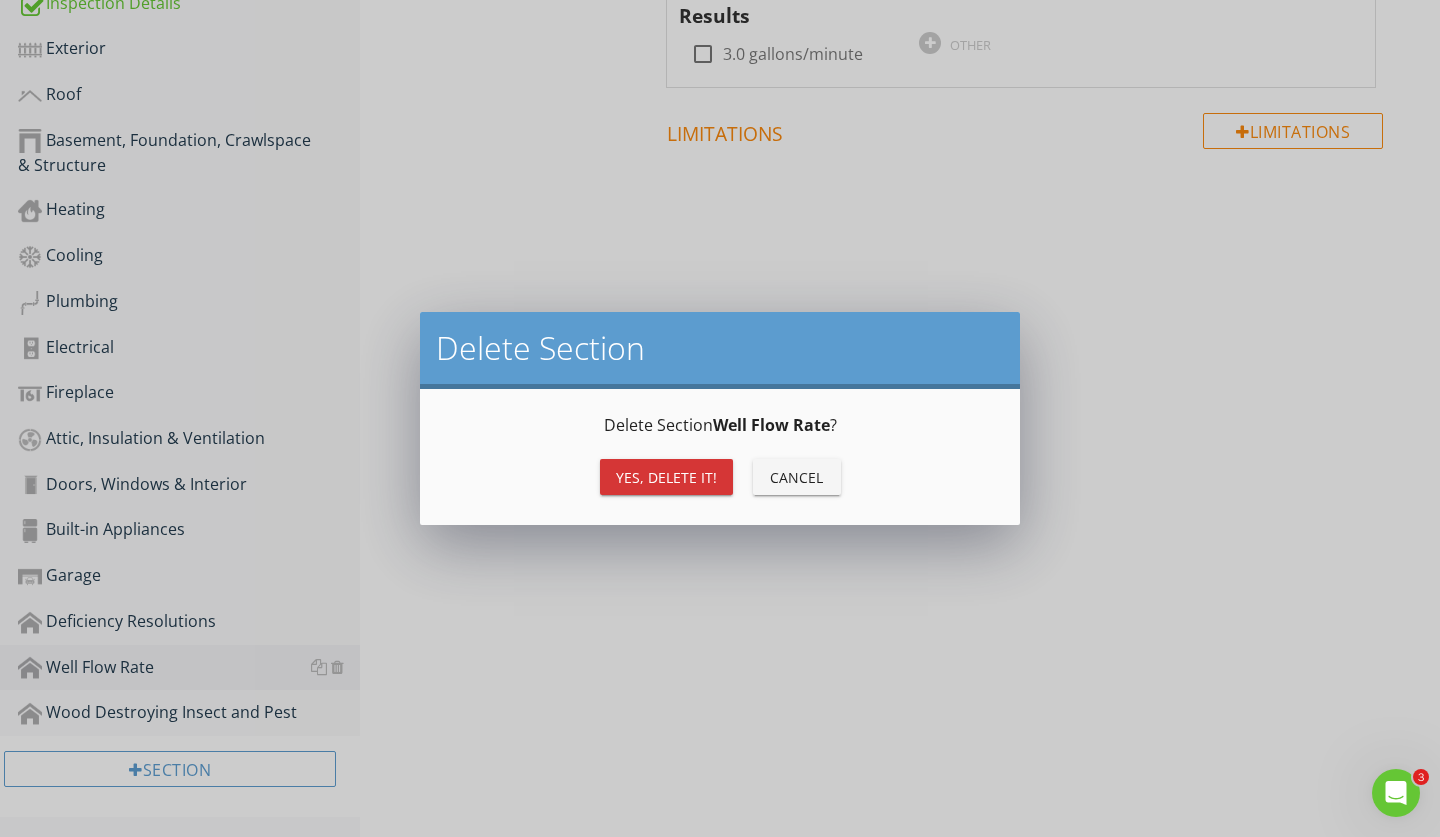 click on "Yes, Delete it!" at bounding box center (666, 477) 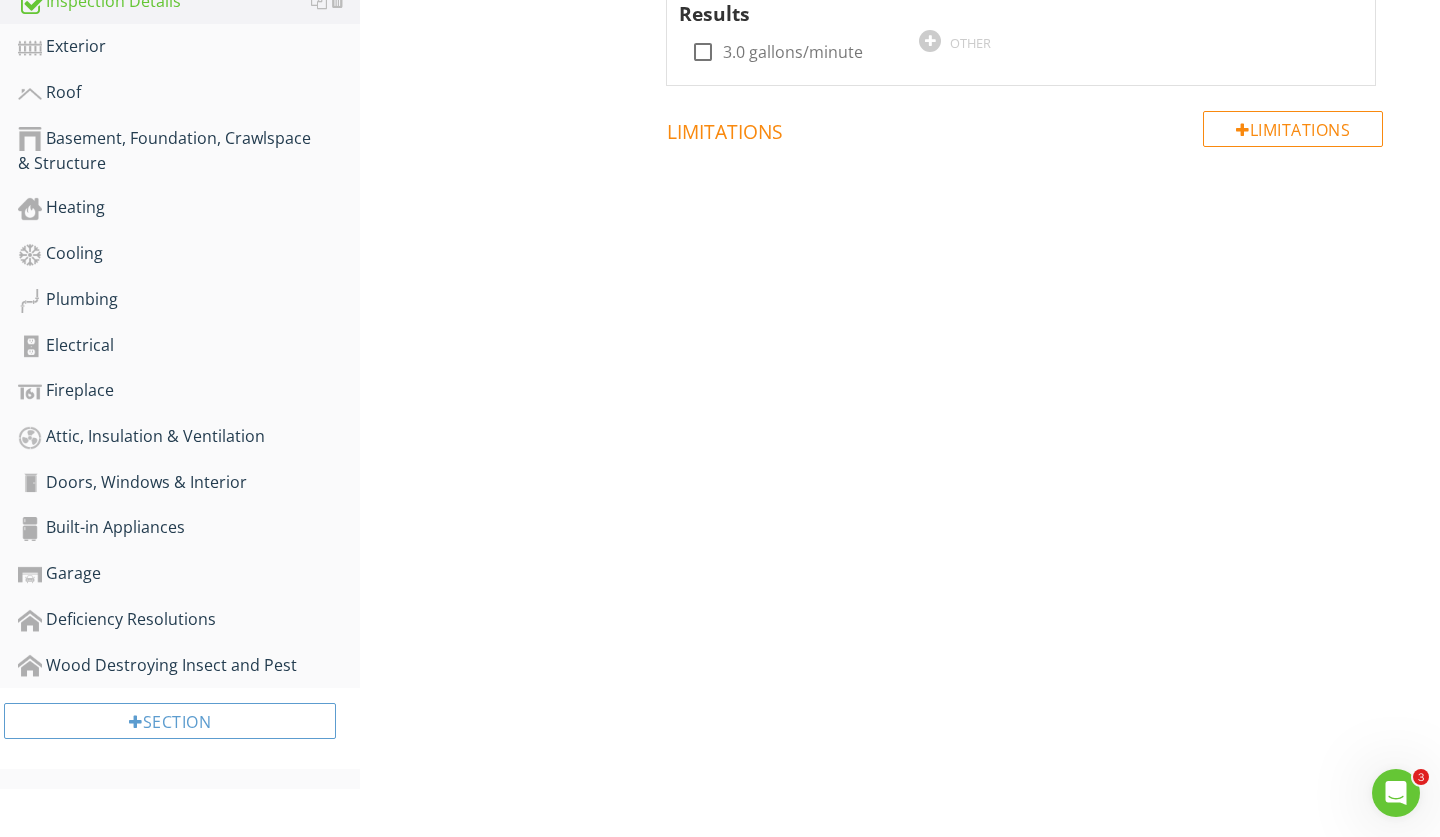 scroll, scrollTop: 506, scrollLeft: 0, axis: vertical 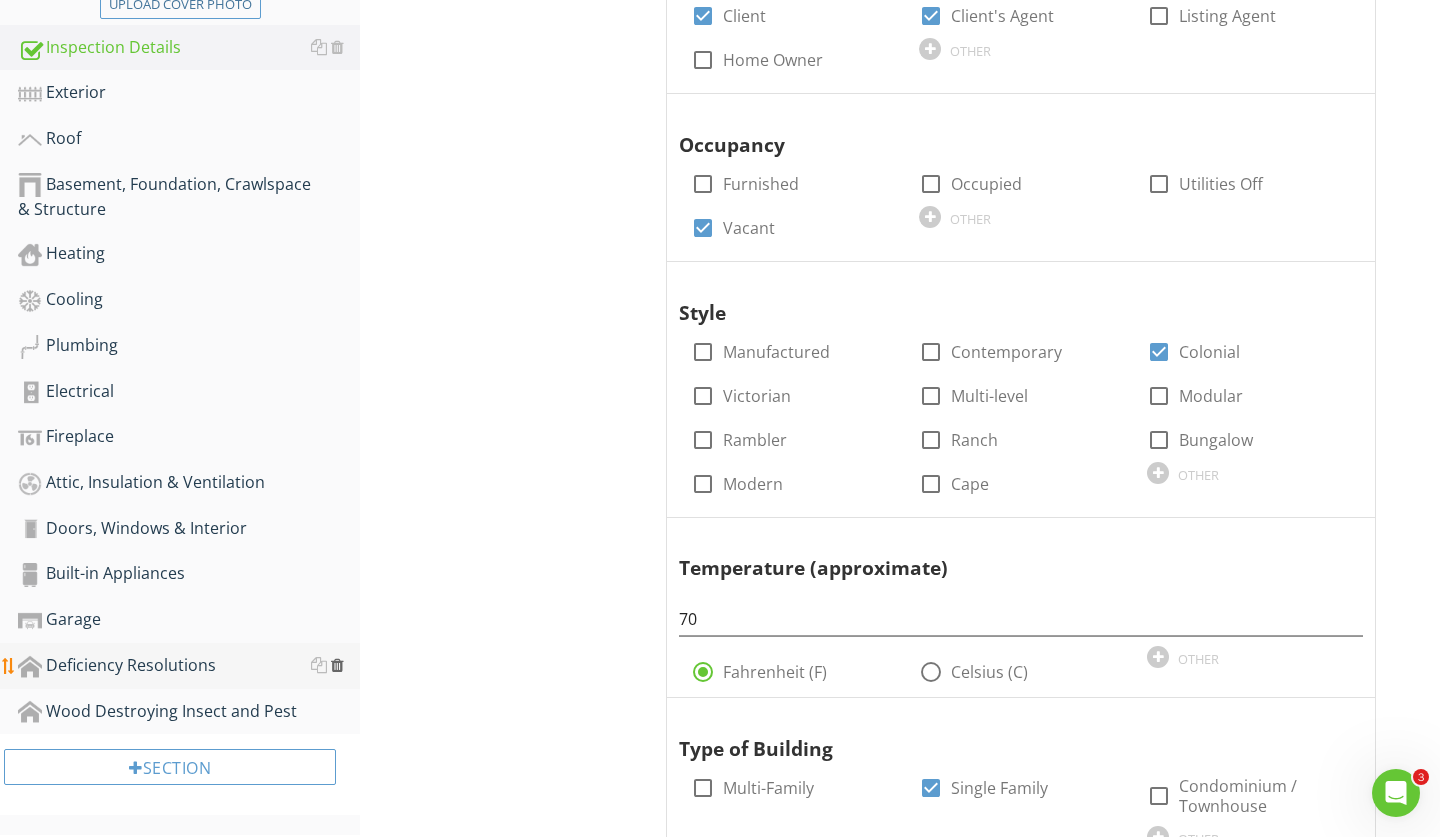 click at bounding box center [337, 665] 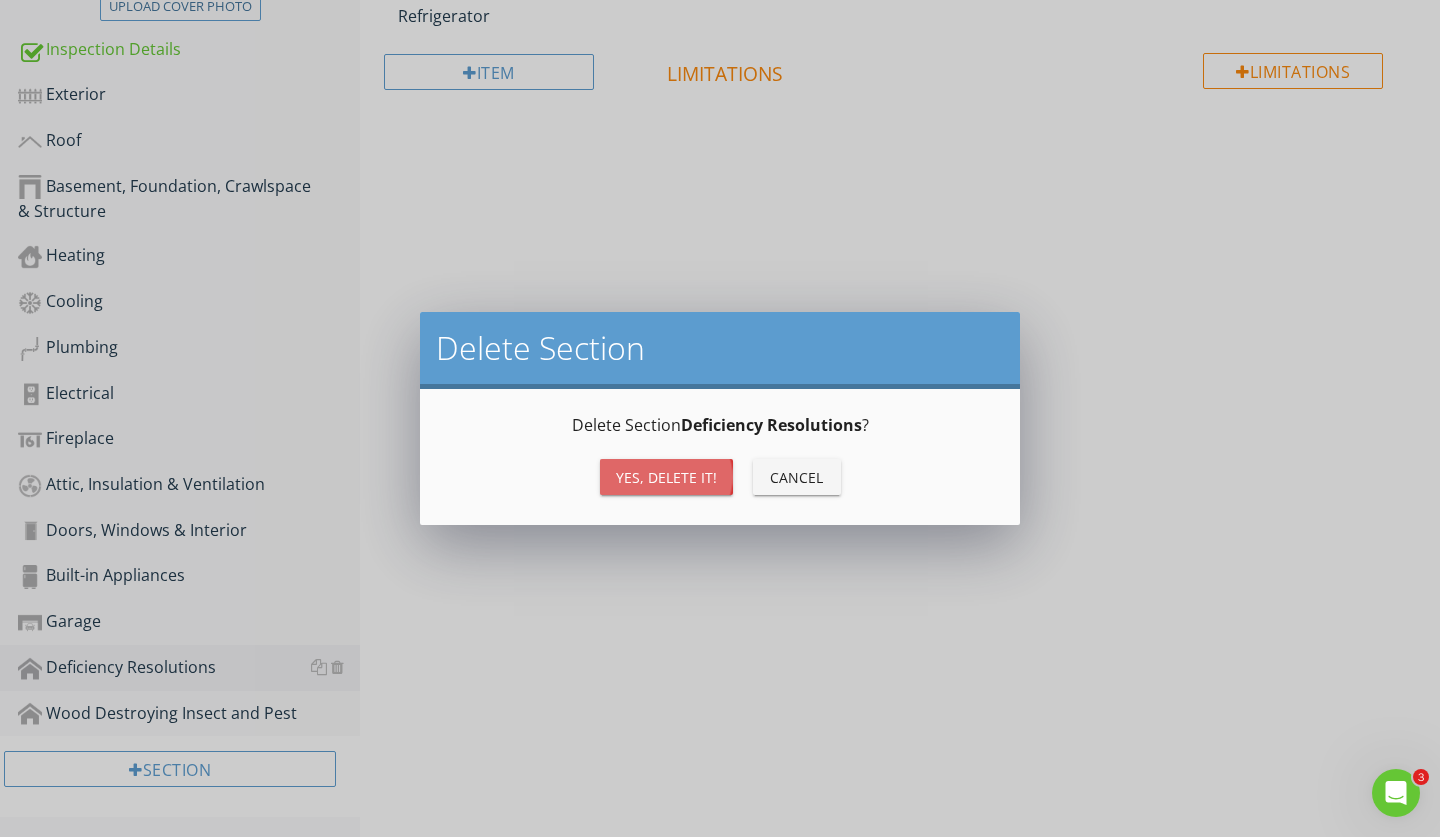 click on "Yes, Delete it!" at bounding box center [666, 477] 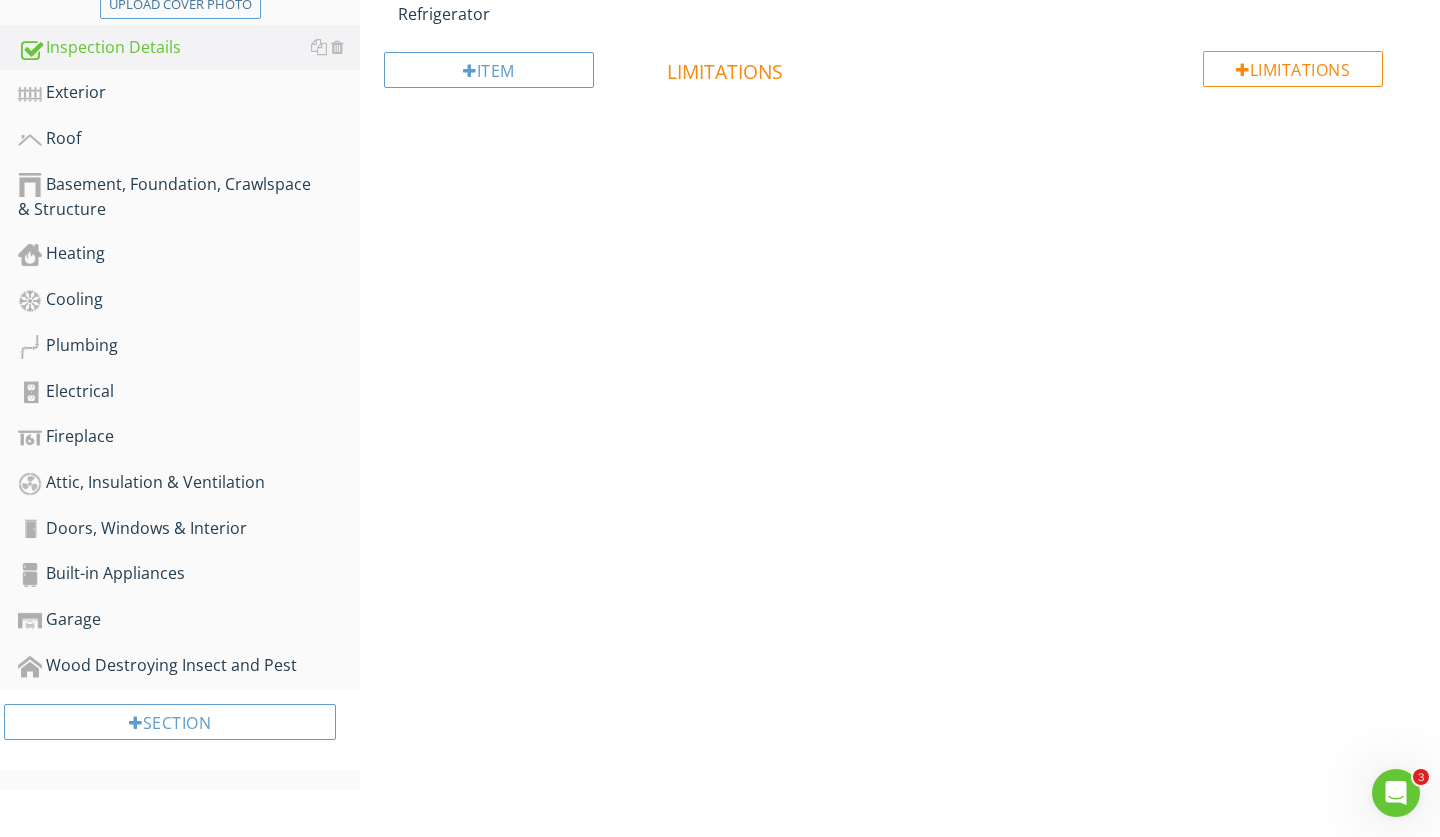scroll, scrollTop: 460, scrollLeft: 0, axis: vertical 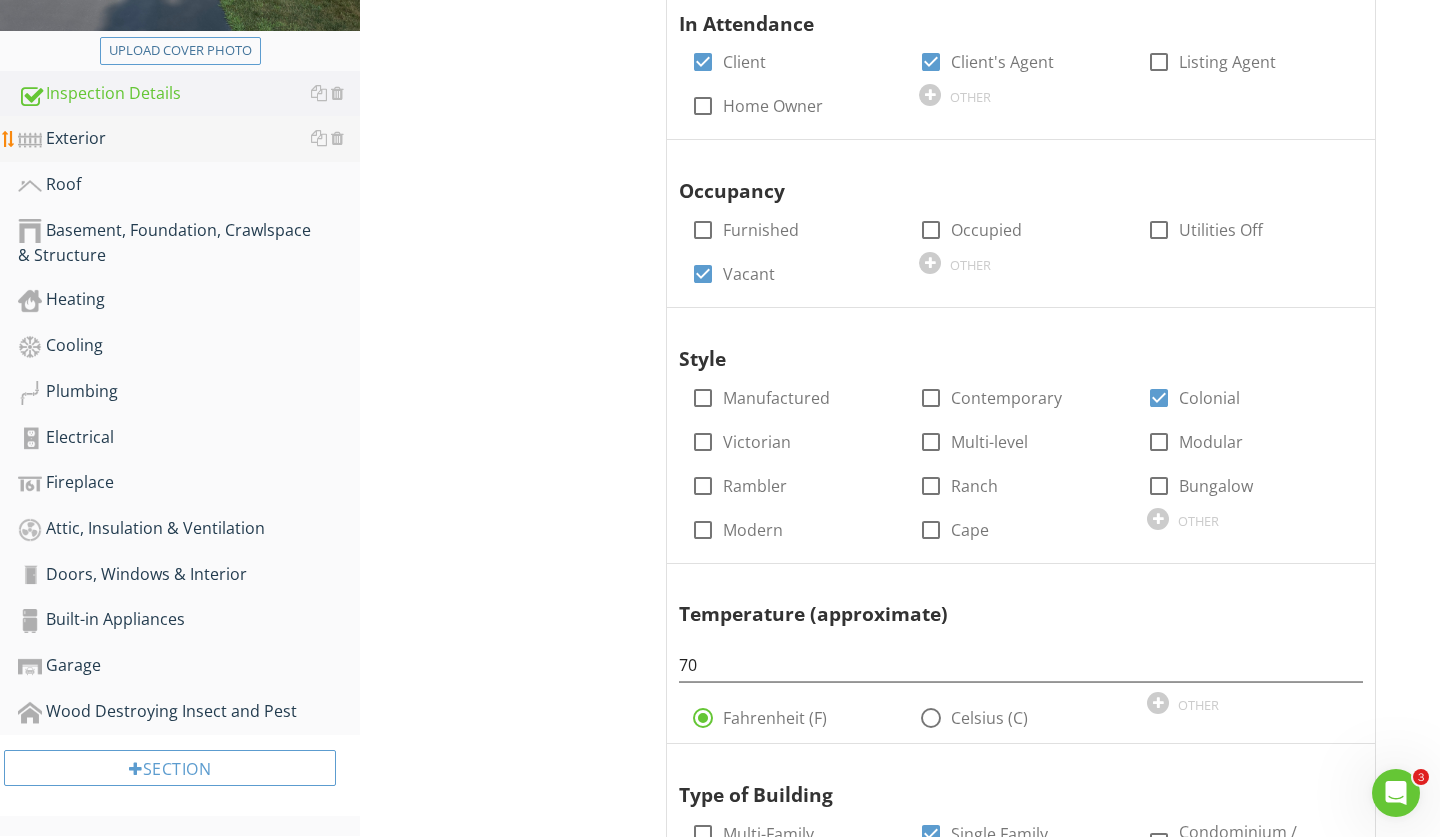click on "Exterior" at bounding box center [189, 139] 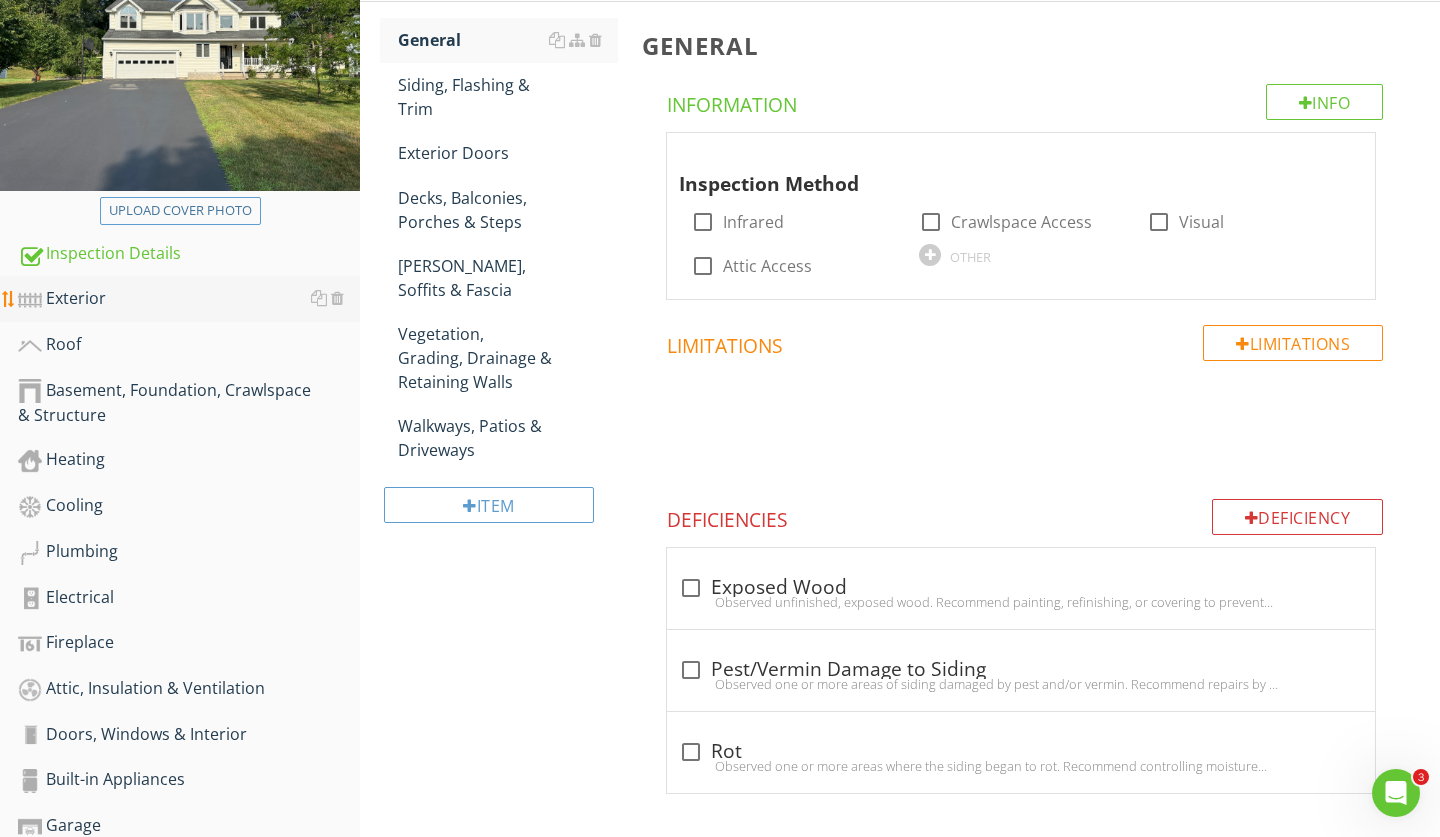 scroll, scrollTop: 260, scrollLeft: 0, axis: vertical 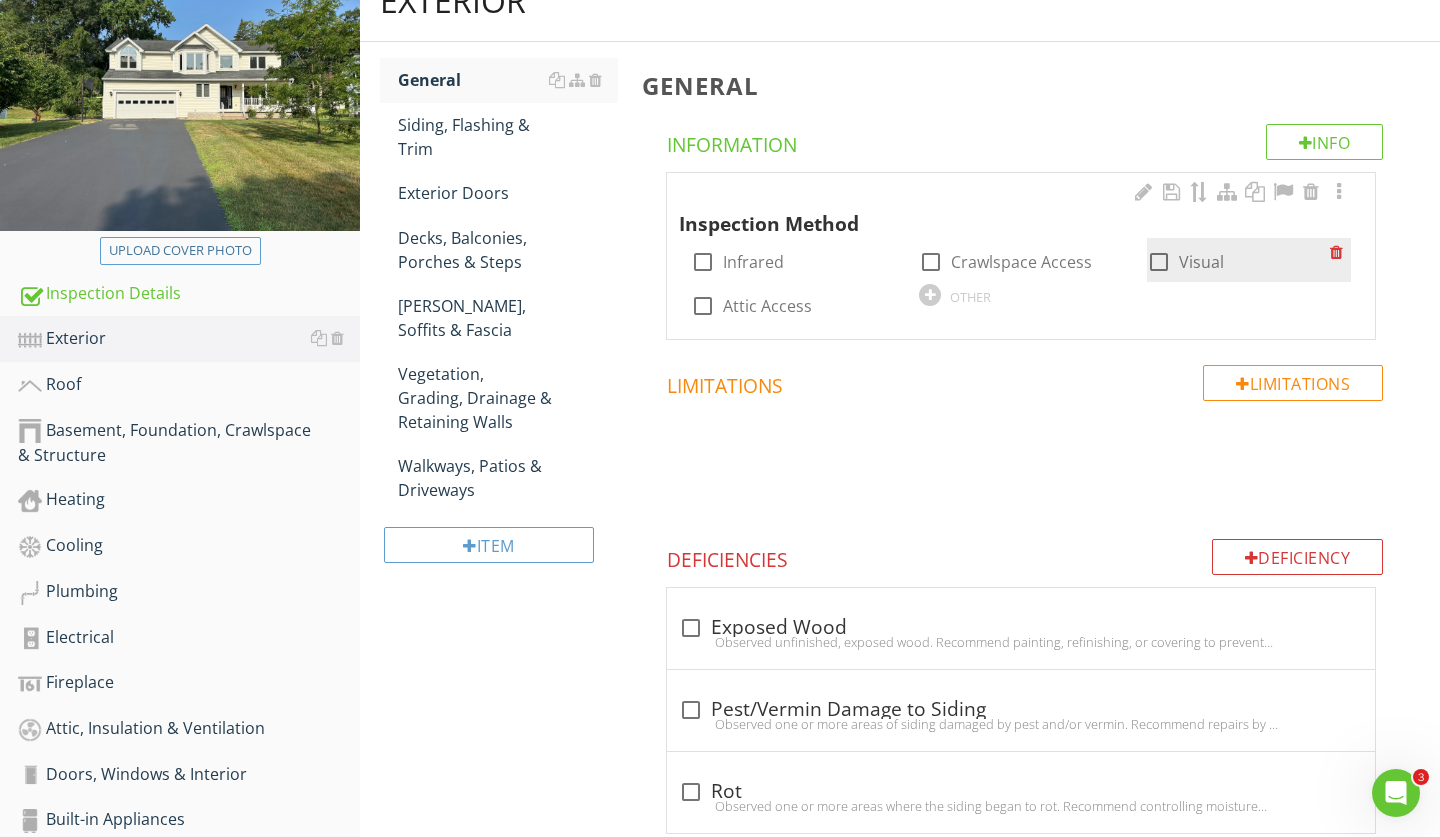 click at bounding box center (1159, 262) 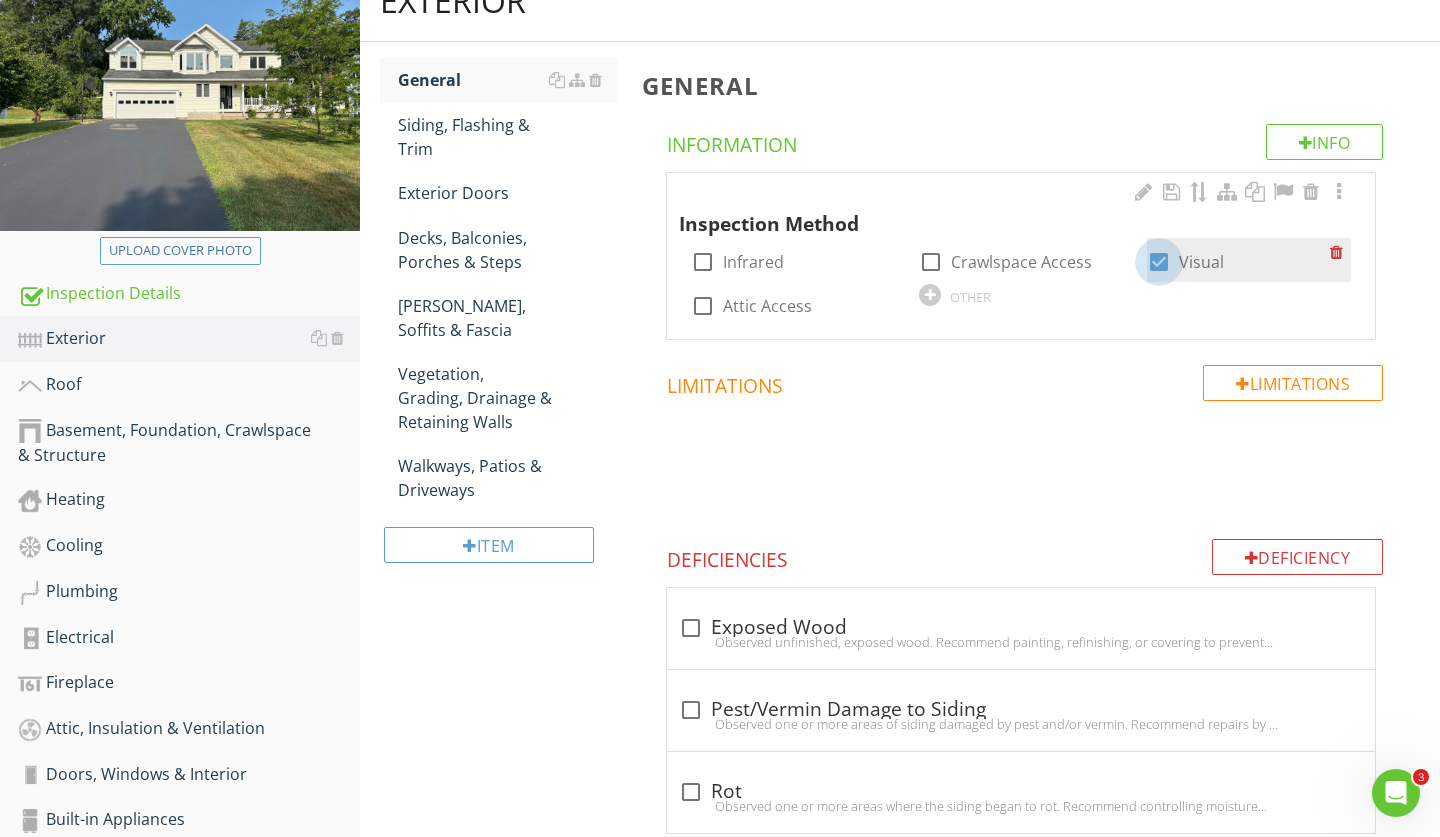 checkbox on "true" 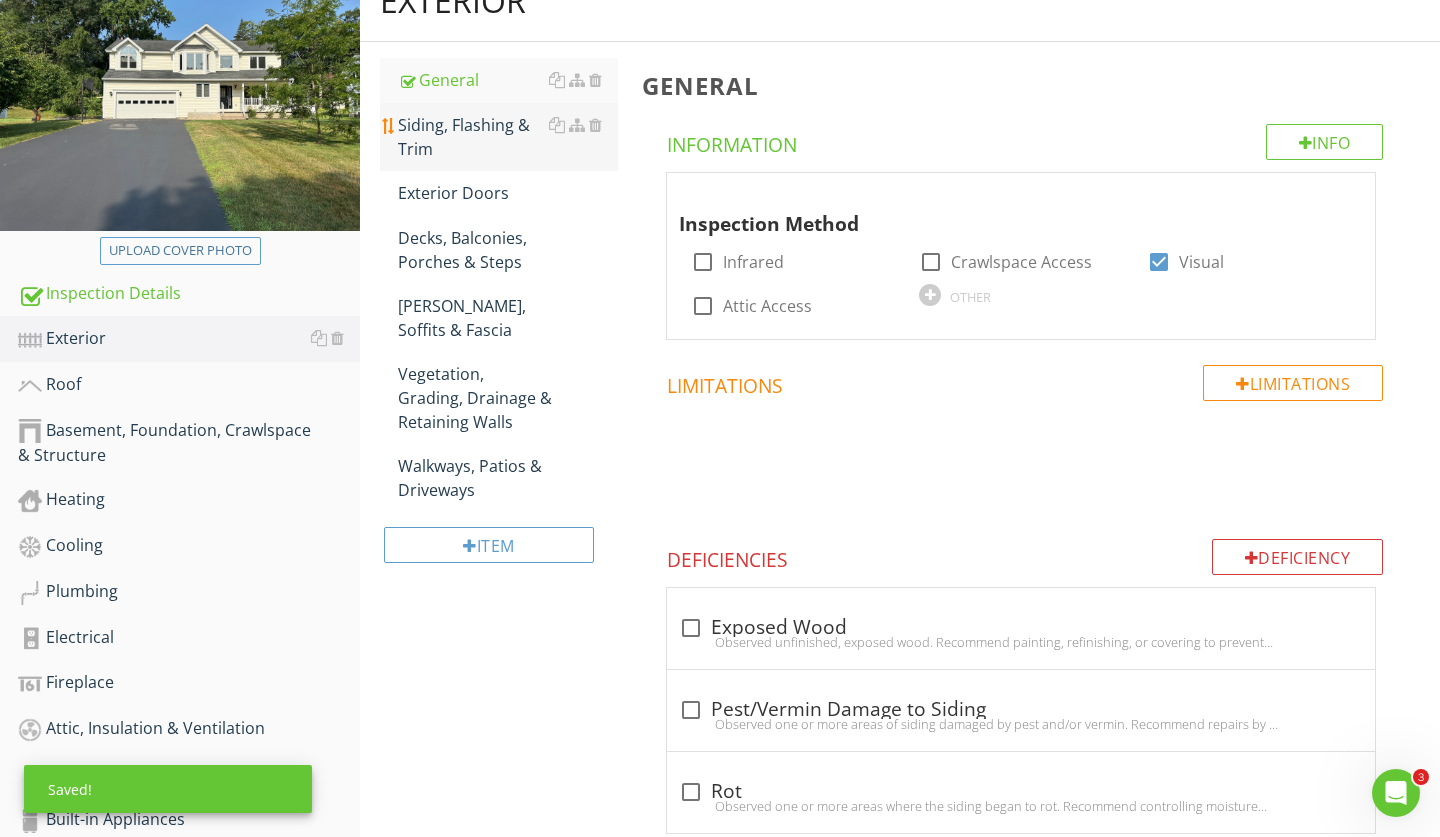 click on "Siding, Flashing & Trim" at bounding box center (508, 137) 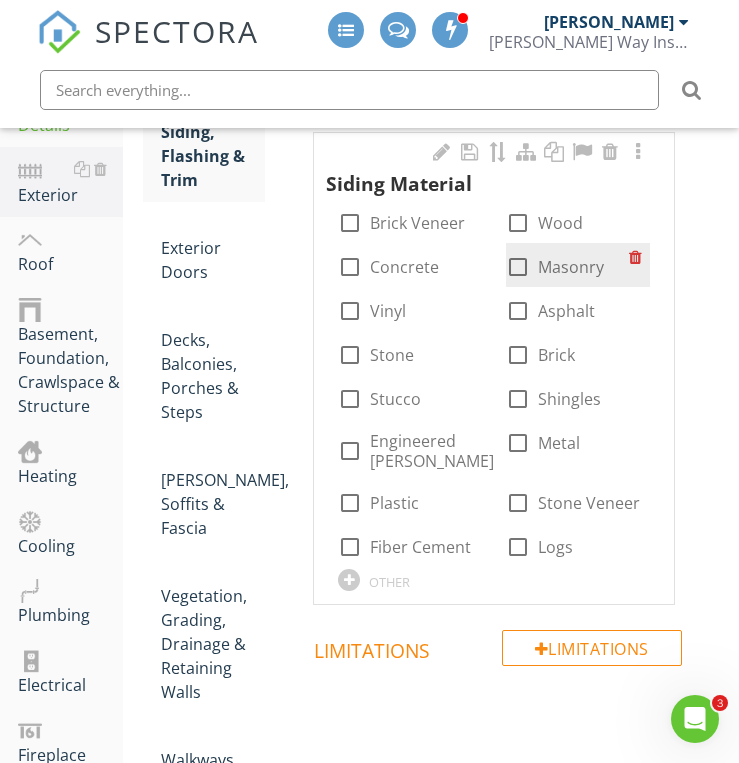 scroll, scrollTop: 459, scrollLeft: 0, axis: vertical 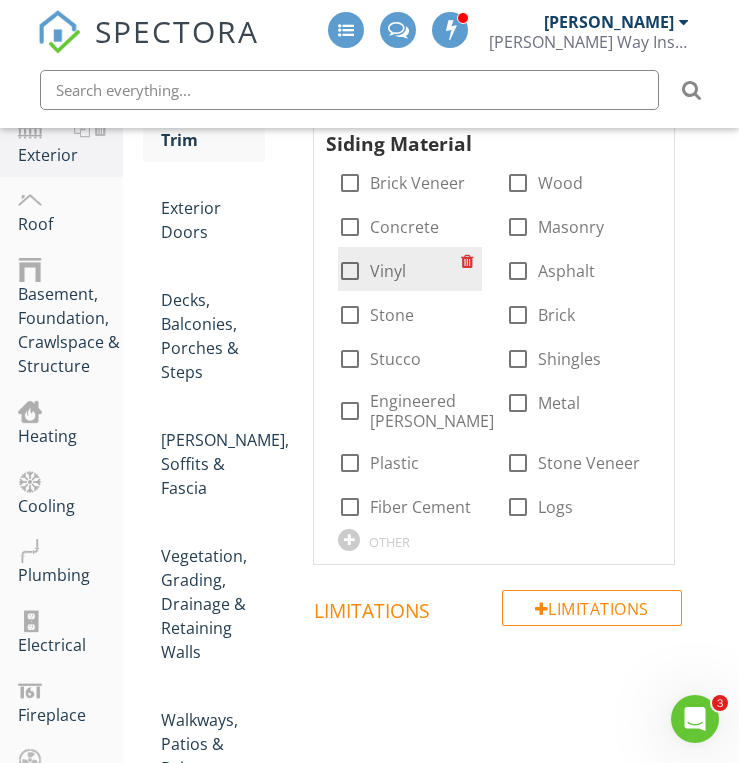 click at bounding box center [350, 271] 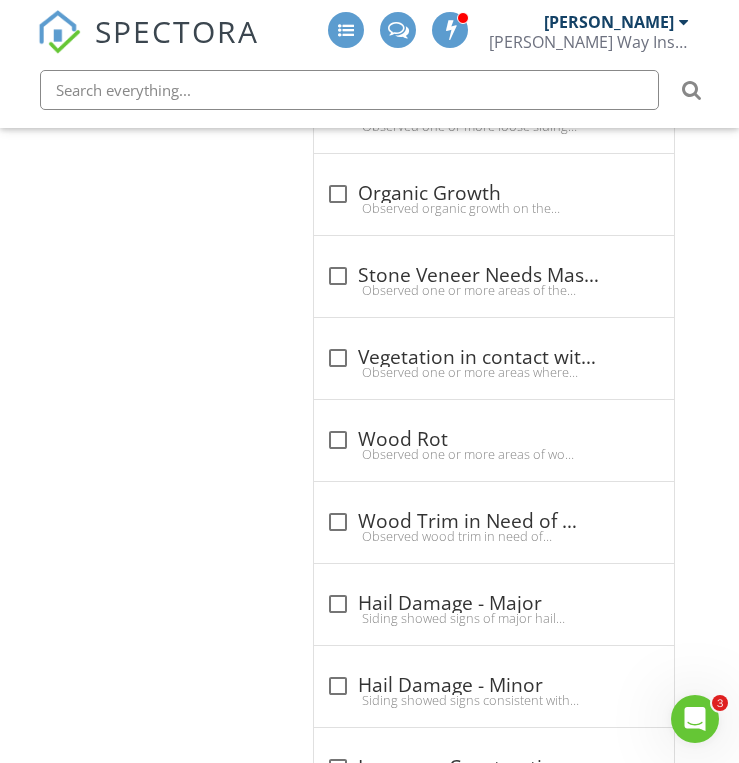 scroll, scrollTop: 2059, scrollLeft: 0, axis: vertical 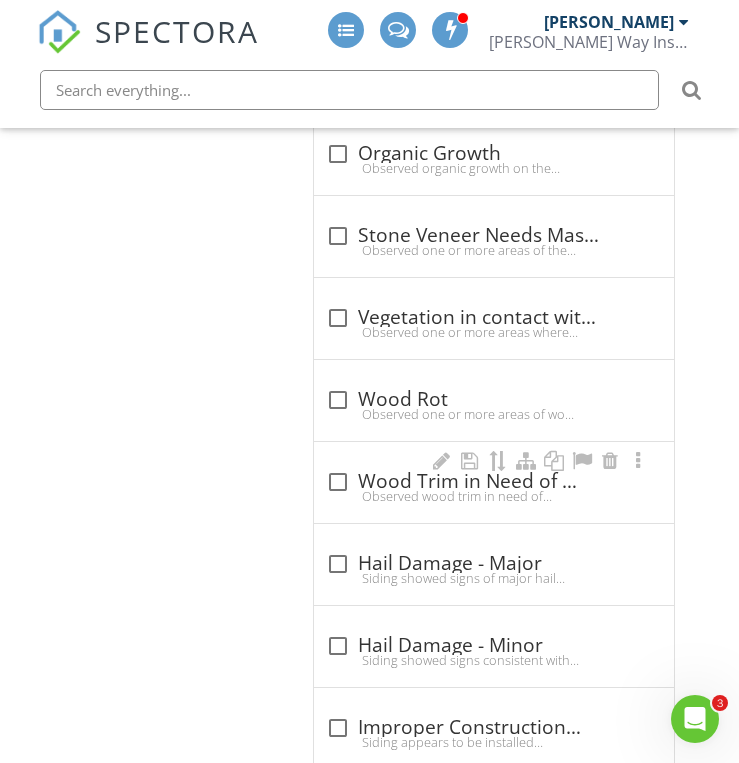 click at bounding box center [338, 482] 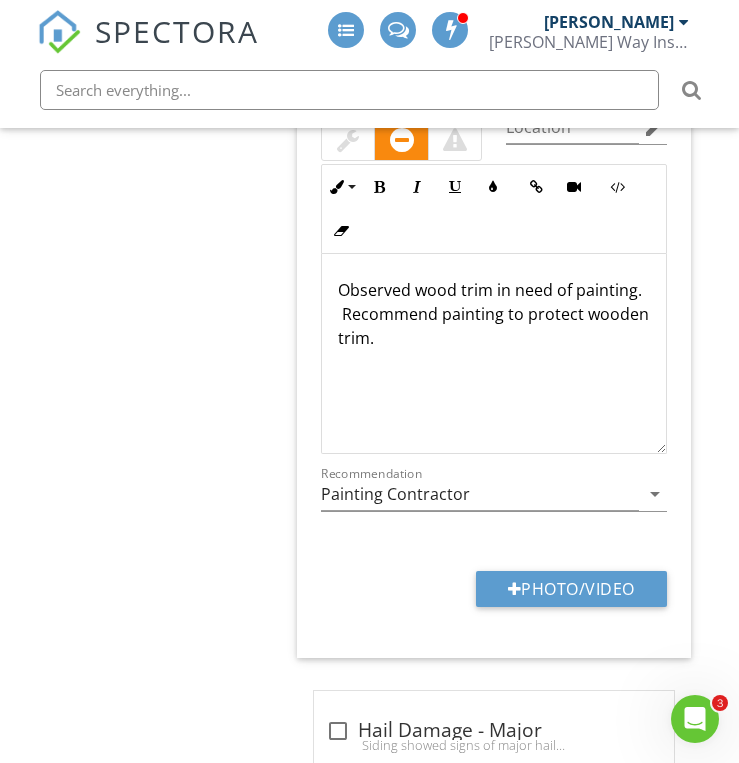 scroll, scrollTop: 2579, scrollLeft: 0, axis: vertical 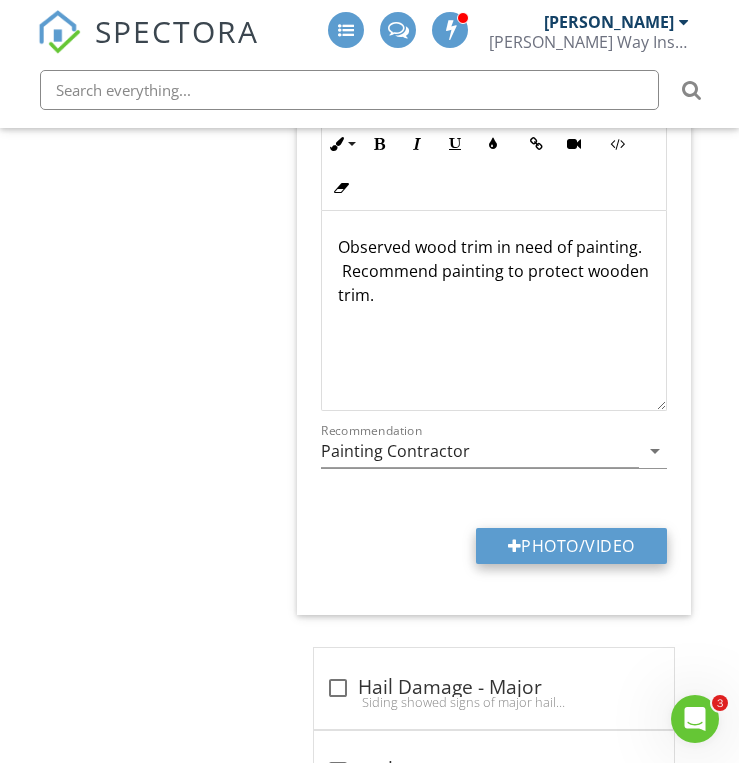 click on "Photo/Video" at bounding box center (571, 546) 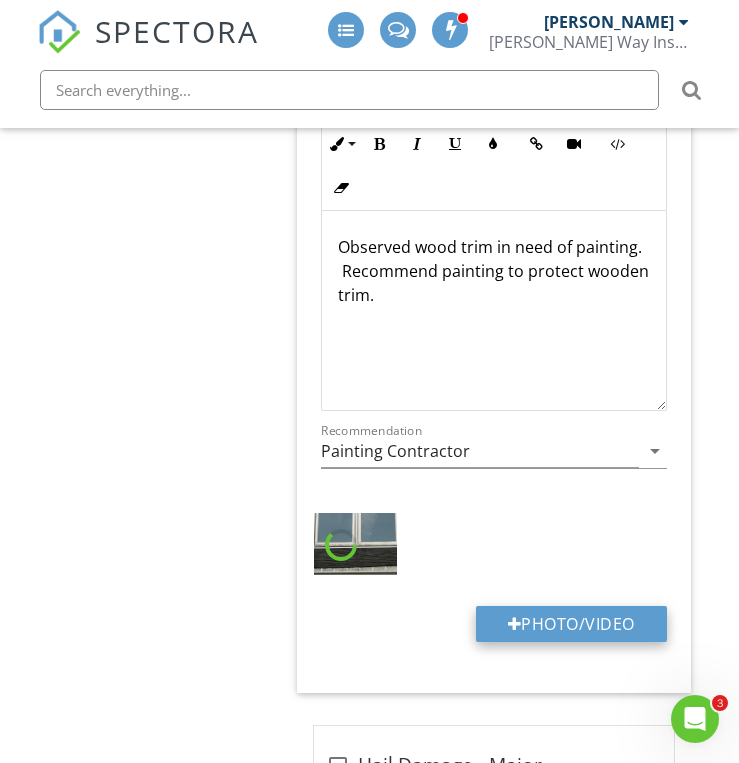 click at bounding box center [515, 624] 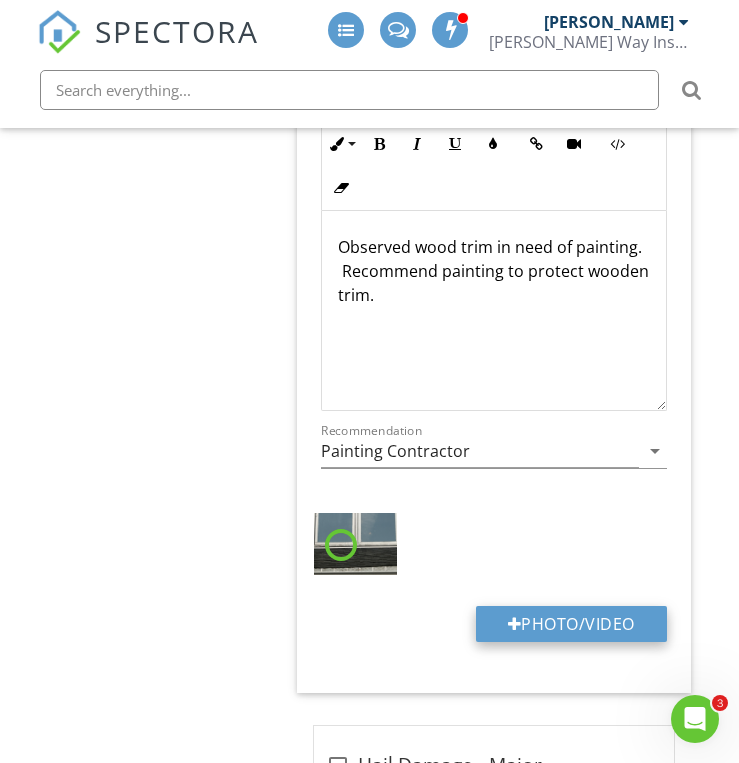 type on "C:\fakepath\IMG_6760.JPG" 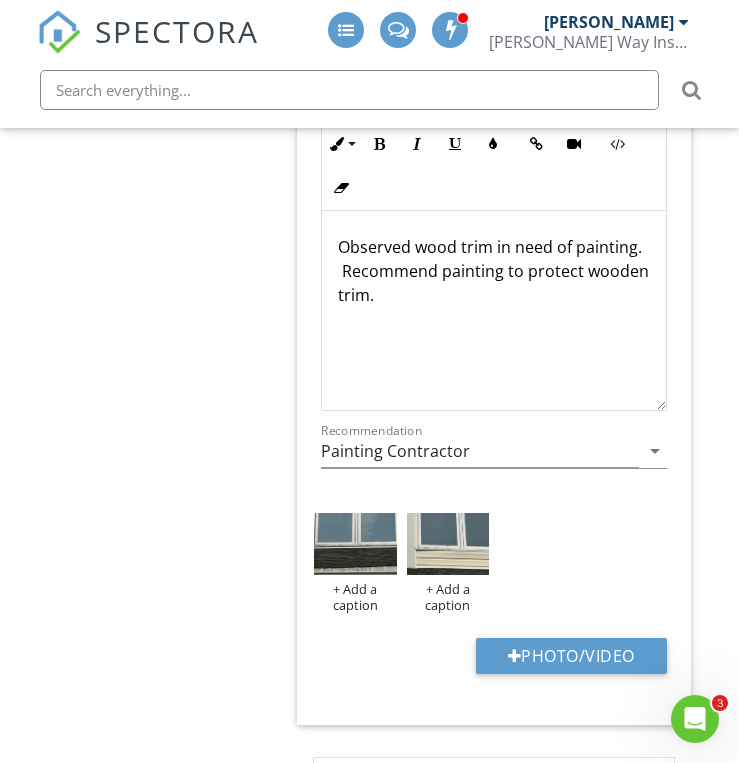 click on "Exterior
General
Siding, Flashing & Trim
Exterior Doors
Decks, Balconies, Porches & Steps
[PERSON_NAME], Soffits & Fascia
Vegetation, Grading, Drainage & Retaining Walls
Walkways, Patios & Driveways
Item
Siding, Flashing & Trim
Info
Information
Siding Material
check_box_outline_blank Brick Veneer   check_box_outline_blank Wood   check_box_outline_blank Concrete   check_box_outline_blank Masonry   check_box Vinyl   check_box_outline_blank Asphalt   check_box_outline_blank Stone   check_box_outline_blank Brick   check_box_outline_blank Stucco   check_box_outline_blank Shingles   check_box_outline_blank Engineered Wood   Metal" at bounding box center (431, -426) 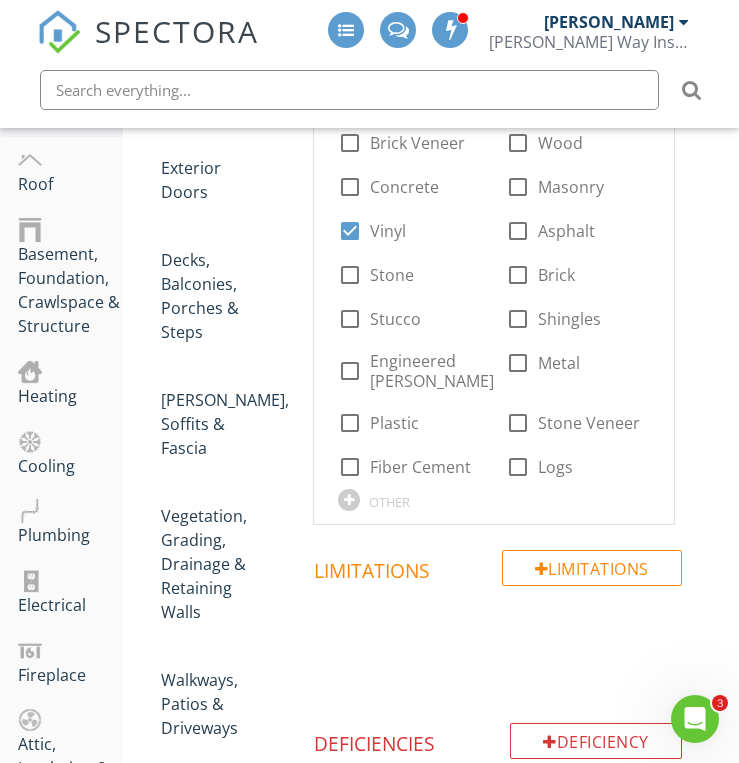 scroll, scrollTop: 539, scrollLeft: 0, axis: vertical 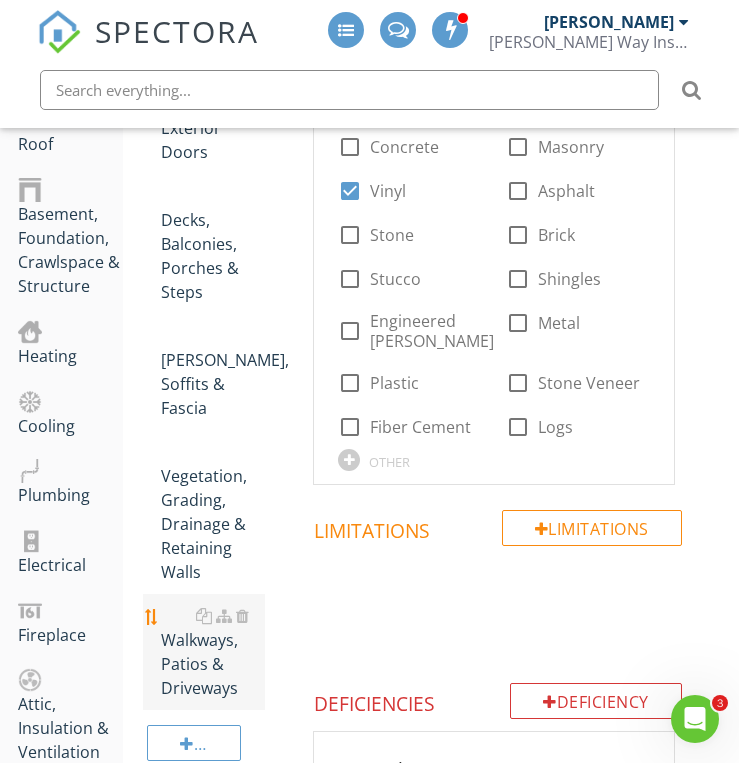 click on "Walkways, Patios & Driveways" at bounding box center [213, 652] 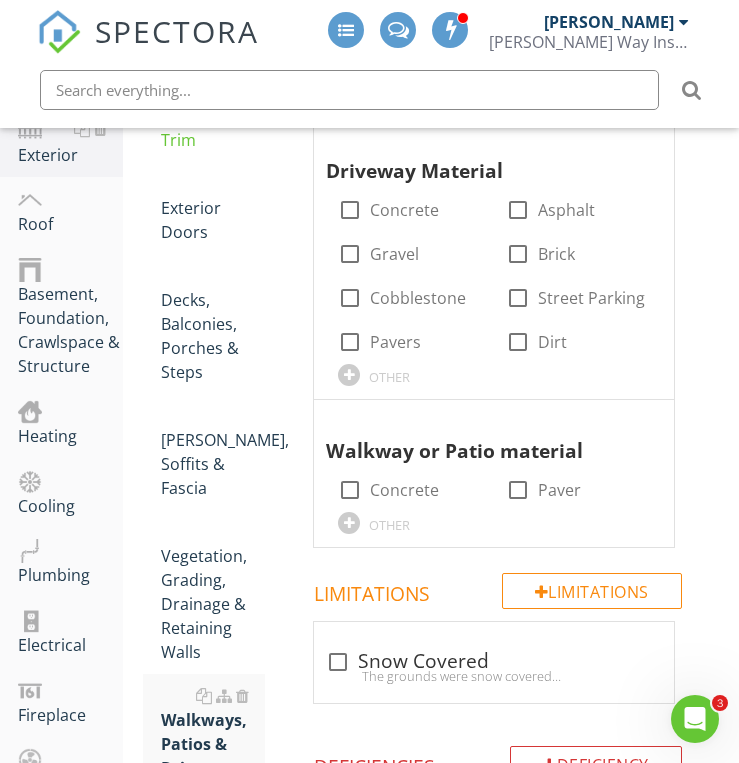 scroll, scrollTop: 419, scrollLeft: 0, axis: vertical 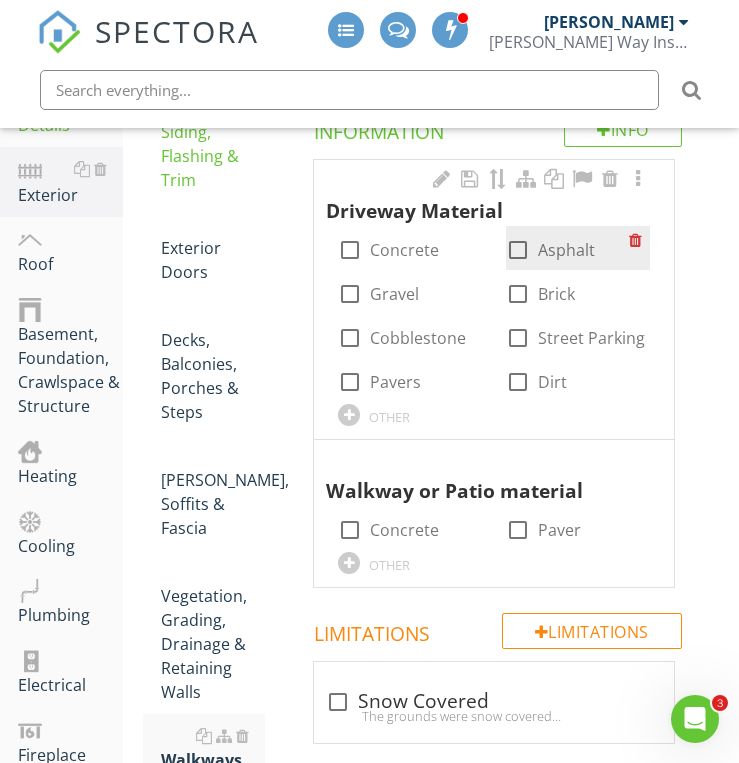 click at bounding box center (518, 250) 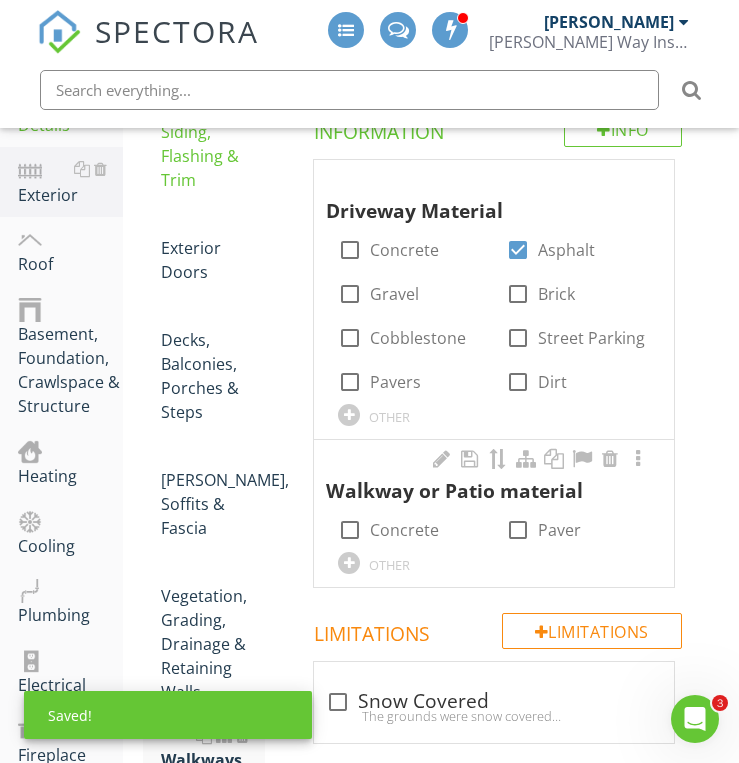 click on "Walkway or Patio material
check_box_outline_blank Concrete   check_box_outline_blank Paver         OTHER" at bounding box center (494, 513) 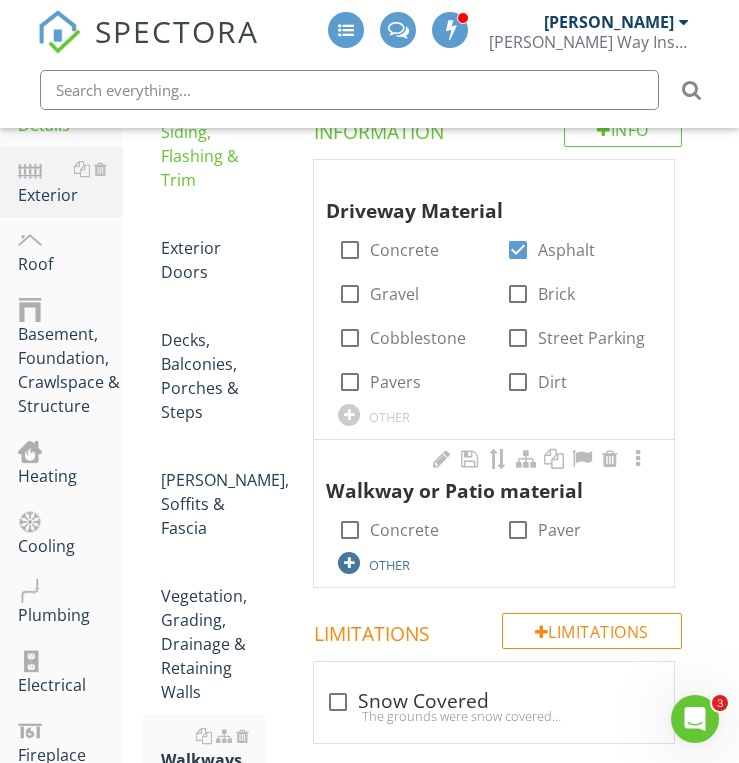 click on "OTHER" at bounding box center (410, 562) 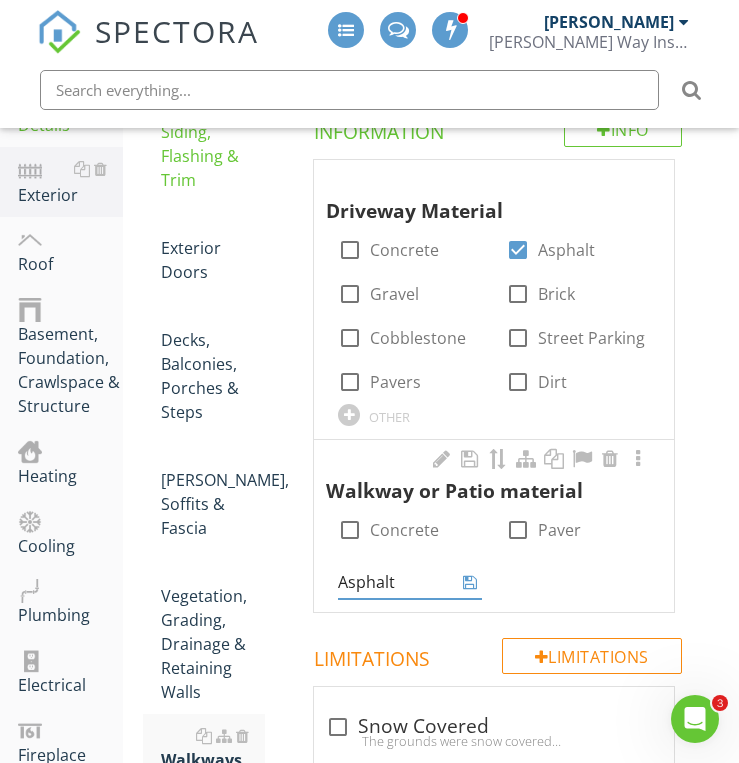 type on "Asphalt" 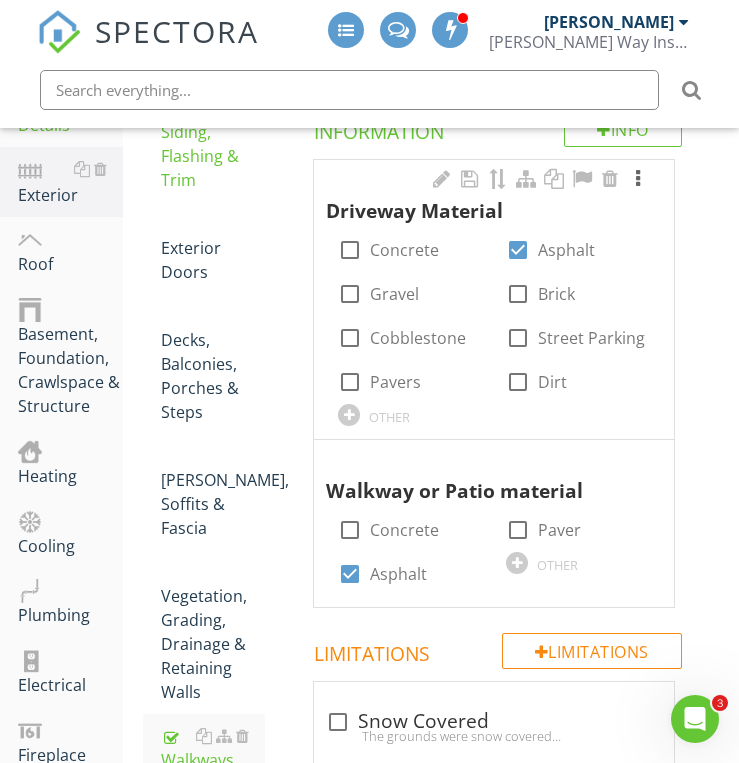 click at bounding box center [638, 179] 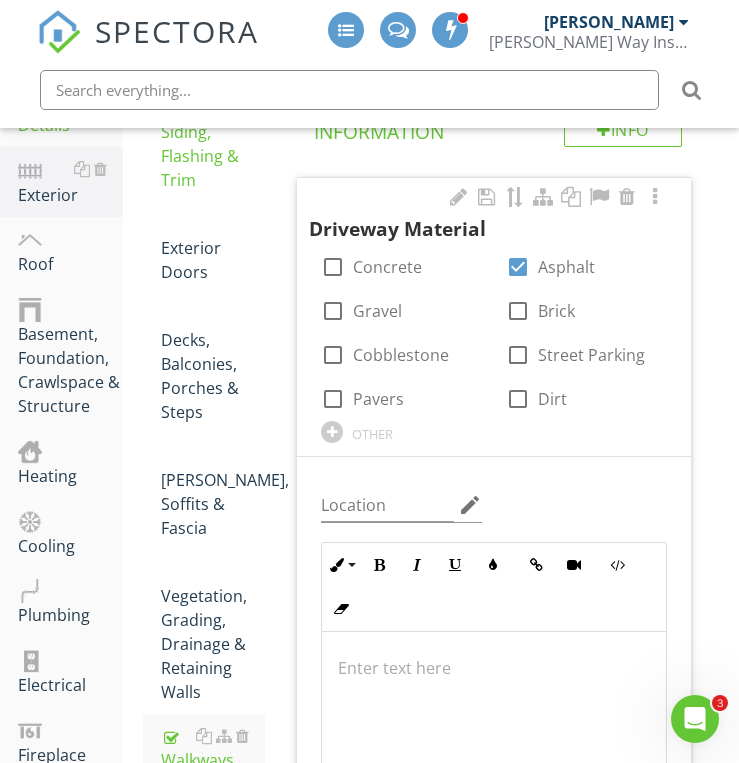 click on "Inline Style XLarge Large Normal Small Light Small/Light Bold Italic Underline Colors Insert Link Insert Video Code View Clear Formatting Ordered List Unordered List Insert Image Insert Table Enter text here" at bounding box center (494, 687) 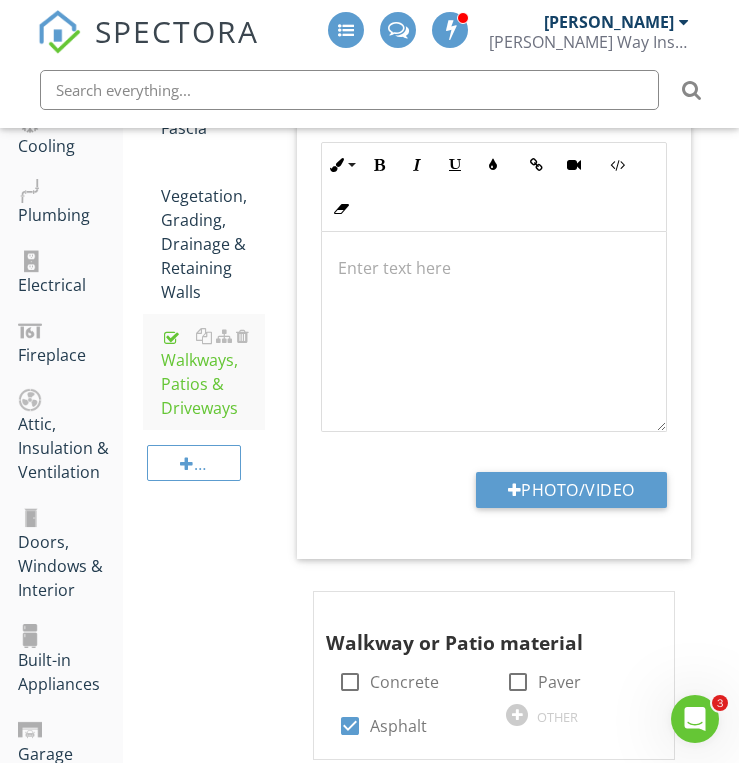 scroll, scrollTop: 859, scrollLeft: 0, axis: vertical 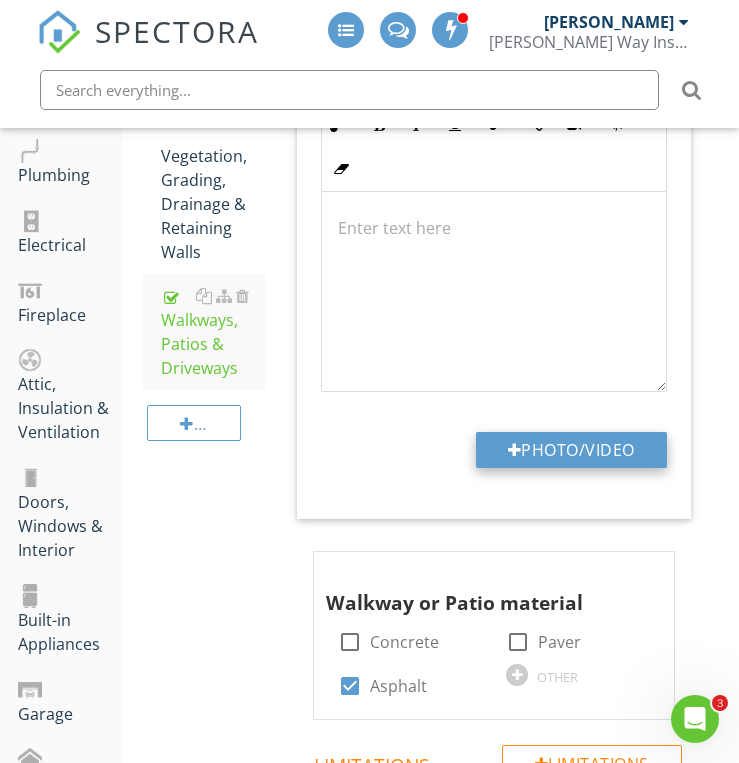 click at bounding box center (515, 450) 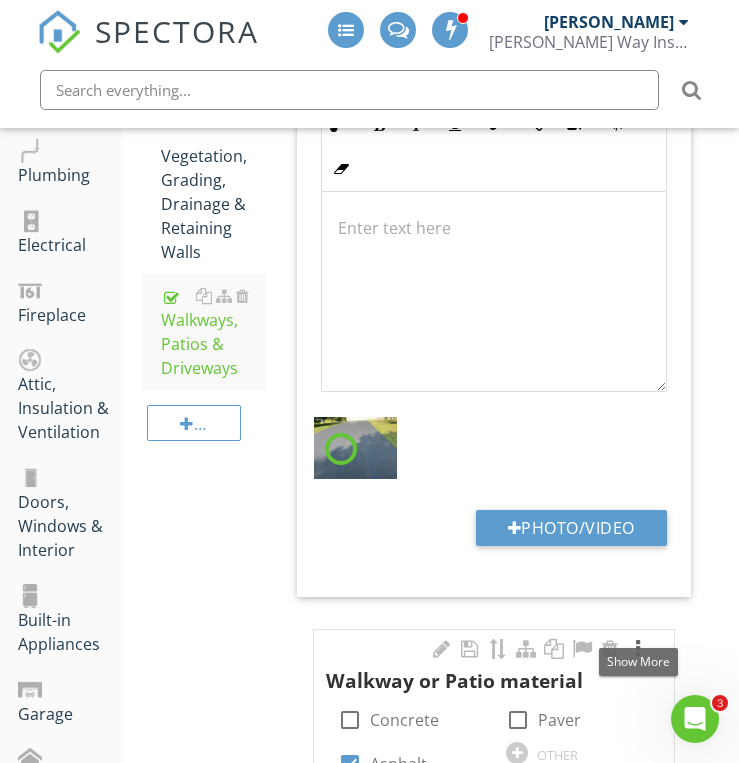 click at bounding box center [638, 649] 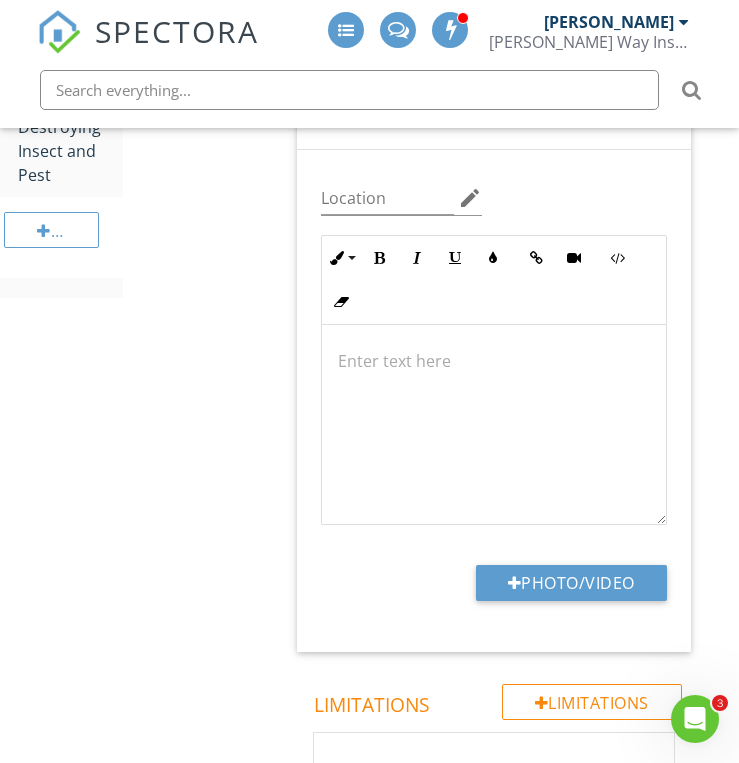 scroll, scrollTop: 1619, scrollLeft: 0, axis: vertical 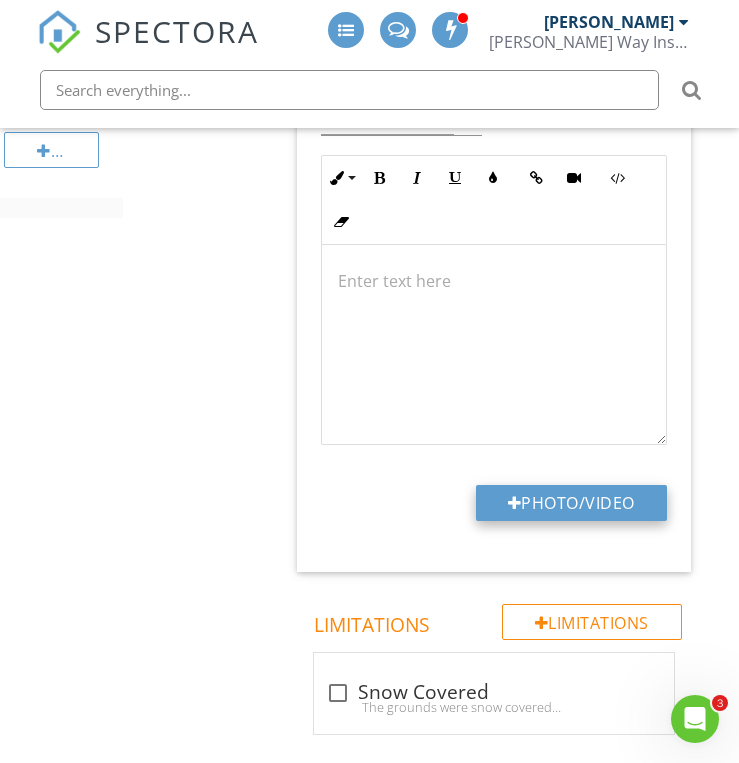 click on "Photo/Video" at bounding box center [571, 503] 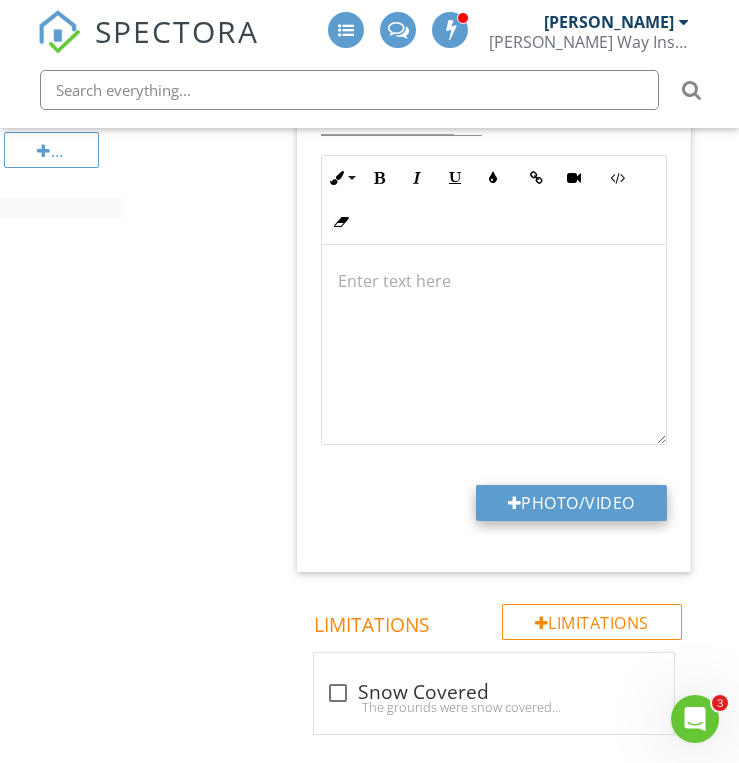 type on "C:\fakepath\IMG_6752.JPG" 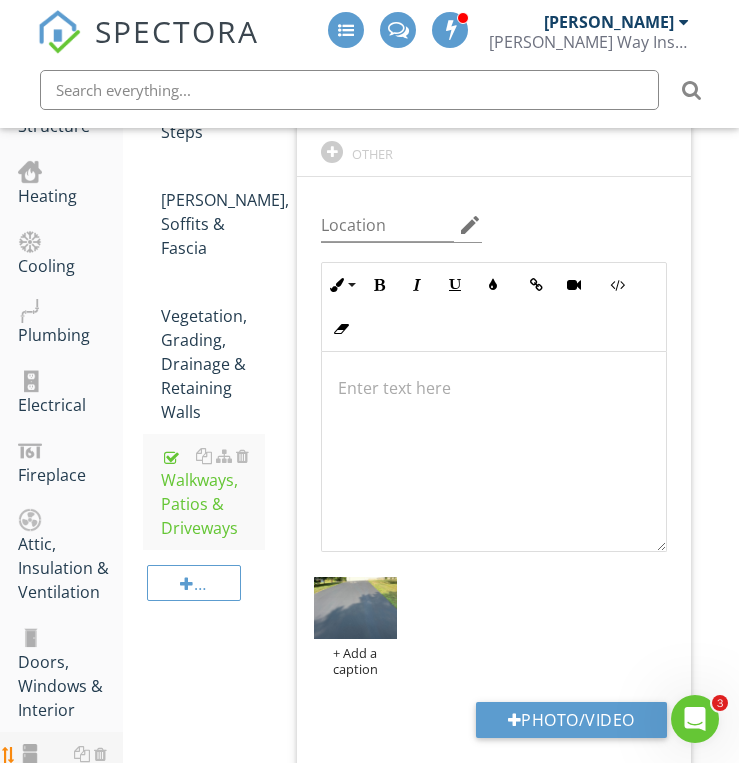 scroll, scrollTop: 659, scrollLeft: 0, axis: vertical 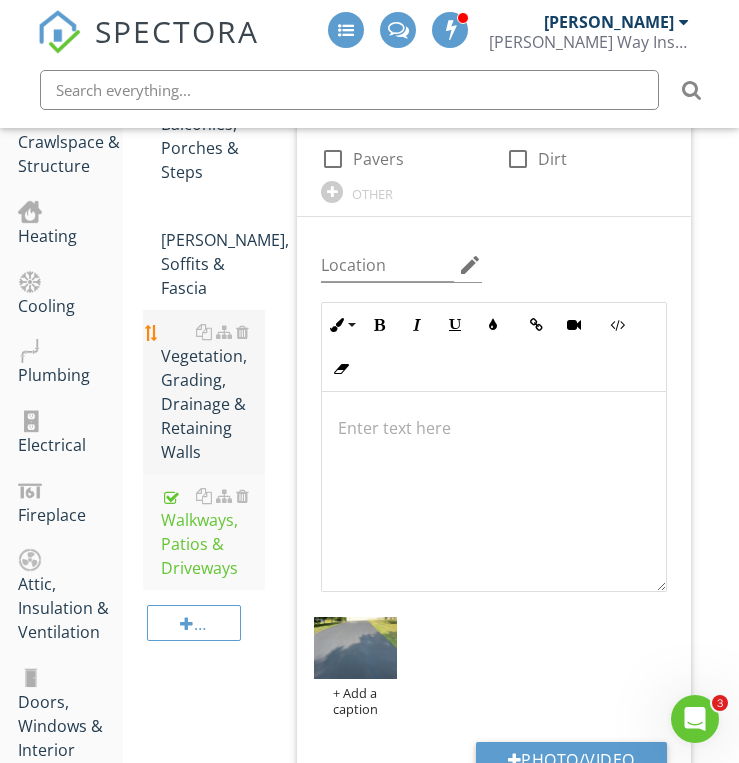 click on "Vegetation, Grading, Drainage & Retaining Walls" at bounding box center [213, 392] 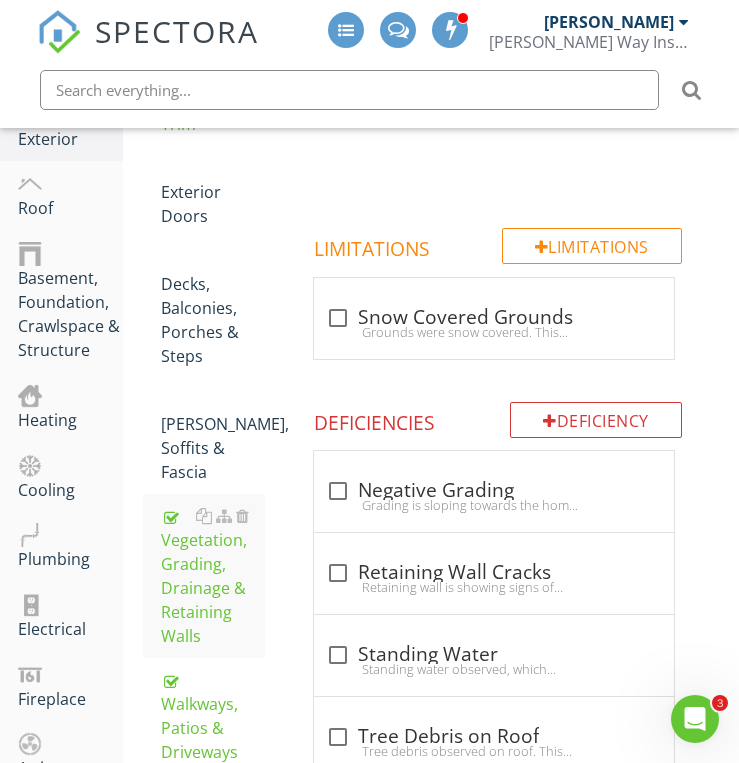 scroll, scrollTop: 434, scrollLeft: 0, axis: vertical 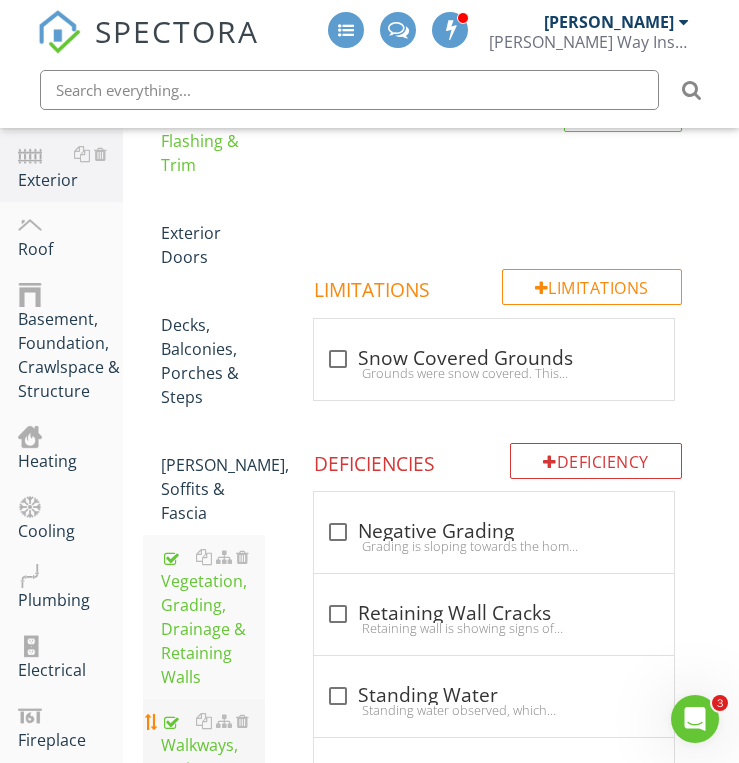 click at bounding box center [169, 722] 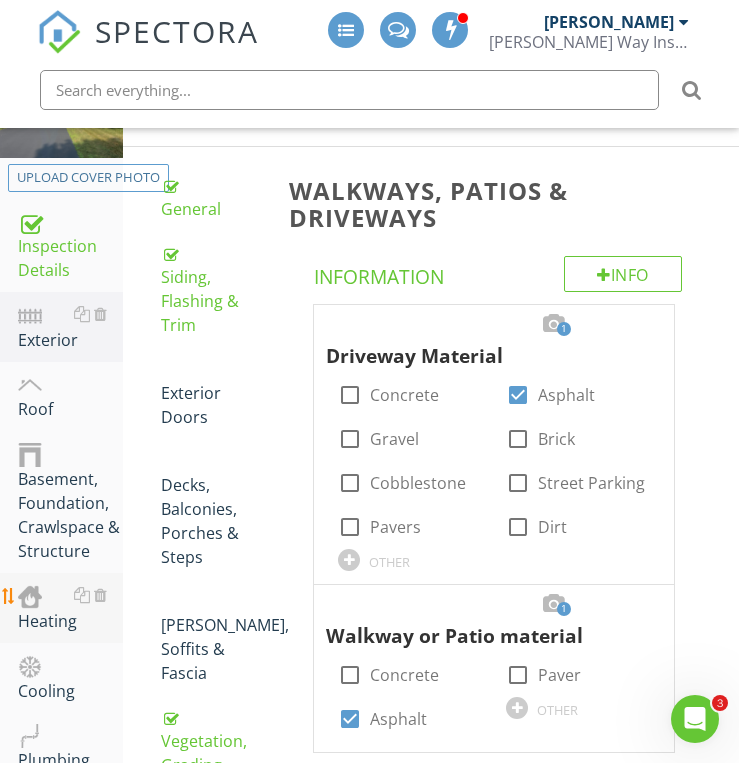 scroll, scrollTop: 234, scrollLeft: 0, axis: vertical 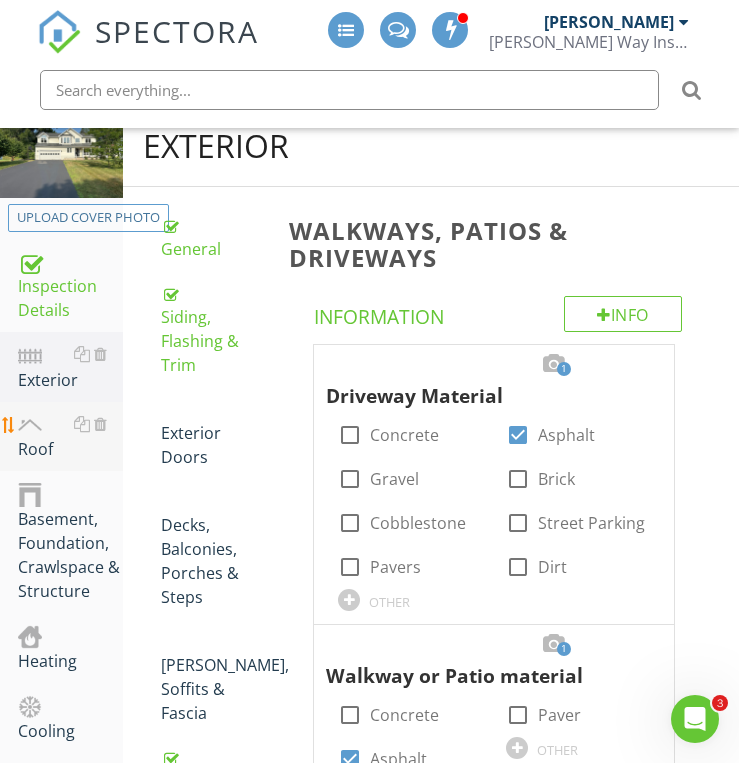 click on "Roof" at bounding box center (70, 437) 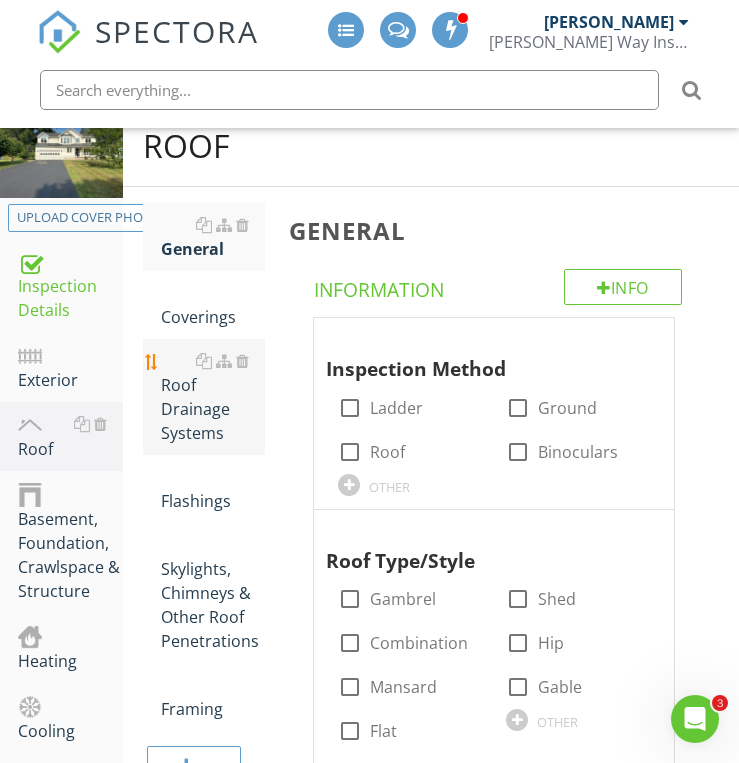 click on "Roof Drainage Systems" at bounding box center [213, 397] 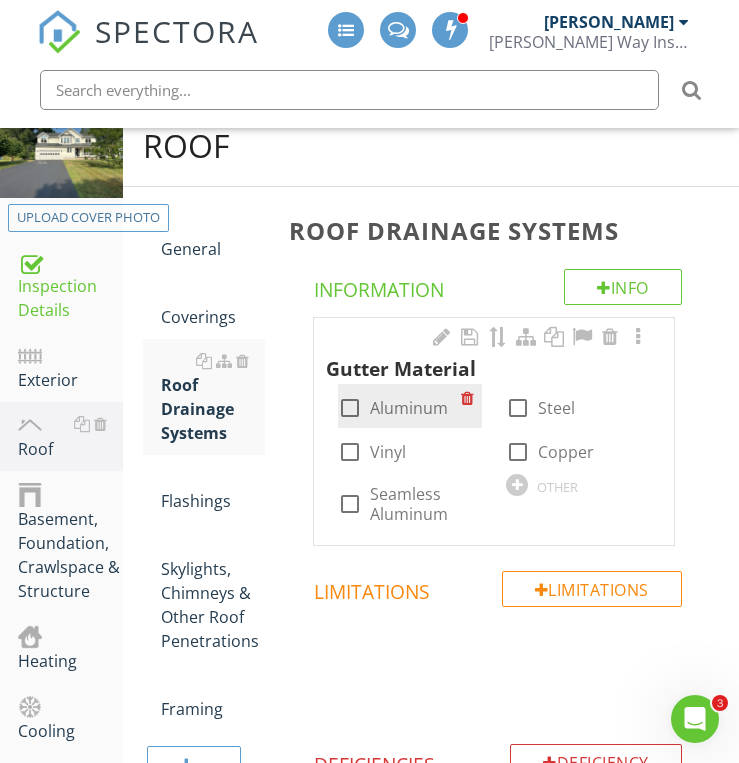 click at bounding box center [350, 408] 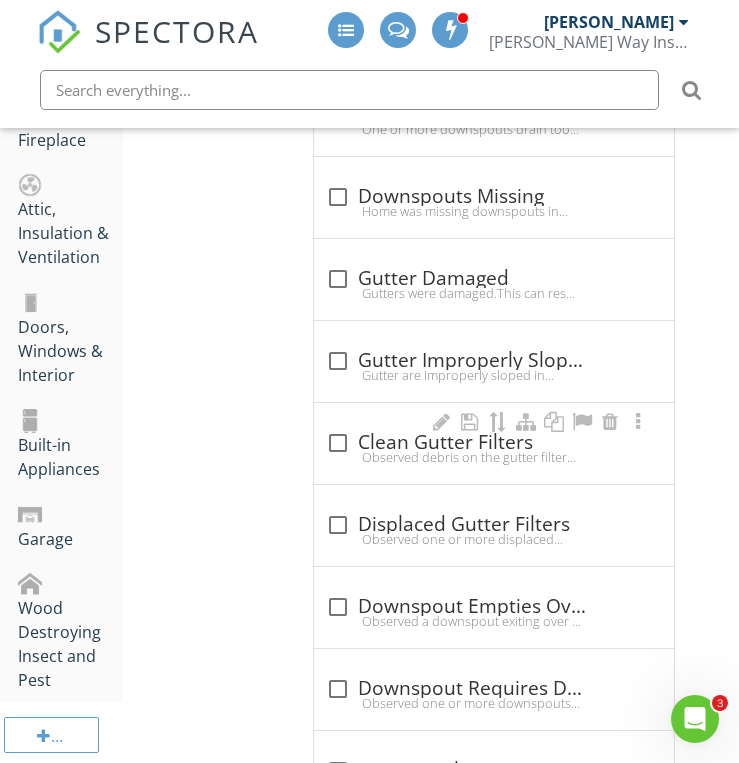 scroll, scrollTop: 1074, scrollLeft: 0, axis: vertical 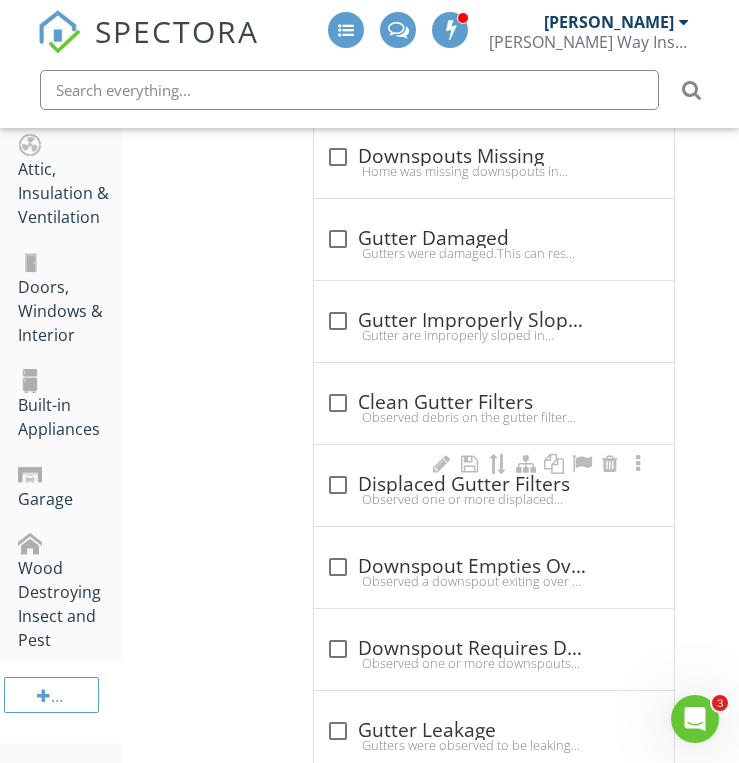 click at bounding box center (338, 485) 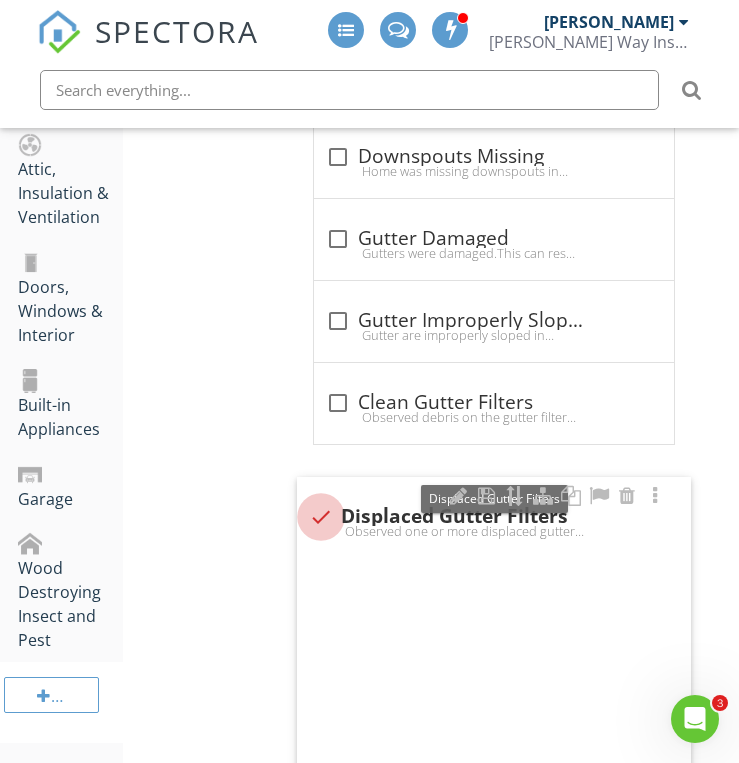 checkbox on "true" 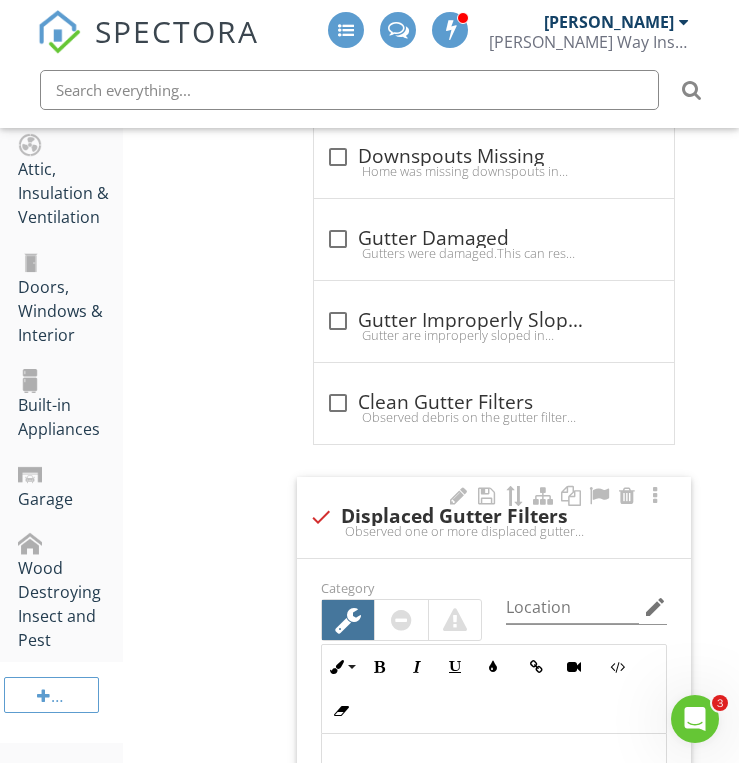 click on "Category                 Location edit       Inline Style XLarge Large Normal Small Light Small/Light Bold Italic Underline Colors Insert Link Insert Video Code View Clear Formatting Ordered List Unordered List Insert Image Insert Table Observed one or more displaced gutter filters.  This will allow debris to collect in the gutter system.  Recommend repairs (reconnecting) by a qualified person.  Enter text here <p>Observed one or more displaced gutter filters. &nbsp;This will allow debris to collect in the gutter system. &nbsp;Recommend repairs (reconnecting) by a qualified person.&nbsp;</p>   Recommendation Qualified Professional arrow_drop_down
Photo/Video" at bounding box center (494, 848) 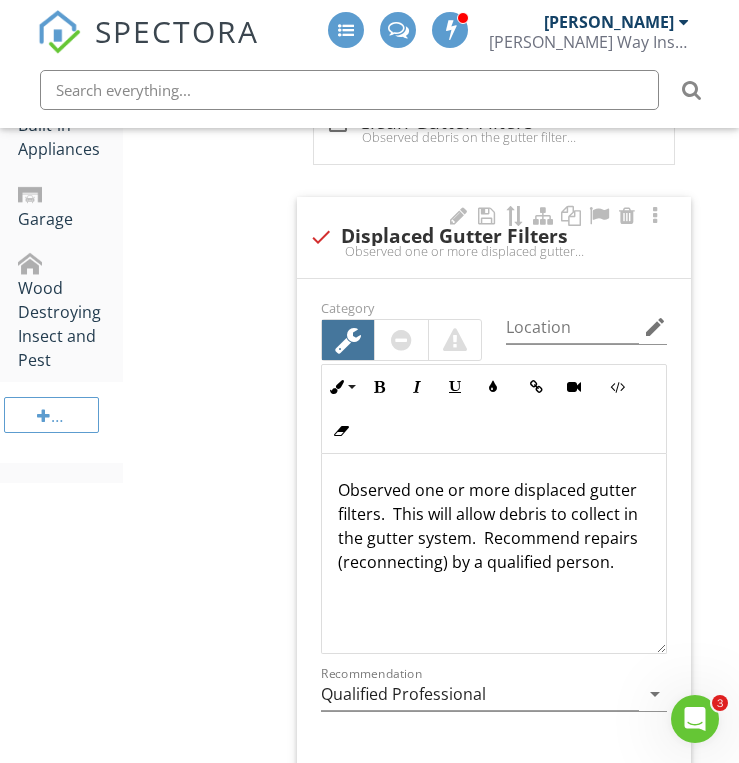 scroll, scrollTop: 1434, scrollLeft: 0, axis: vertical 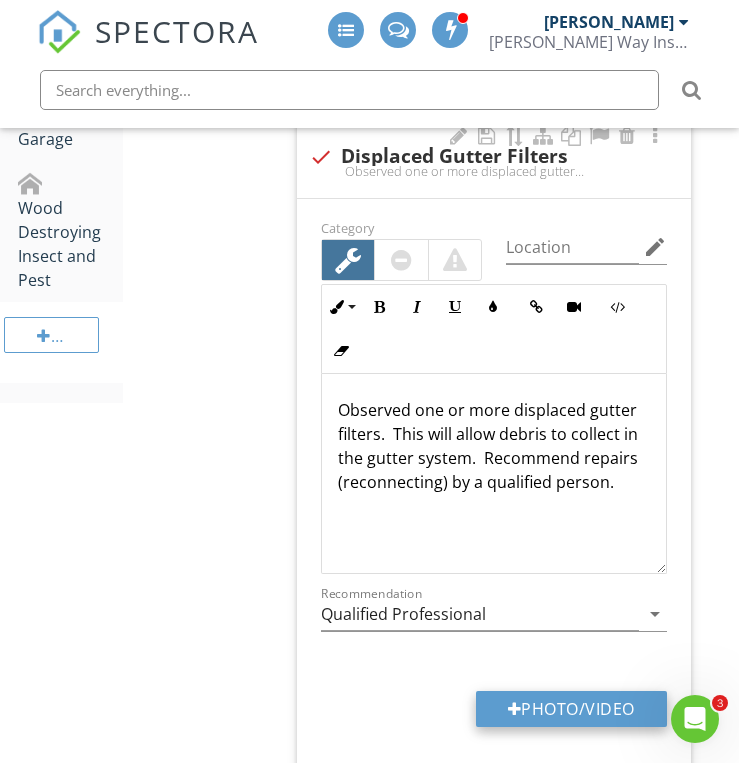 click on "Photo/Video" at bounding box center (571, 709) 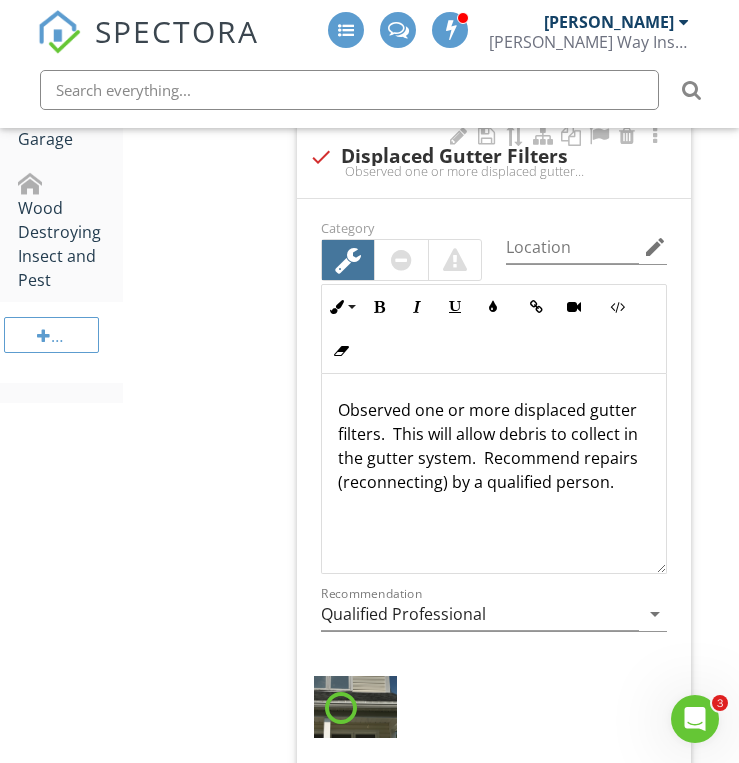 click at bounding box center (355, 707) 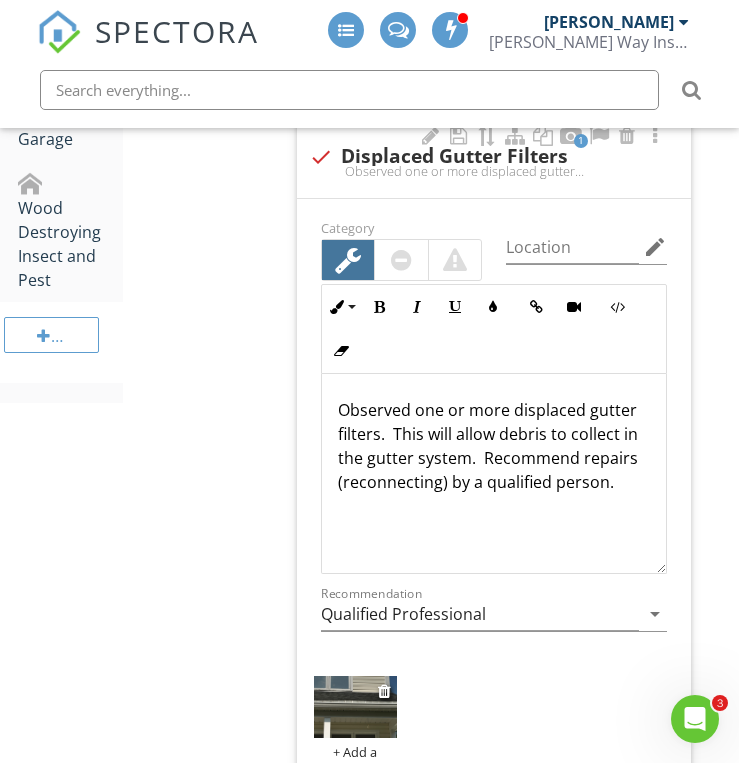 click at bounding box center (355, 707) 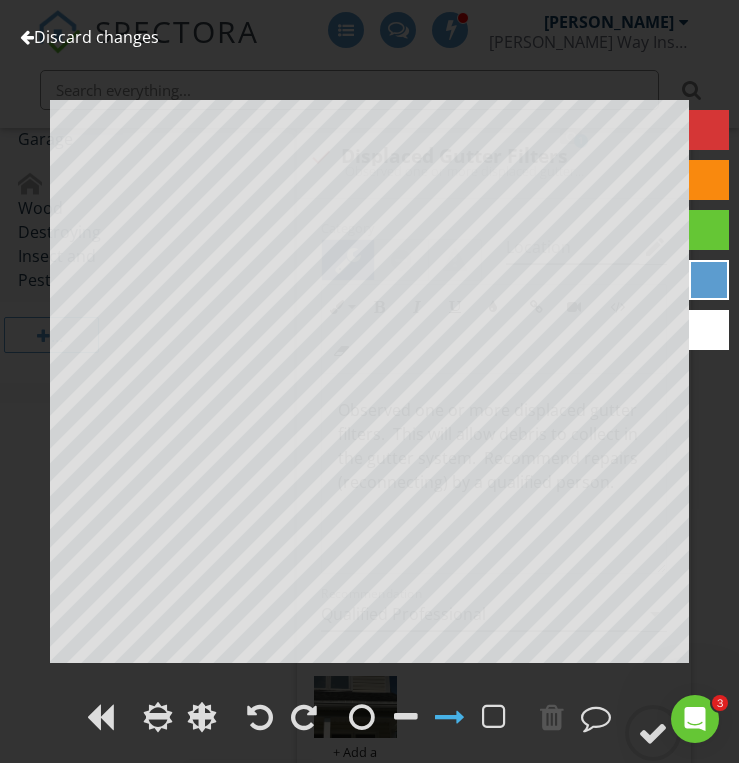 click at bounding box center (709, 130) 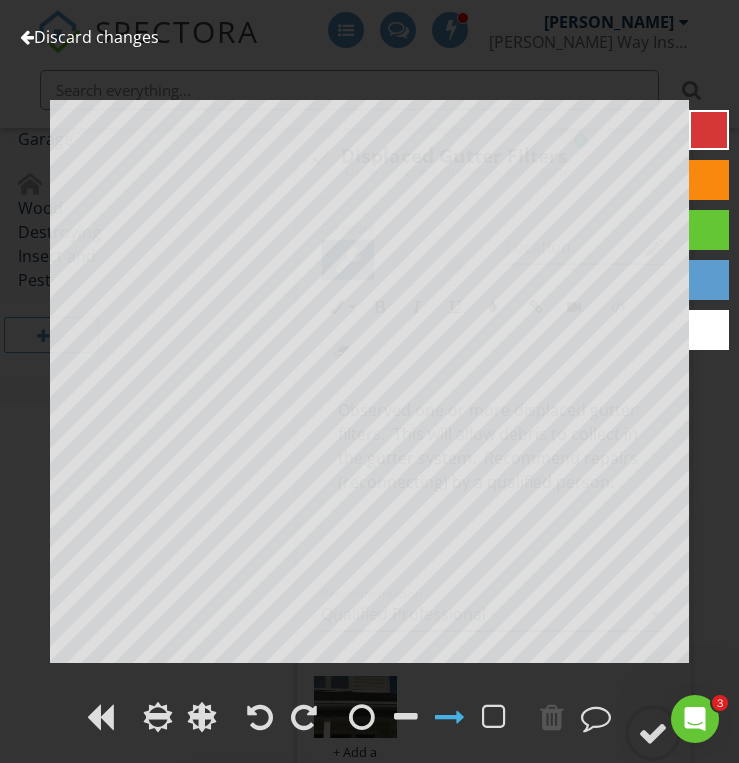 click on "Discard changes" at bounding box center (89, 37) 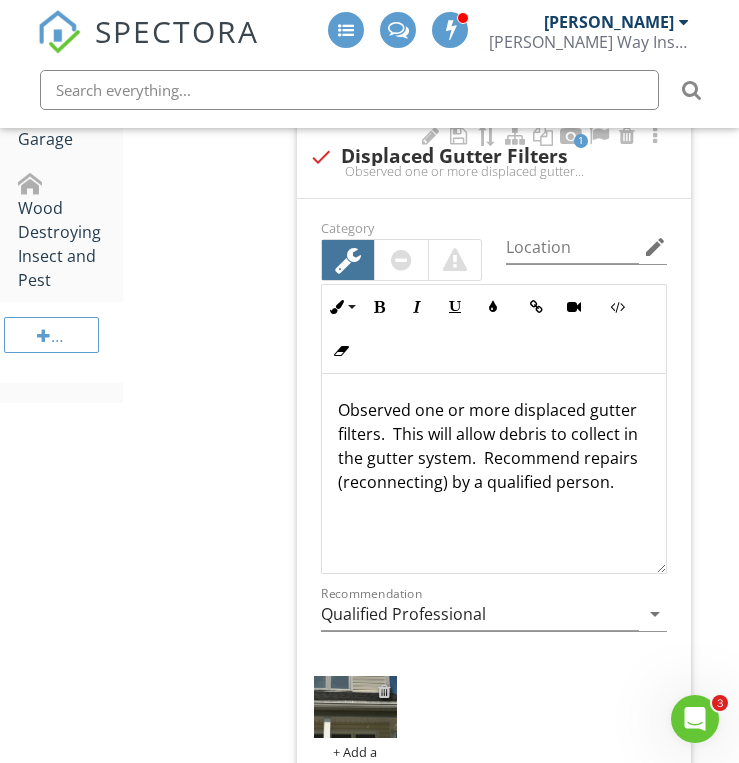 click at bounding box center (384, 691) 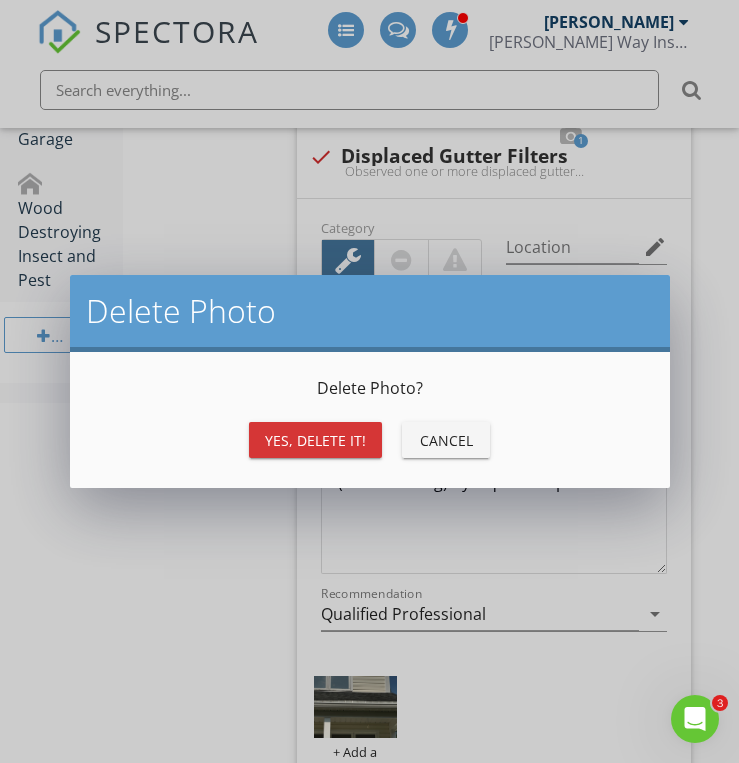 click on "Delete Photo
?   Yes, Delete it!   Cancel" at bounding box center [370, 420] 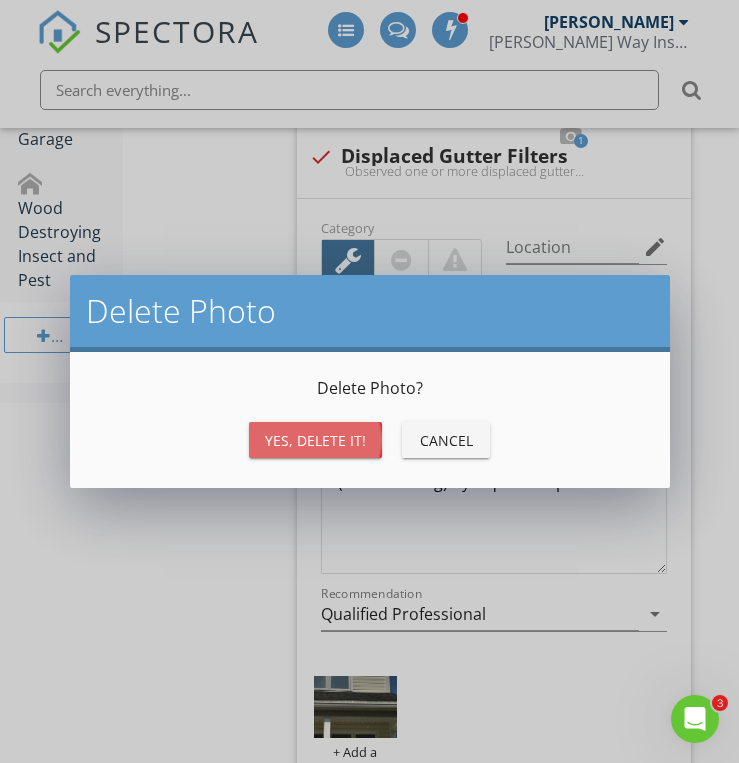 click on "Yes, Delete it!" at bounding box center (315, 440) 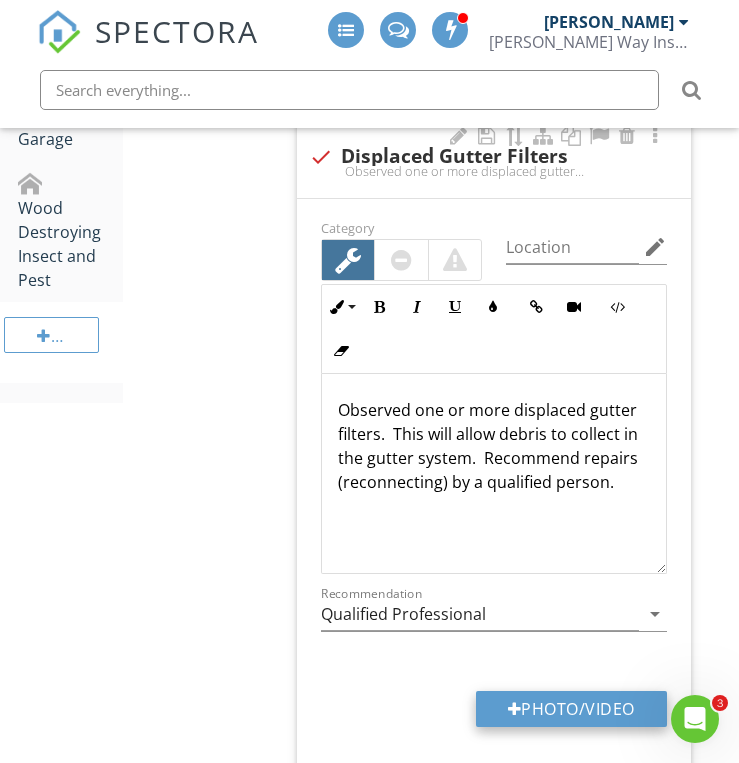 click at bounding box center [515, 709] 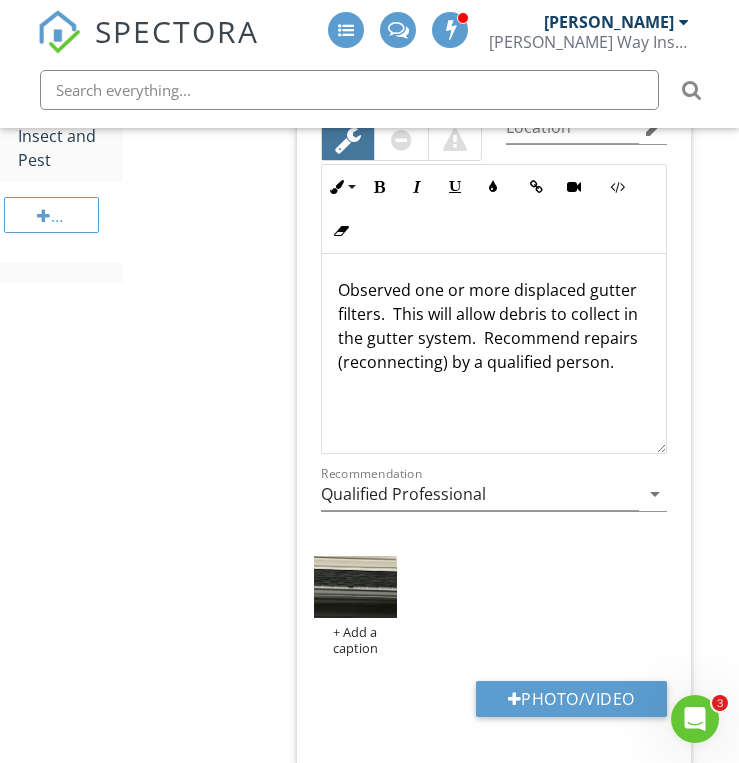 scroll, scrollTop: 1594, scrollLeft: 0, axis: vertical 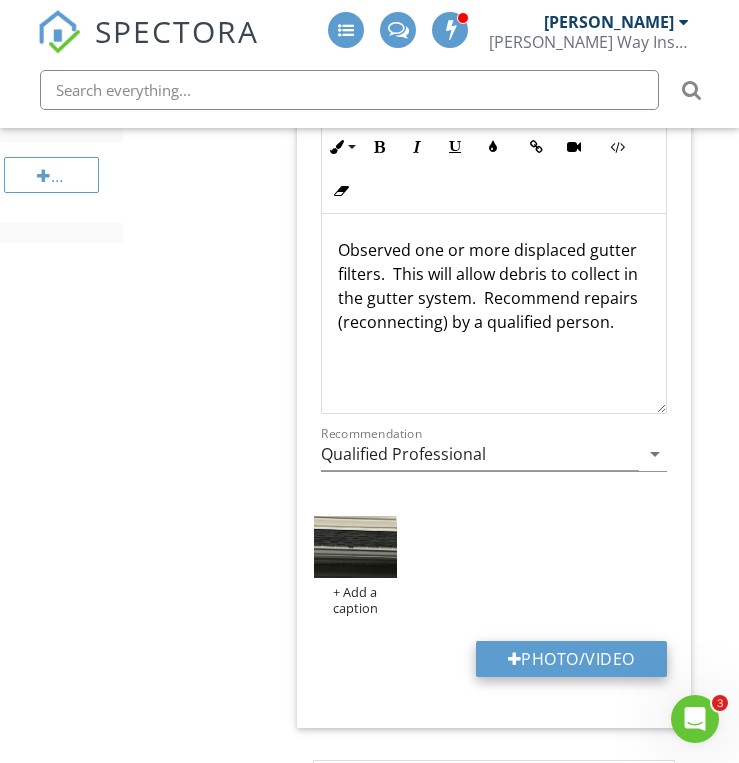 click at bounding box center (515, 659) 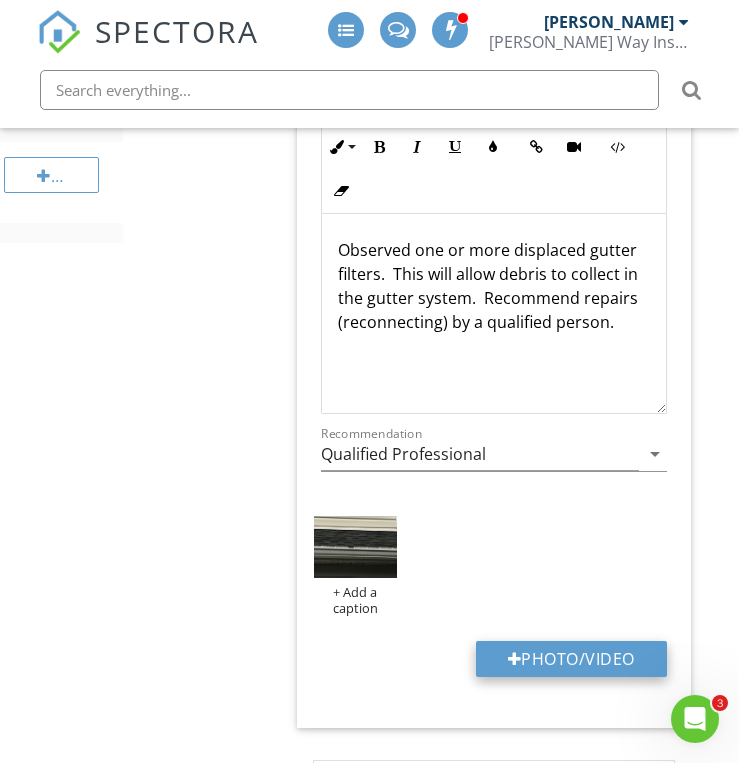 type on "C:\fakepath\IMG_6812.JPG" 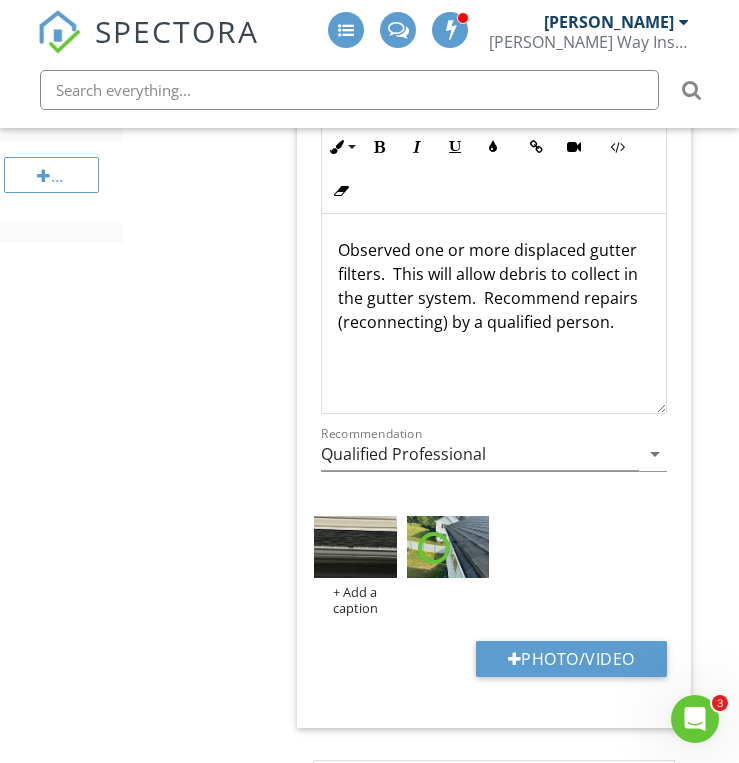 click on "Roof
General
Coverings
Roof Drainage Systems
Flashings
Skylights, Chimneys & Other Roof Penetrations
Framing
Item
Roof Drainage Systems
Info
Information
Gutter Material
check_box Aluminum   check_box_outline_blank Steel   check_box_outline_blank Vinyl   check_box_outline_blank Copper   check_box_outline_blank Seamless Aluminum         OTHER
Limitations
Limitations
Deficiency
Deficiencies
check_box_outline_blank" at bounding box center [431, 110] 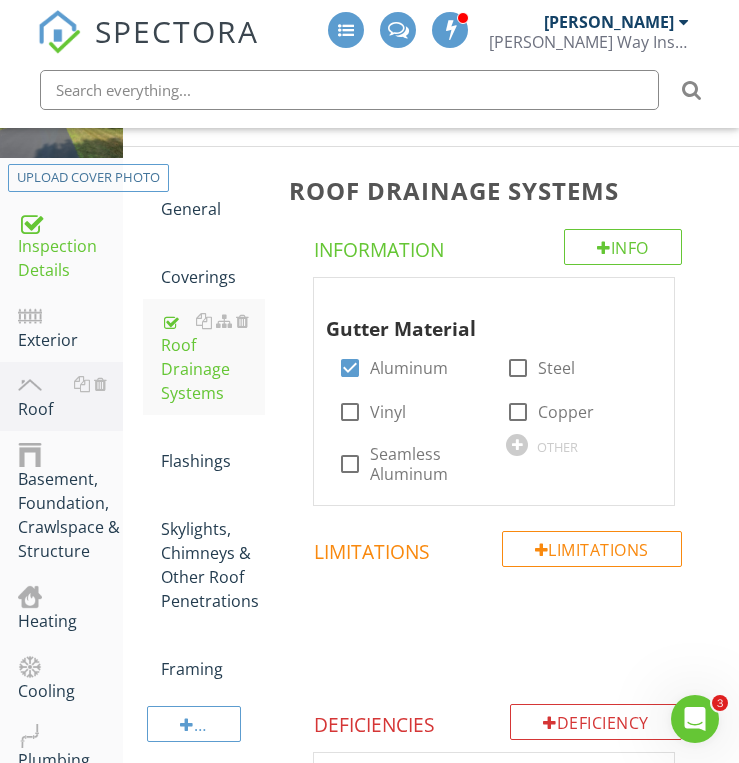 scroll, scrollTop: 234, scrollLeft: 0, axis: vertical 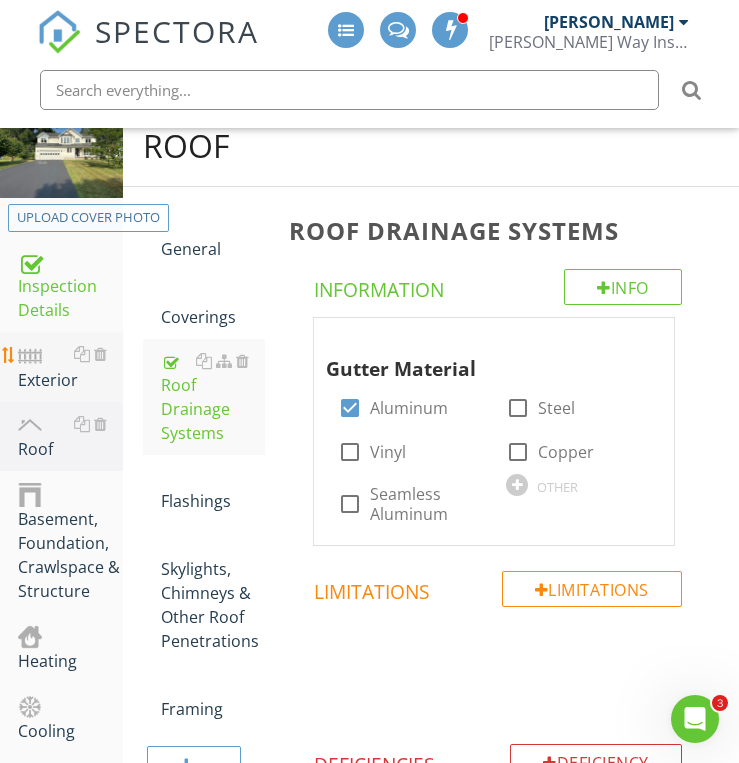 click on "Exterior" at bounding box center [70, 367] 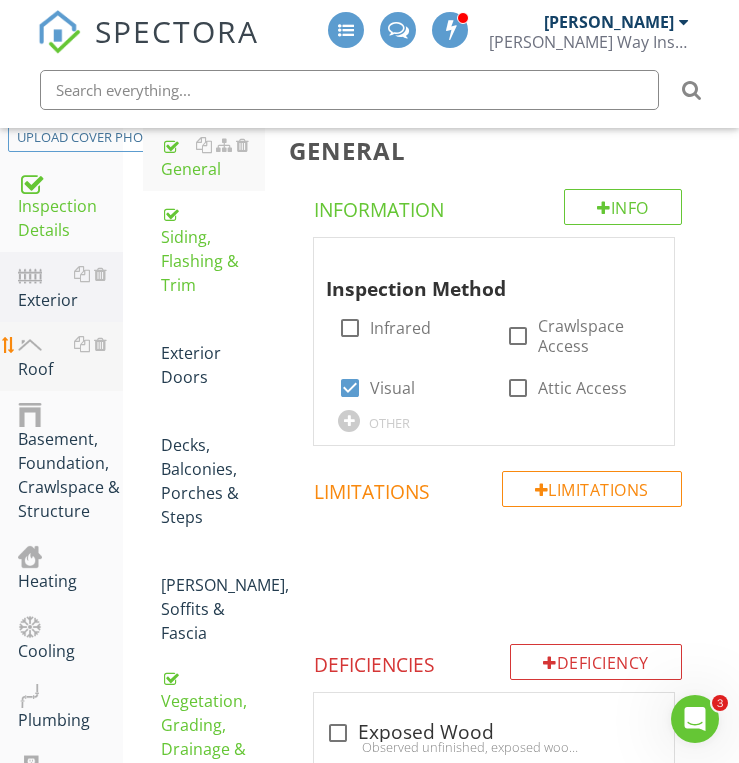 scroll, scrollTop: 354, scrollLeft: 0, axis: vertical 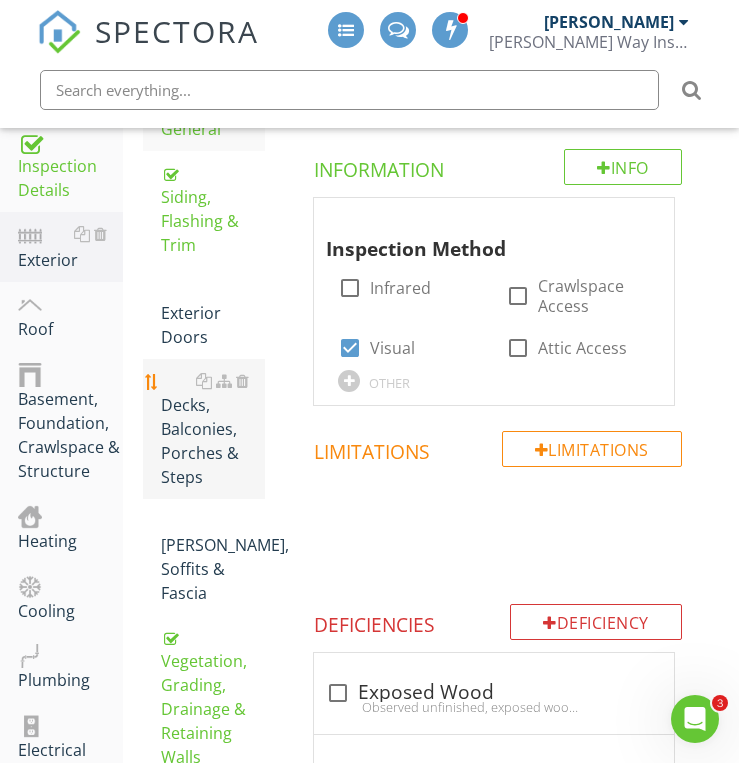 click on "Decks, Balconies, Porches & Steps" at bounding box center (213, 429) 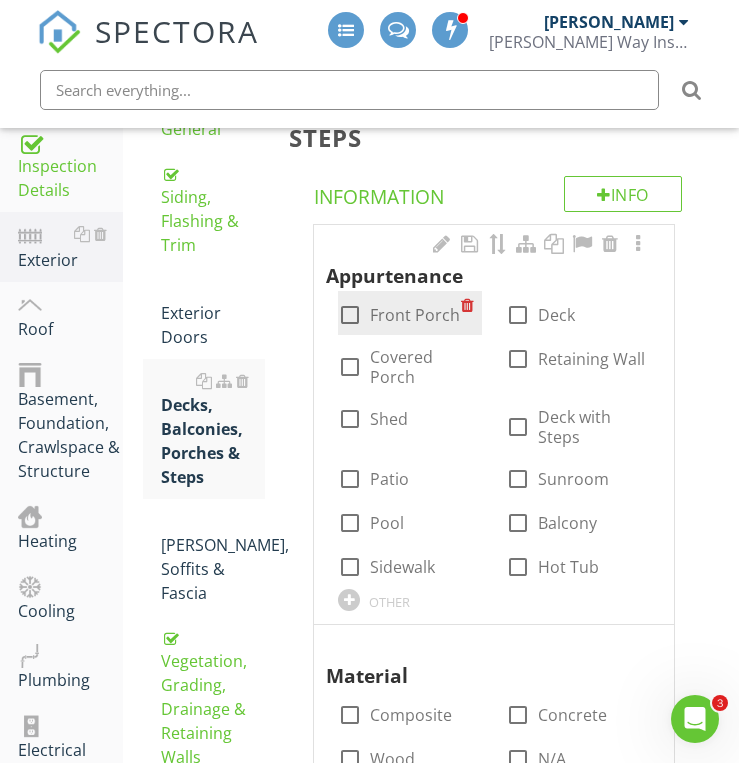click at bounding box center [350, 315] 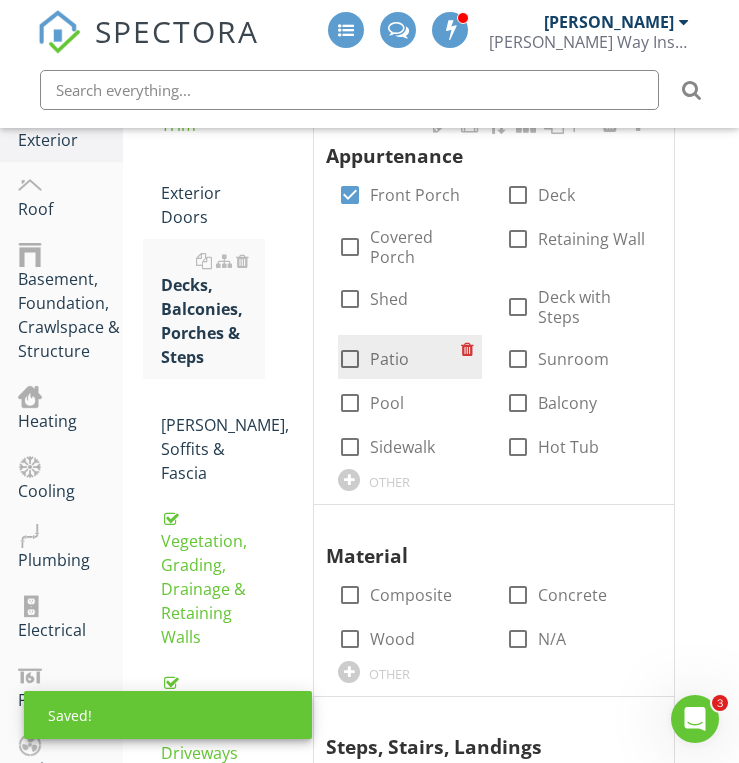 scroll, scrollTop: 434, scrollLeft: 0, axis: vertical 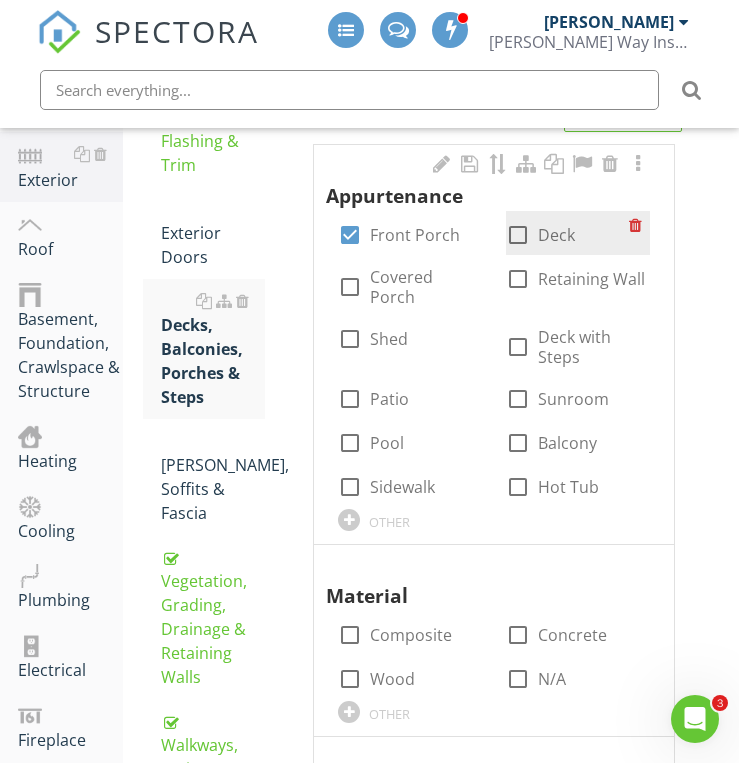 click on "Deck" at bounding box center (556, 235) 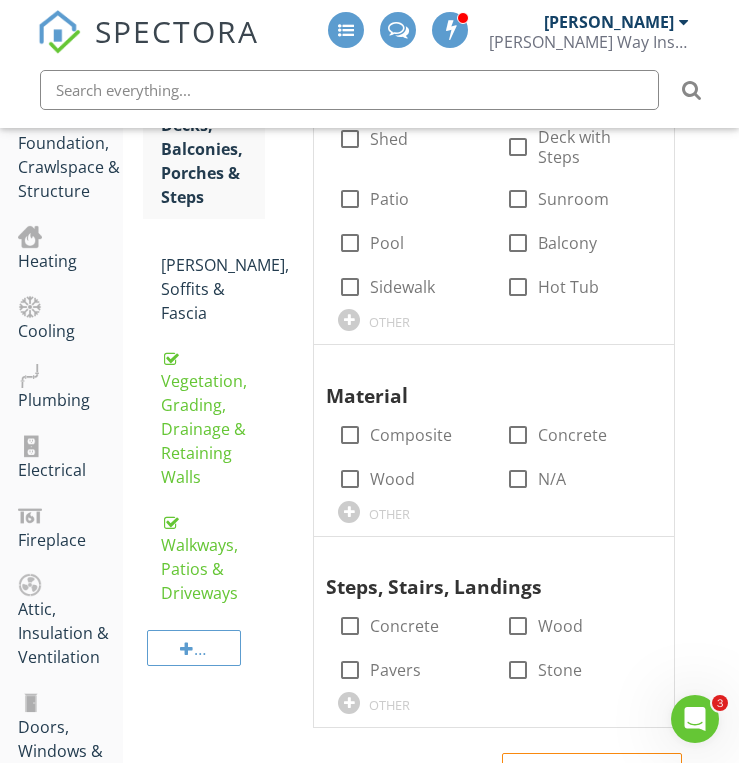 scroll, scrollTop: 674, scrollLeft: 0, axis: vertical 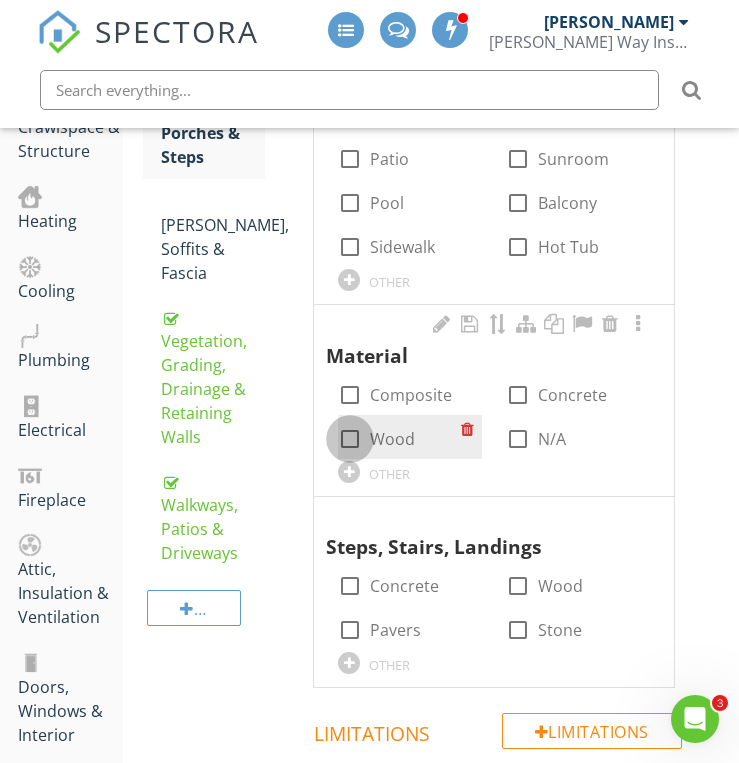 click at bounding box center (350, 439) 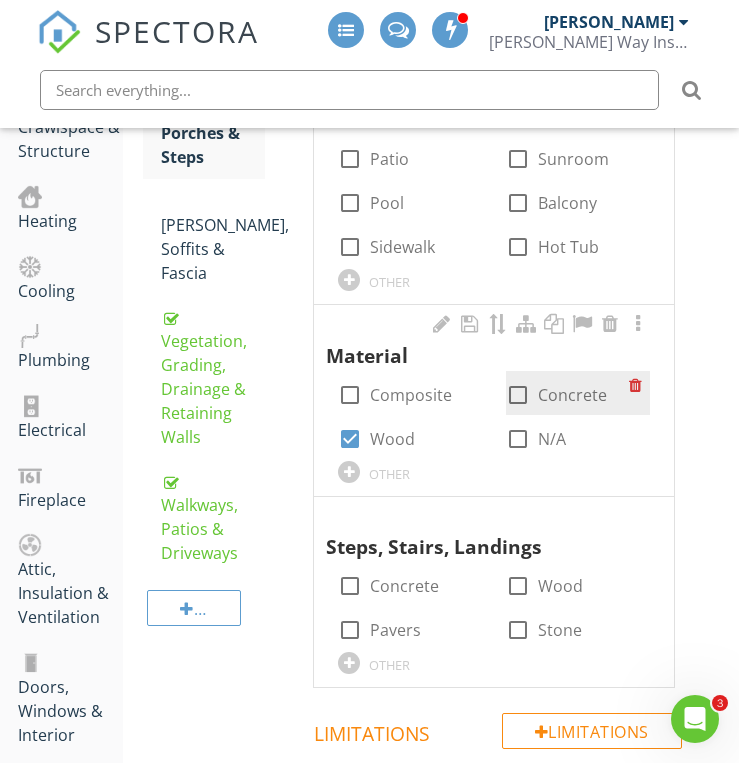 click at bounding box center [518, 395] 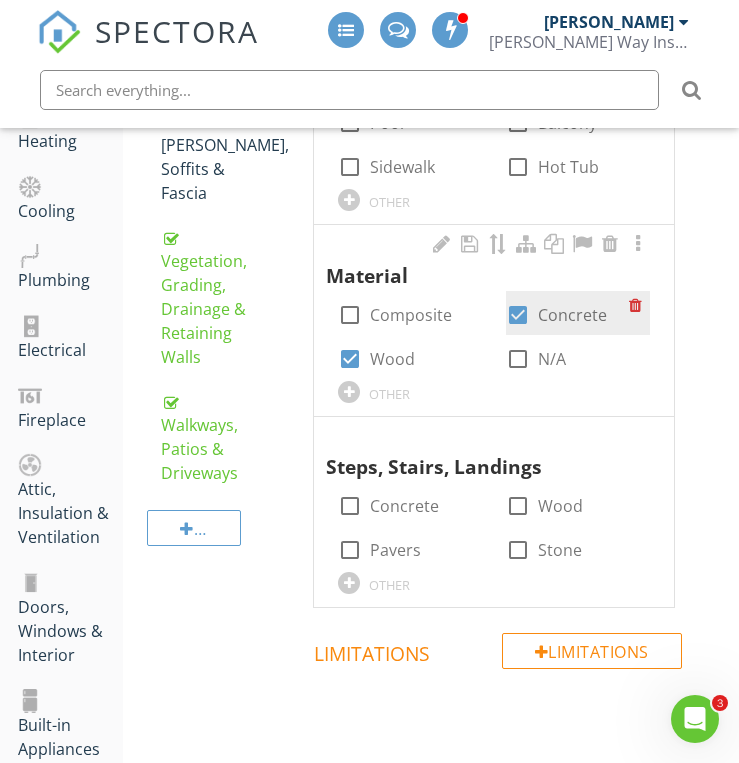 scroll, scrollTop: 794, scrollLeft: 0, axis: vertical 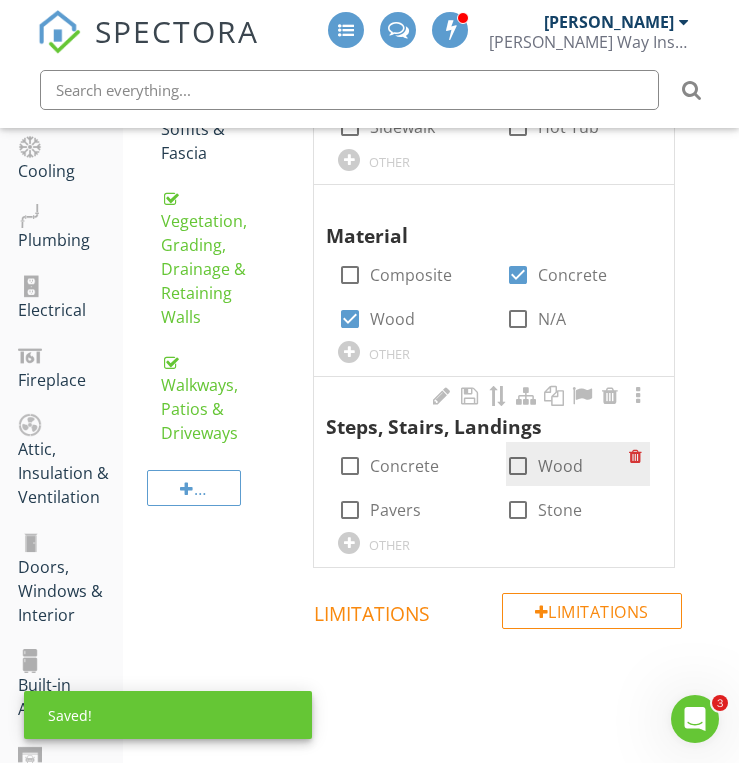 click at bounding box center [518, 466] 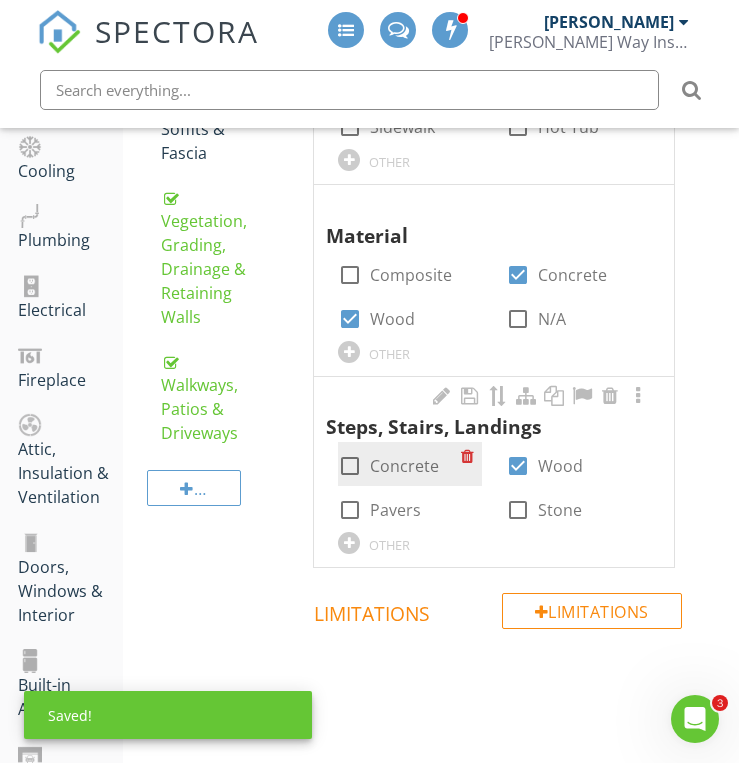 click at bounding box center (350, 466) 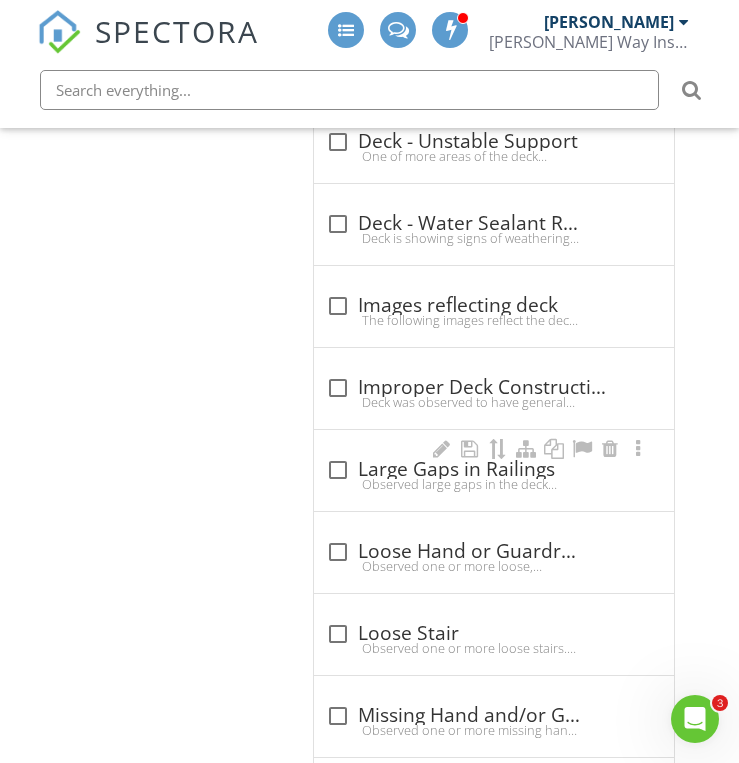 scroll, scrollTop: 1794, scrollLeft: 0, axis: vertical 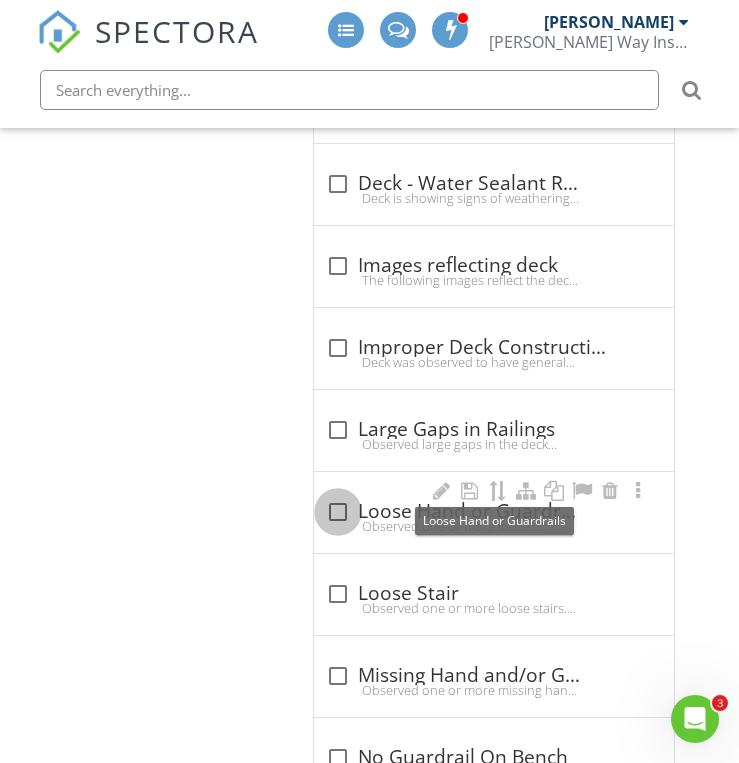 click at bounding box center [338, 512] 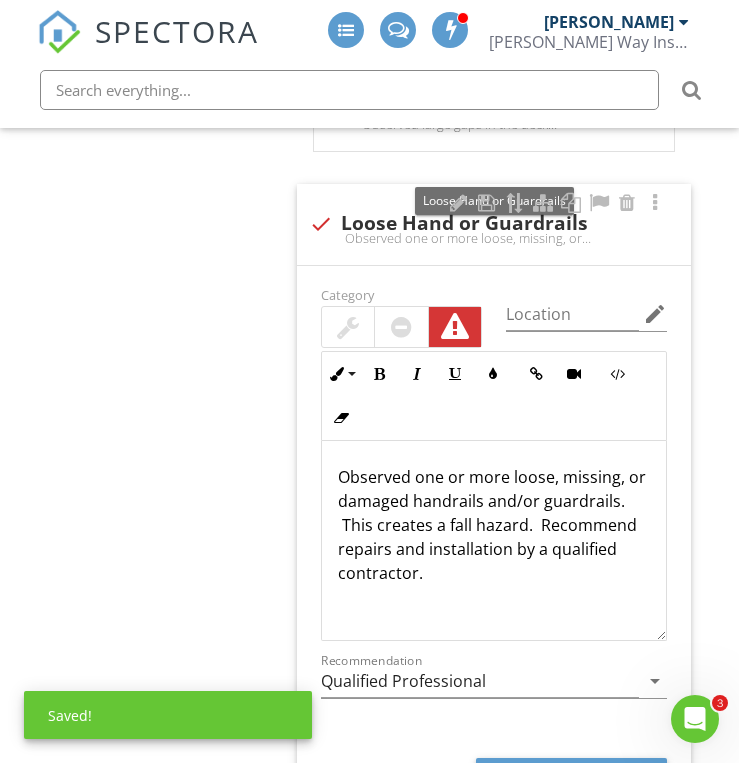 scroll, scrollTop: 2154, scrollLeft: 0, axis: vertical 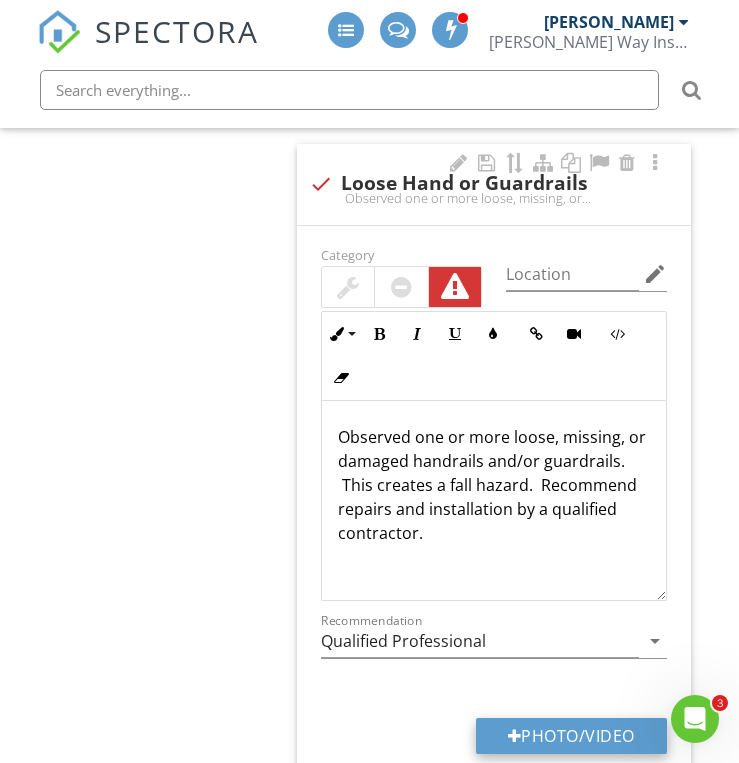 click on "Photo/Video" at bounding box center (571, 736) 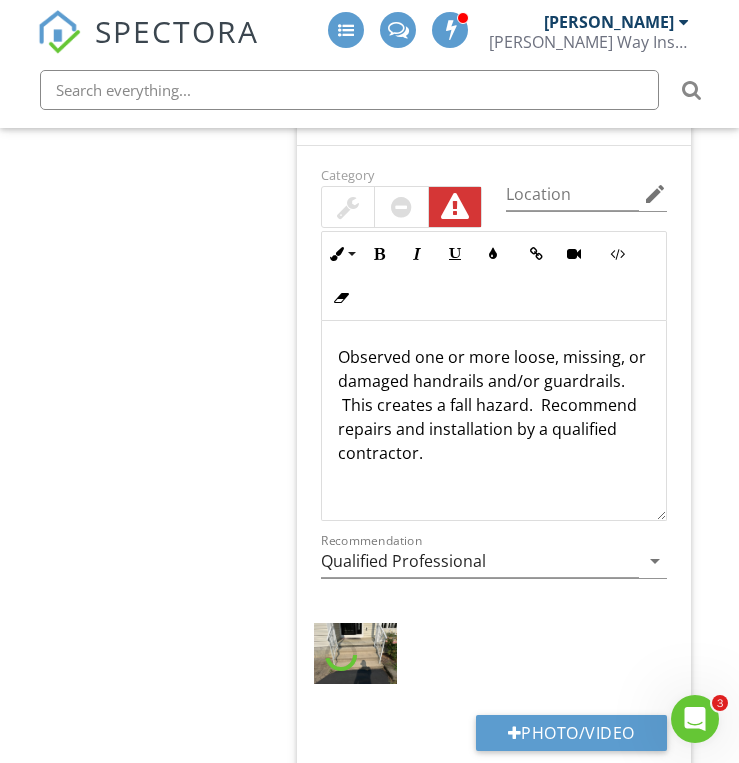 scroll, scrollTop: 2274, scrollLeft: 0, axis: vertical 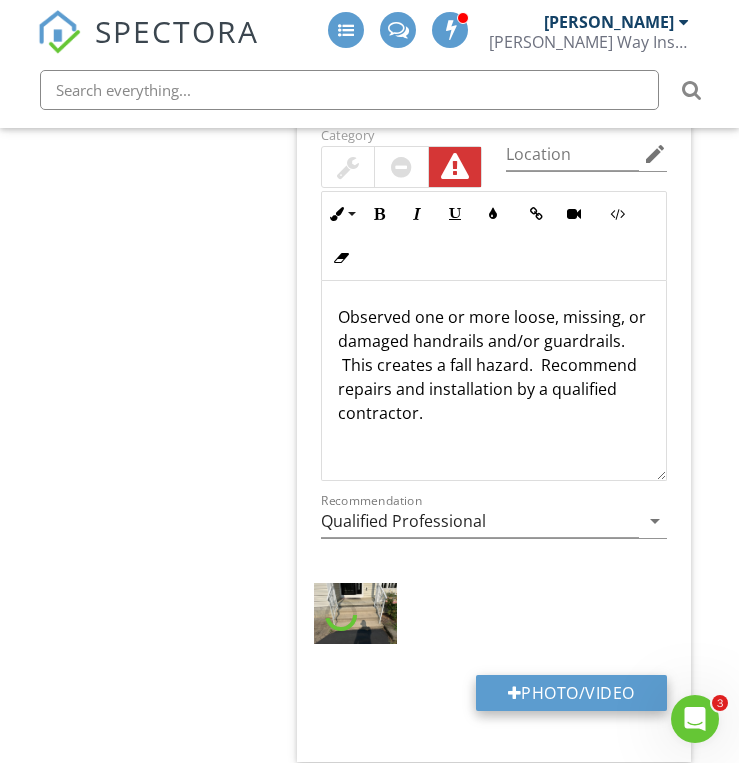 click at bounding box center [515, 693] 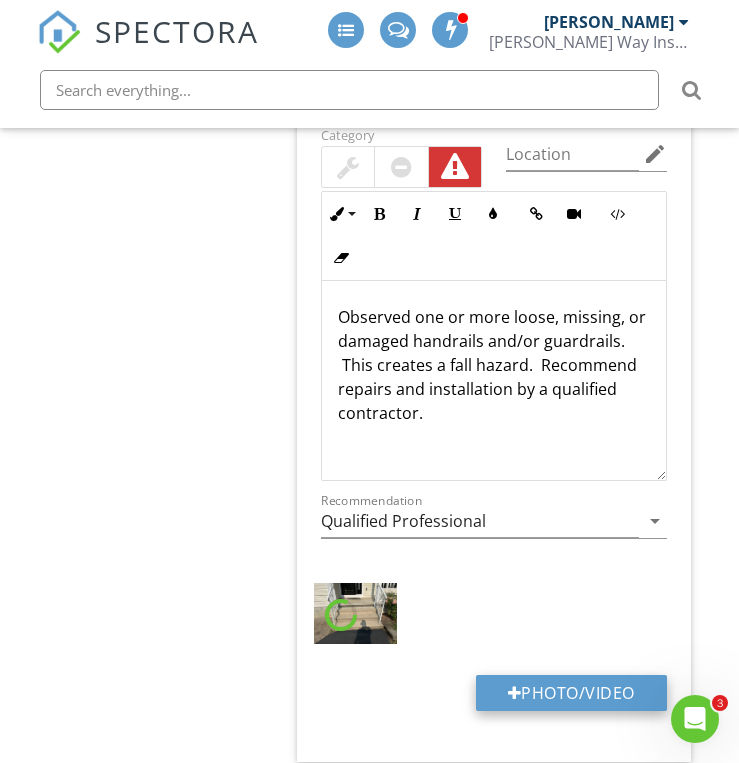 type on "C:\fakepath\IMG_6753.JPG" 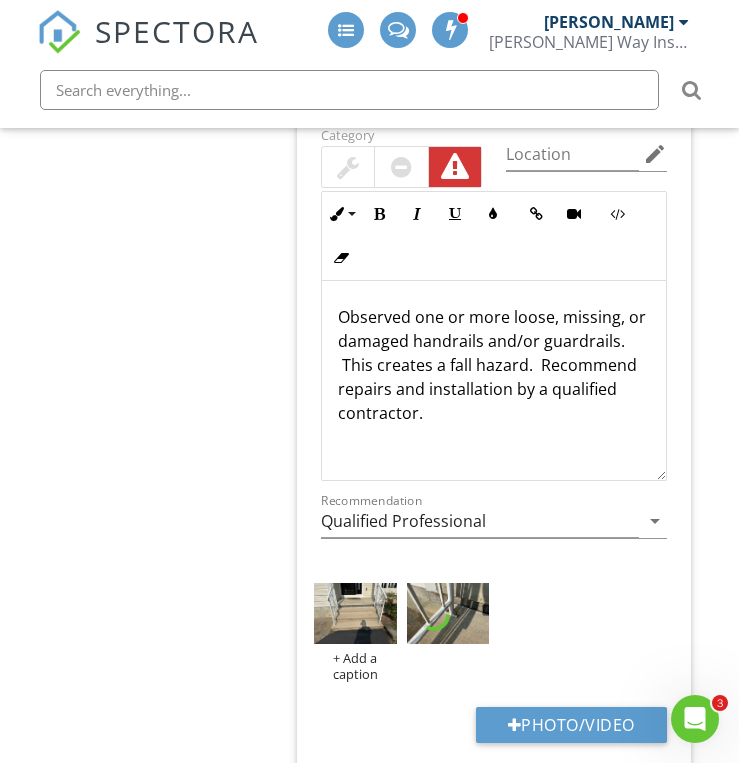 click at bounding box center [448, 614] 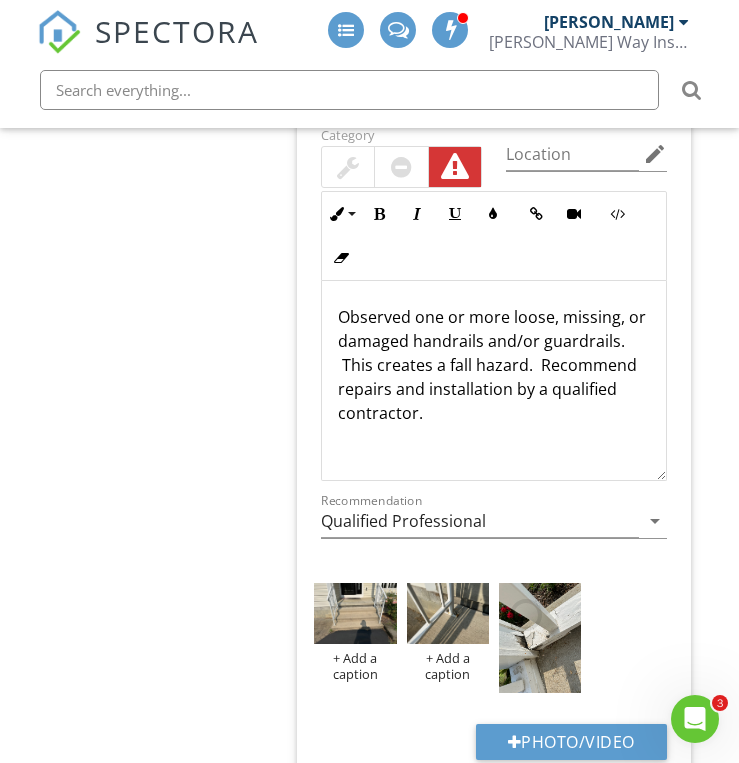 click at bounding box center (448, 614) 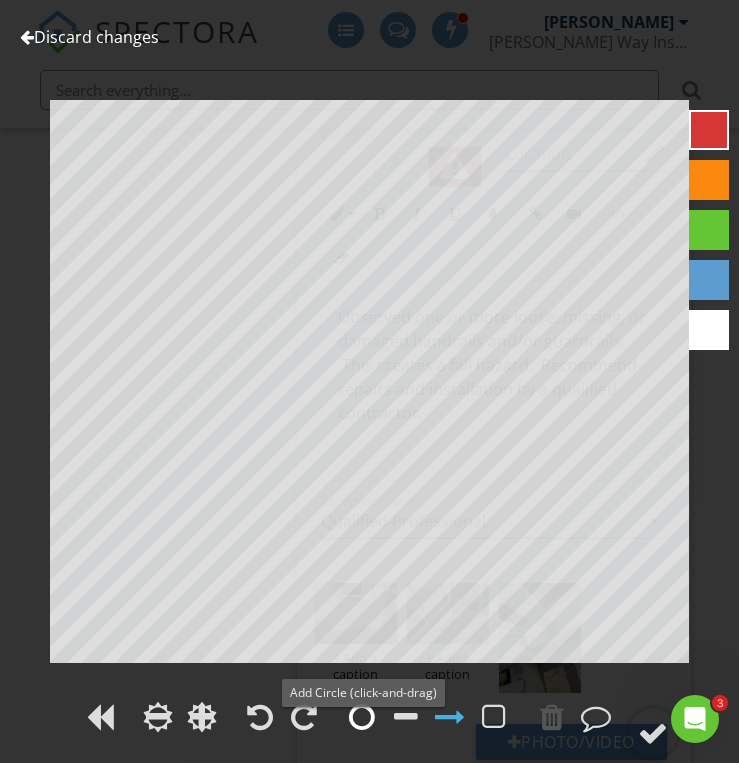 click at bounding box center (362, 717) 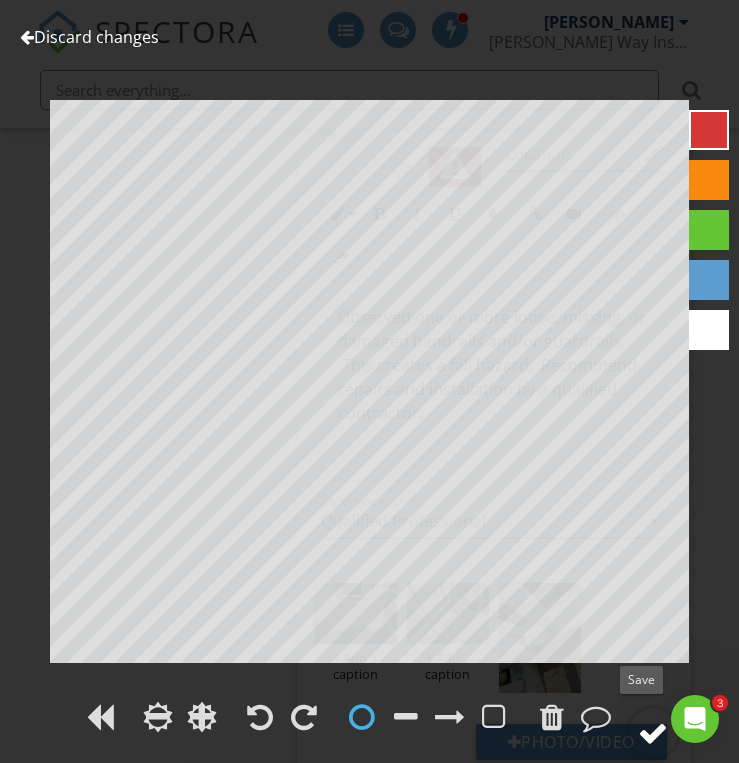 click at bounding box center [653, 733] 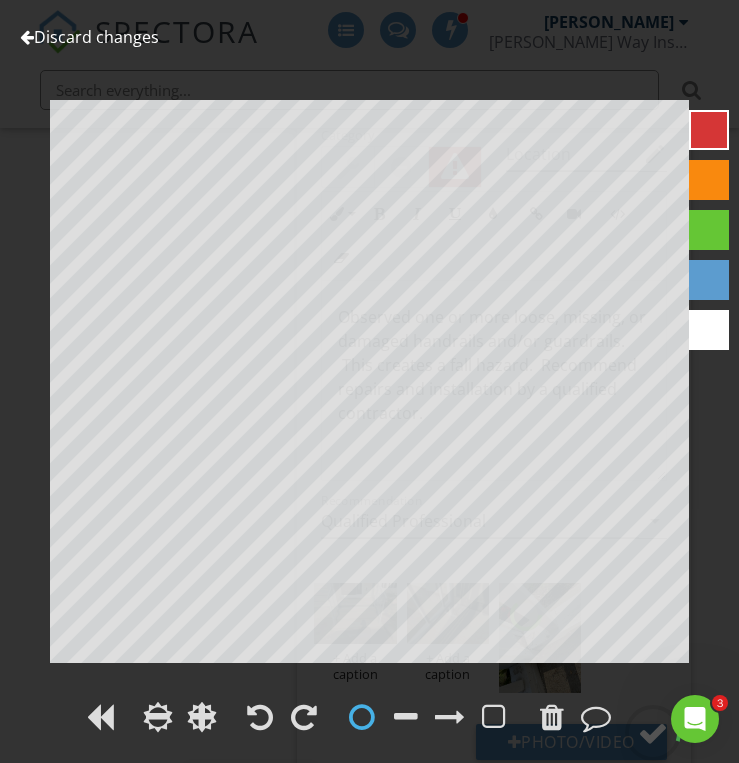 click at bounding box center (653, 733) 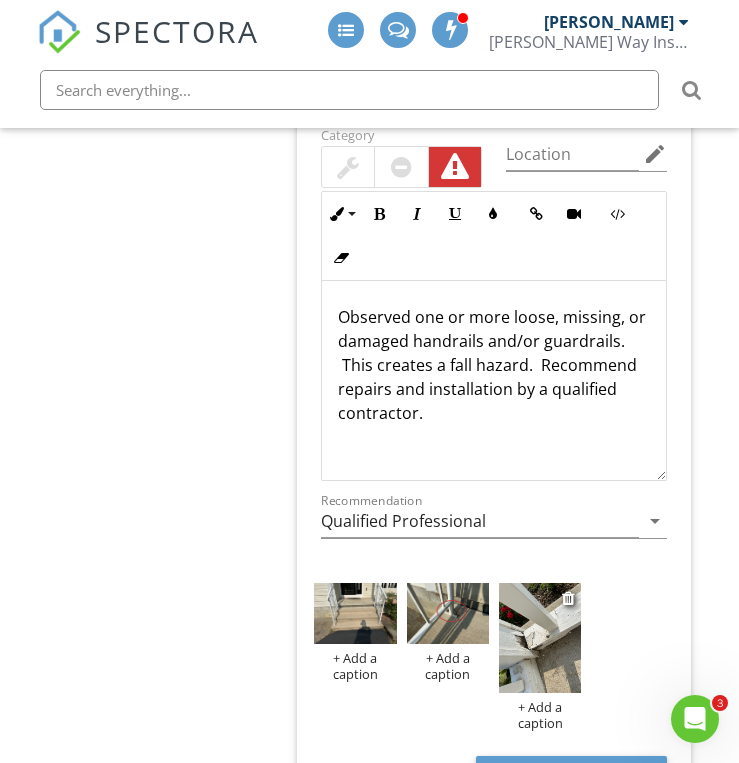 click at bounding box center (540, 638) 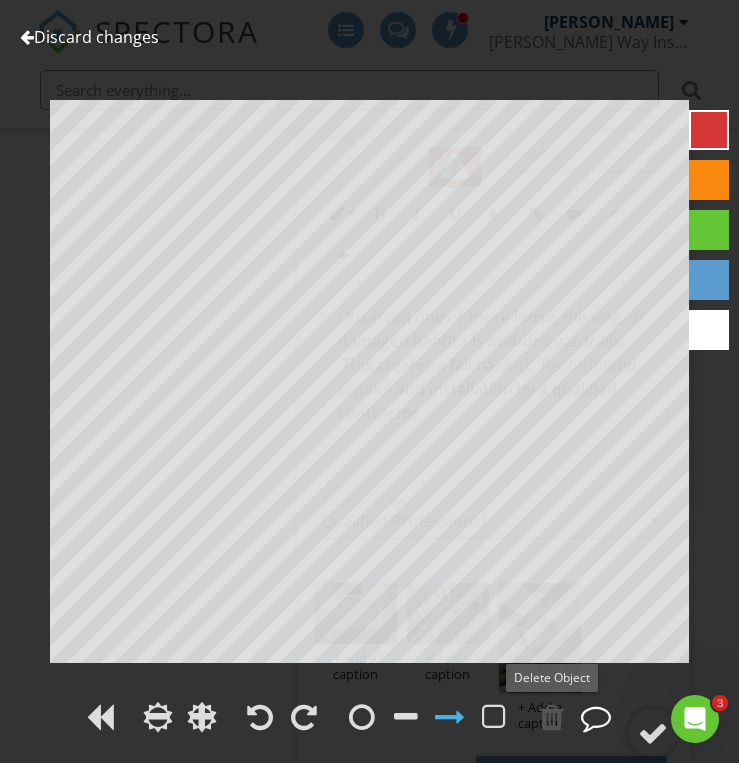 click at bounding box center [596, 717] 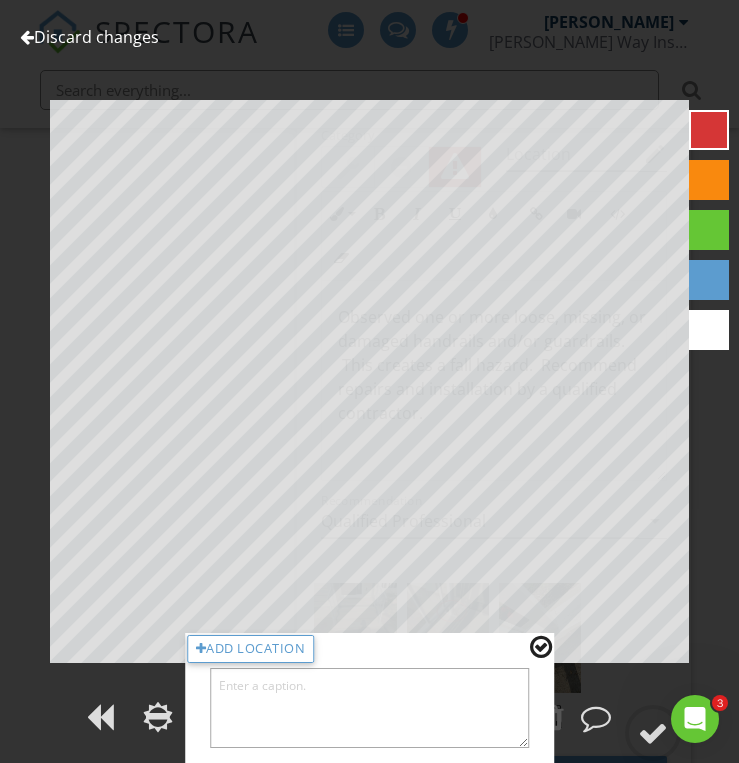 click at bounding box center (541, 647) 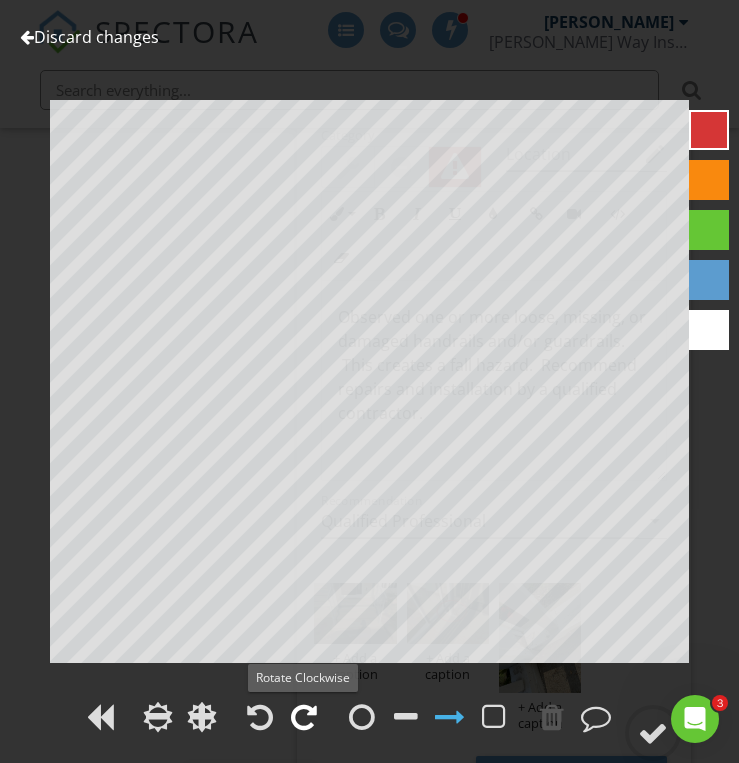 click at bounding box center [304, 717] 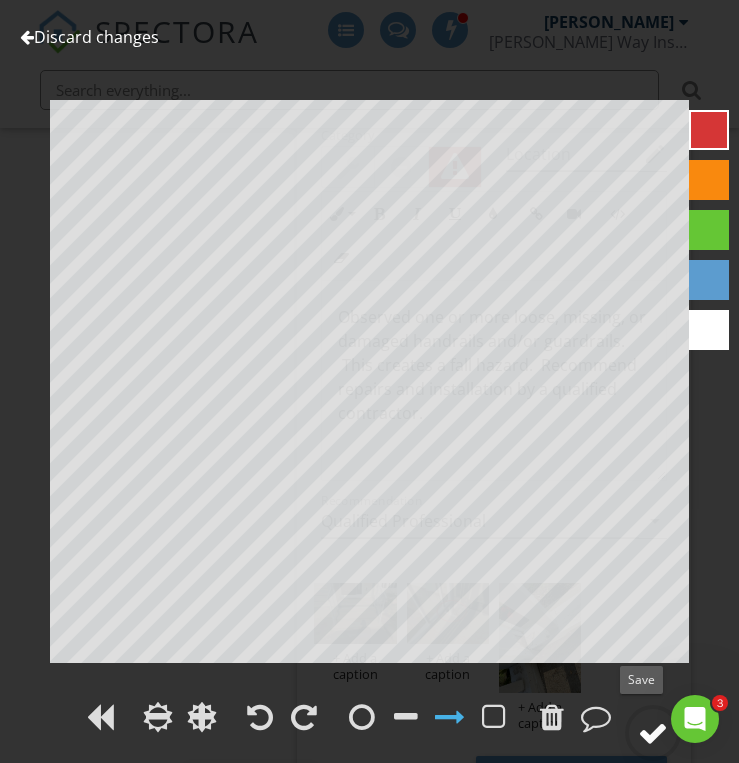 click 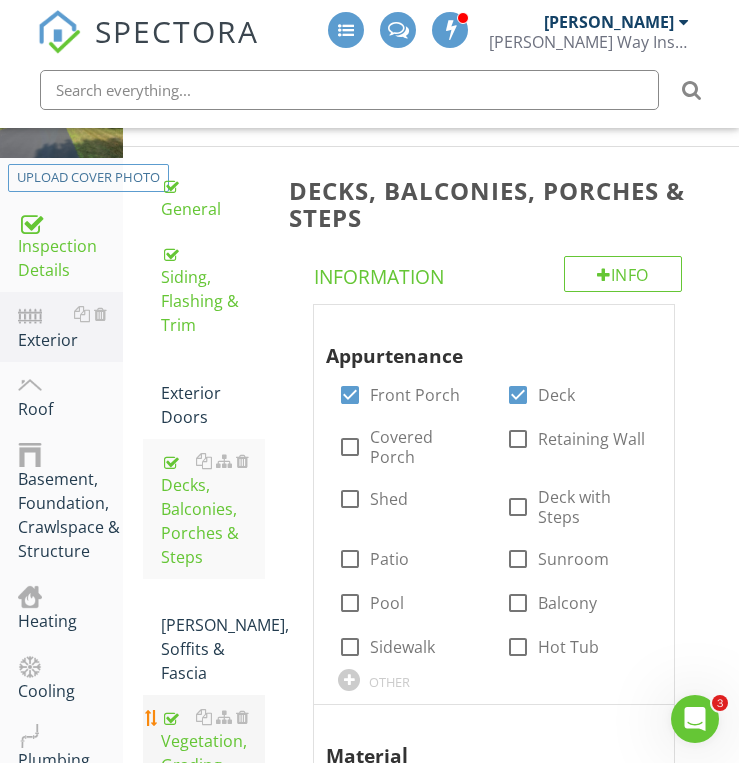 scroll, scrollTop: 234, scrollLeft: 0, axis: vertical 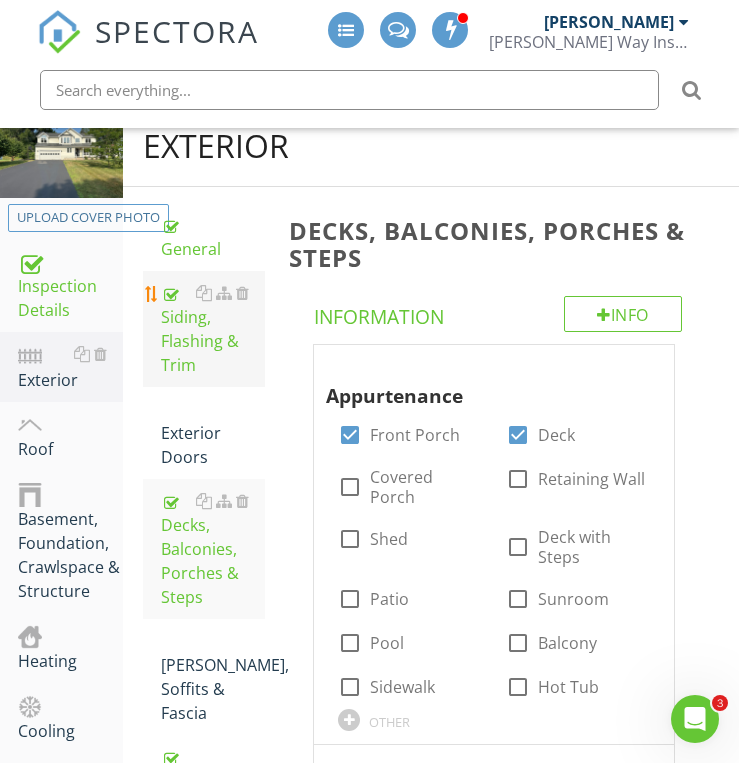 click on "Siding, Flashing & Trim" at bounding box center (213, 329) 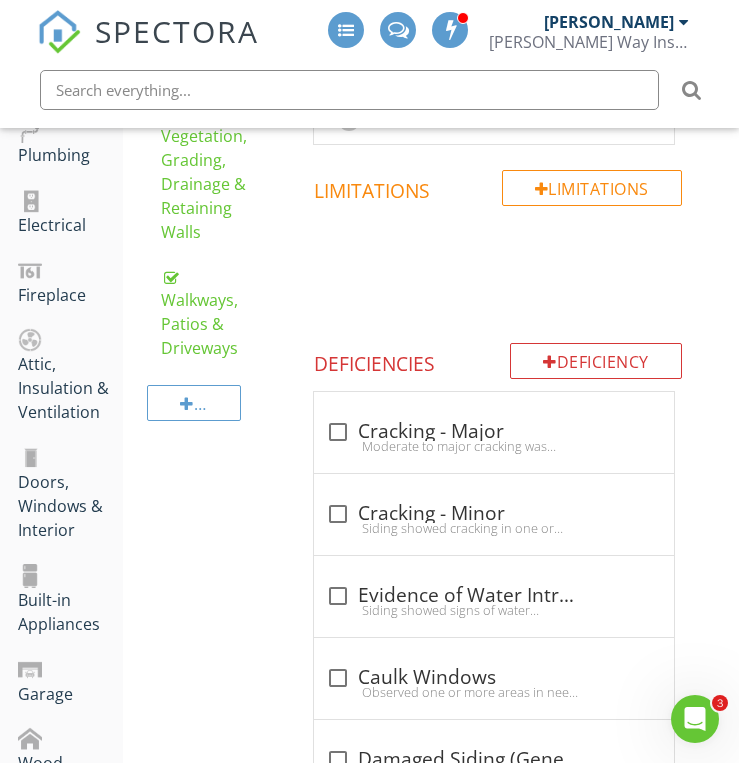 scroll, scrollTop: 874, scrollLeft: 0, axis: vertical 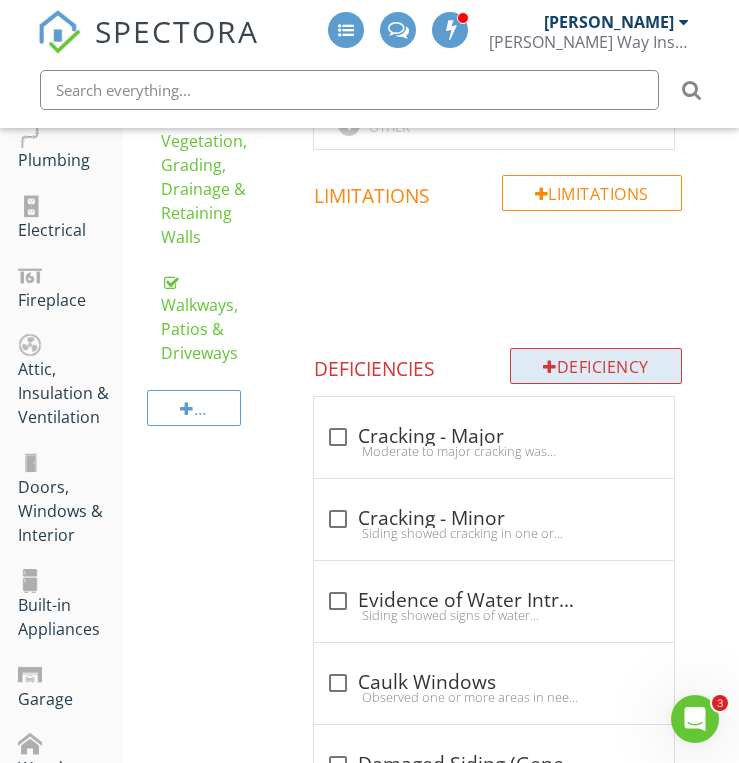 click on "Deficiency" at bounding box center [596, 366] 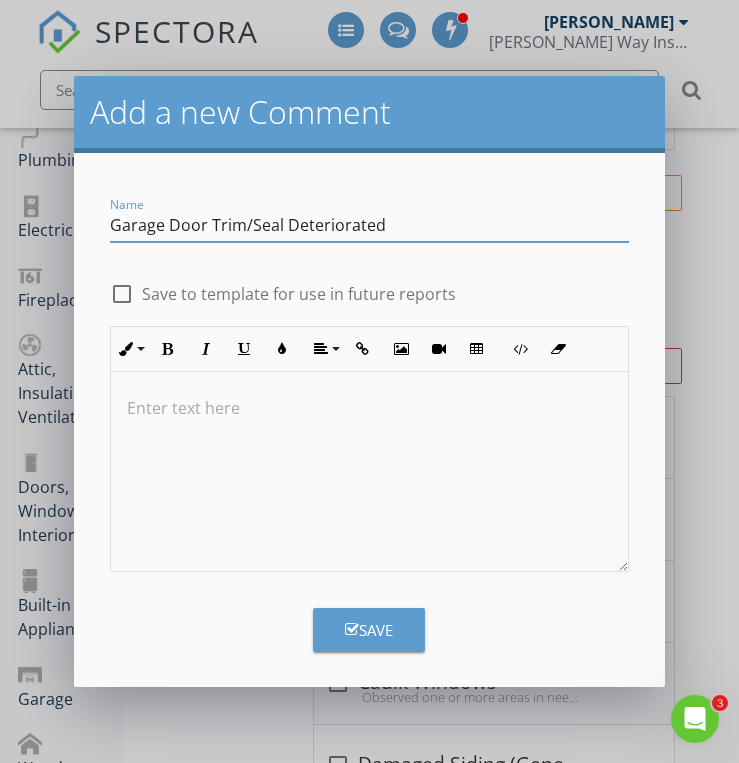 type on "Garage Door Trim/Seal Deteriorated" 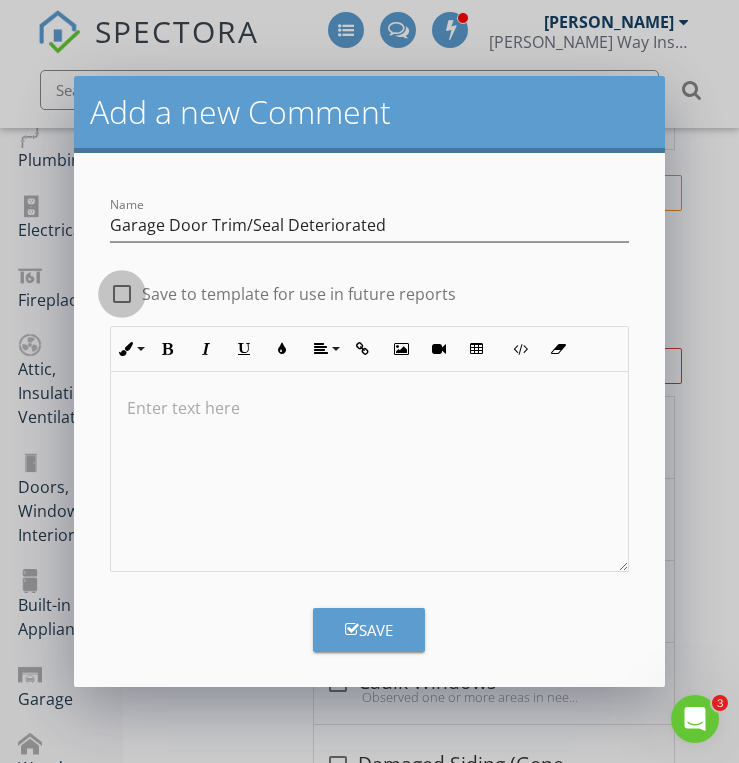 click at bounding box center [122, 294] 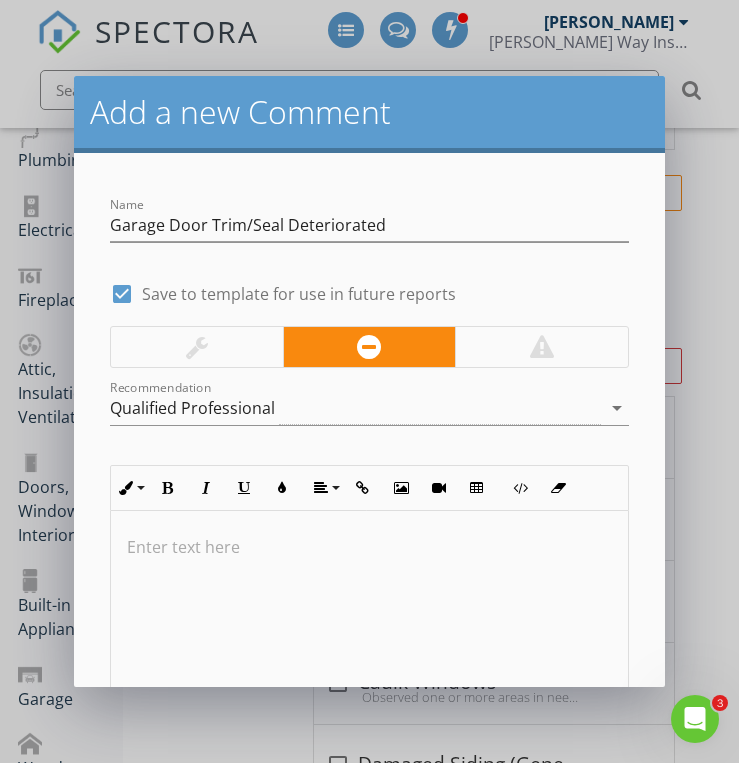 click at bounding box center [197, 347] 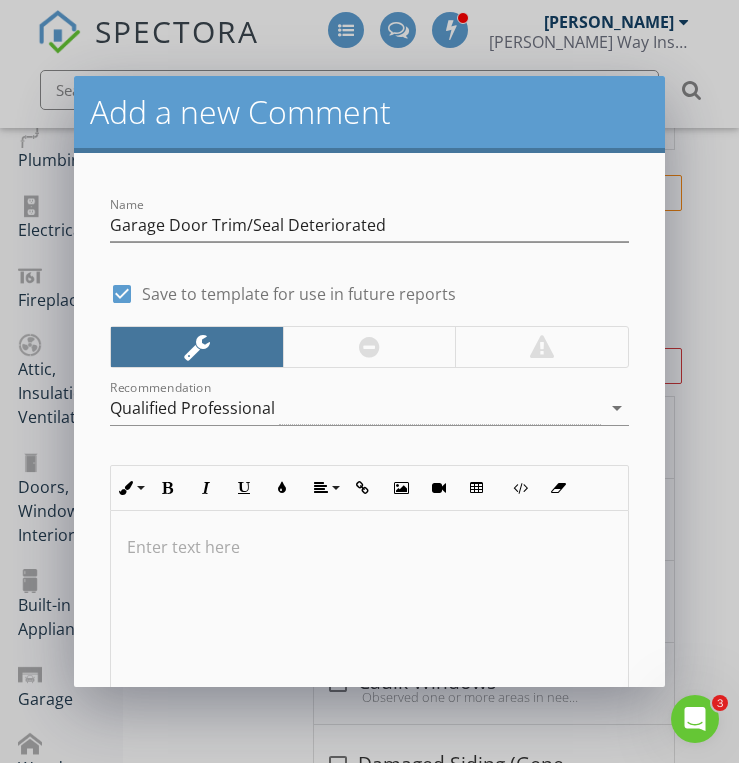 click at bounding box center [369, 611] 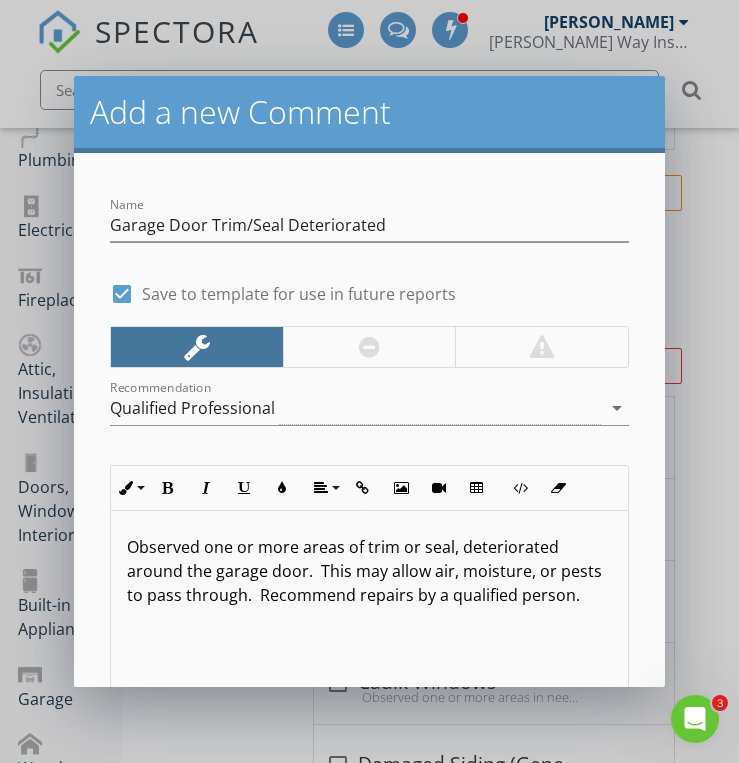 click on "Observed one or more areas of trim or seal, deteriorated around the garage door.  This may allow air, moisture, or pests to pass through.  Recommend repairs by a qualified person." at bounding box center (369, 611) 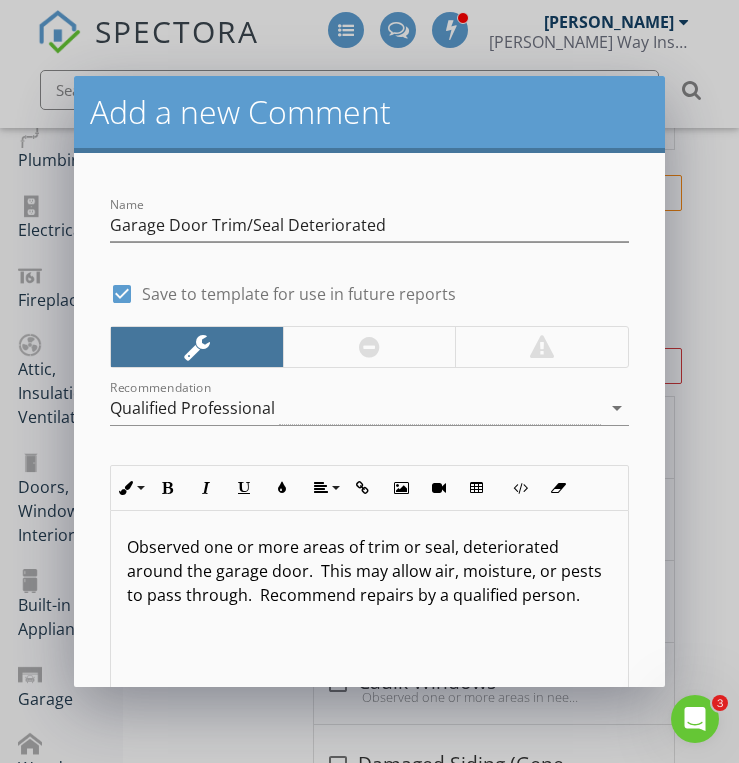 click on "Name Garage Door Trim/Seal Deteriorated   check_box Save to template for use in future reports             Recommendation Qualified Professional arrow_drop_down   Inline Style XLarge Large Normal Small Light Small/Light Bold Italic Underline Colors Align Align Left Align Center Align Right Align Justify Insert Link Insert Image Insert Video Insert Table Code View Clear Formatting Ordered List Unordered List Observed one or more areas of trim or seal, deteriorated around the garage door.  This may allow air, moisture, or pests to pass through.  Recommend repairs by a qualified person.  Enter text here <p>Observed one or more areas of trim or seal, deteriorated around the garage door. &nbsp;This may allow air, moisture, or pests to pass through. &nbsp;Recommend repairs by a qualified person.&nbsp;</p>
Save" at bounding box center [369, 420] 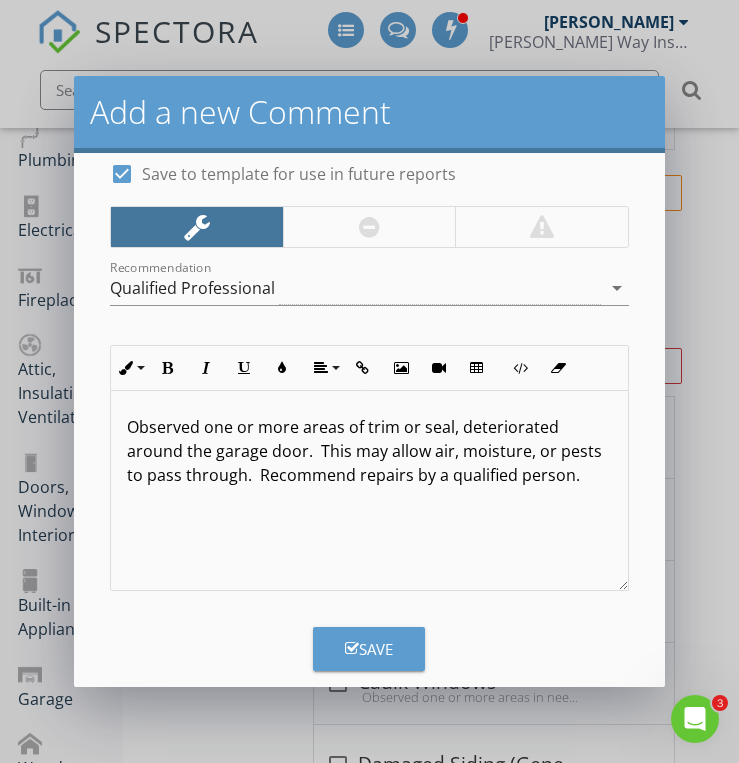 scroll, scrollTop: 148, scrollLeft: 0, axis: vertical 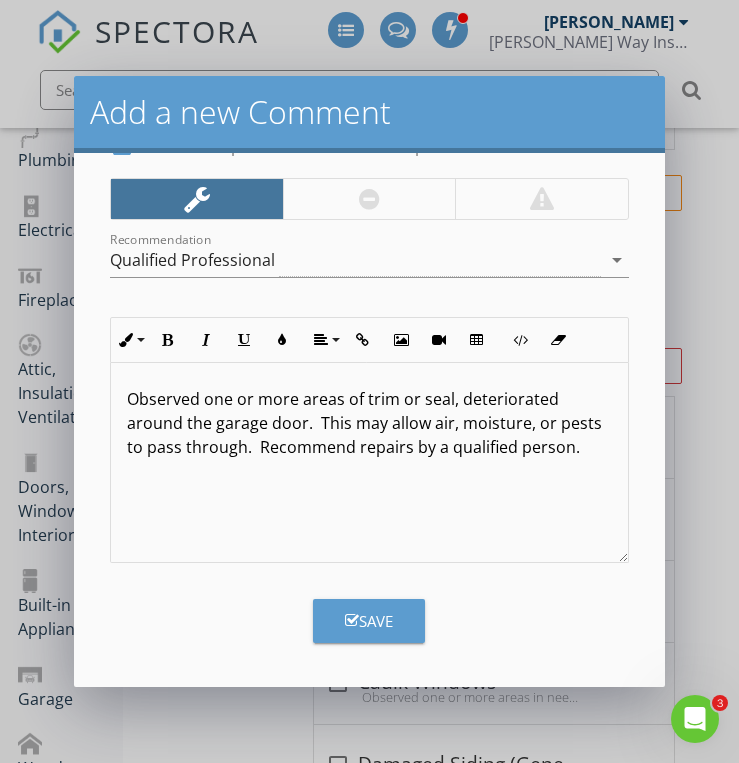 click on "Save" at bounding box center [369, 621] 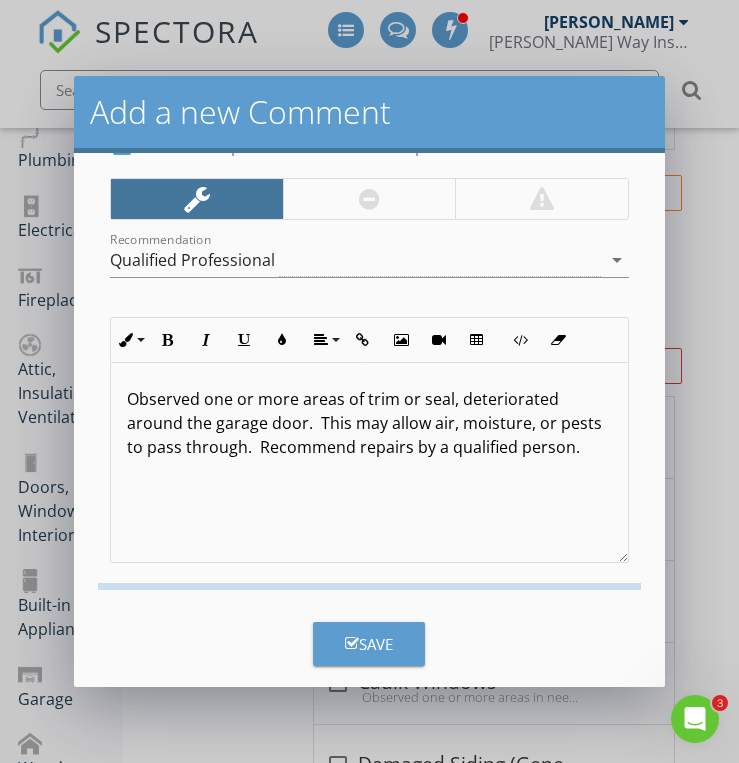 checkbox on "false" 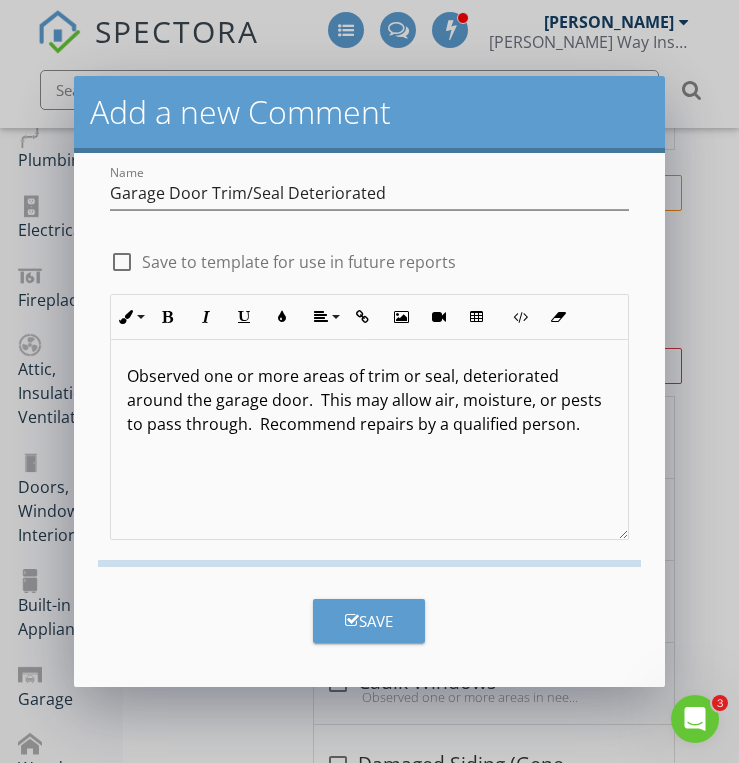 scroll, scrollTop: 0, scrollLeft: 0, axis: both 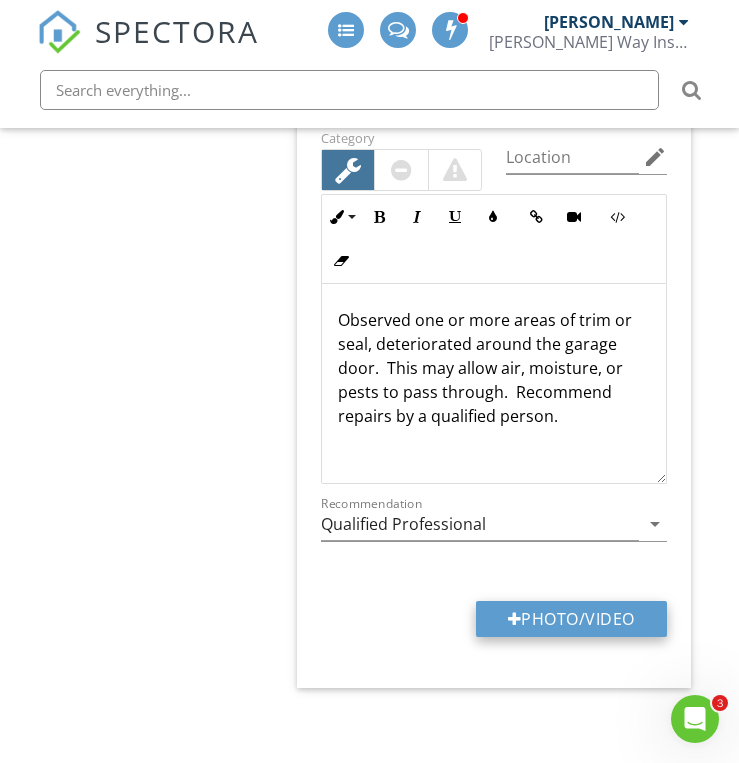 click on "Photo/Video" at bounding box center (571, 619) 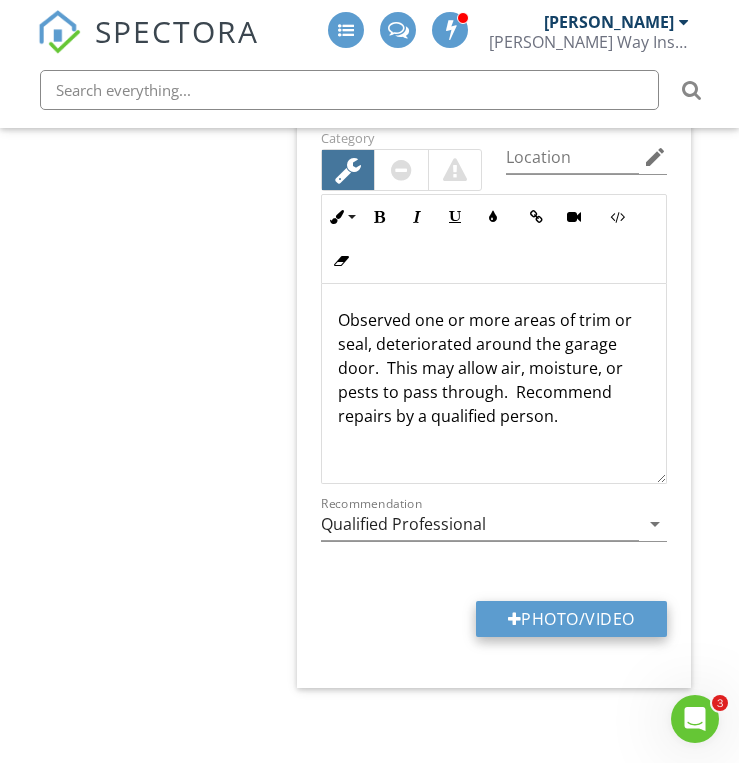 type on "C:\fakepath\IMG_6764.JPG" 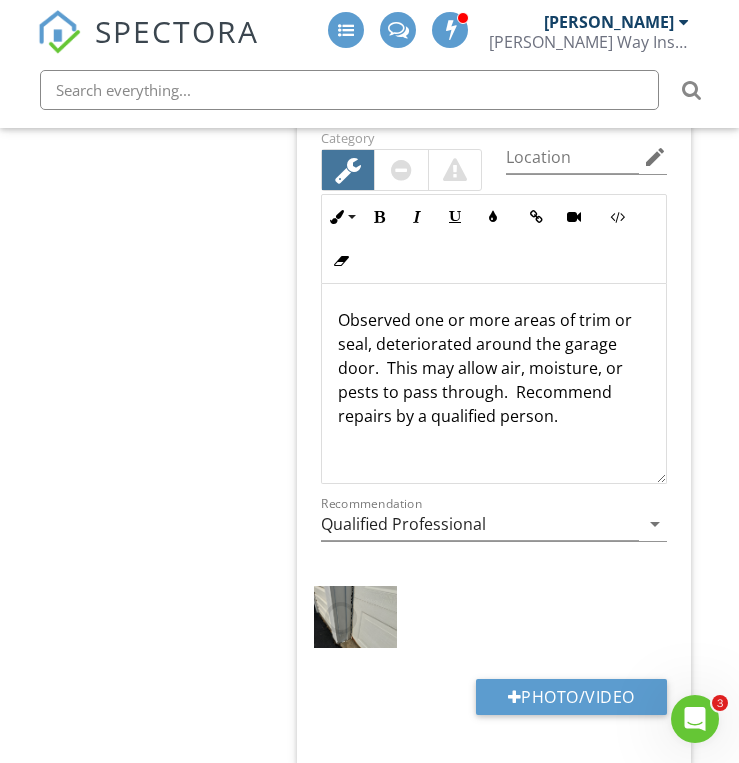 click on "Upload cover photo
Inspection Details
Exterior
Roof
Basement, Foundation, Crawlspace & Structure
Heating
Cooling
Plumbing
Electrical
Fireplace
Attic, Insulation & Ventilation
Doors, Windows & Interior
Built-in Appliances
Garage
Wood Destroying Insect and [GEOGRAPHIC_DATA]
Section
Exterior
General
Siding, Flashing & Trim
Exterior Doors
Decks, Balconies, Porches & Steps
[PERSON_NAME], Soffits & Fascia
Vegetation, Grading, Drainage & Retaining Walls" at bounding box center (369, -1368) 